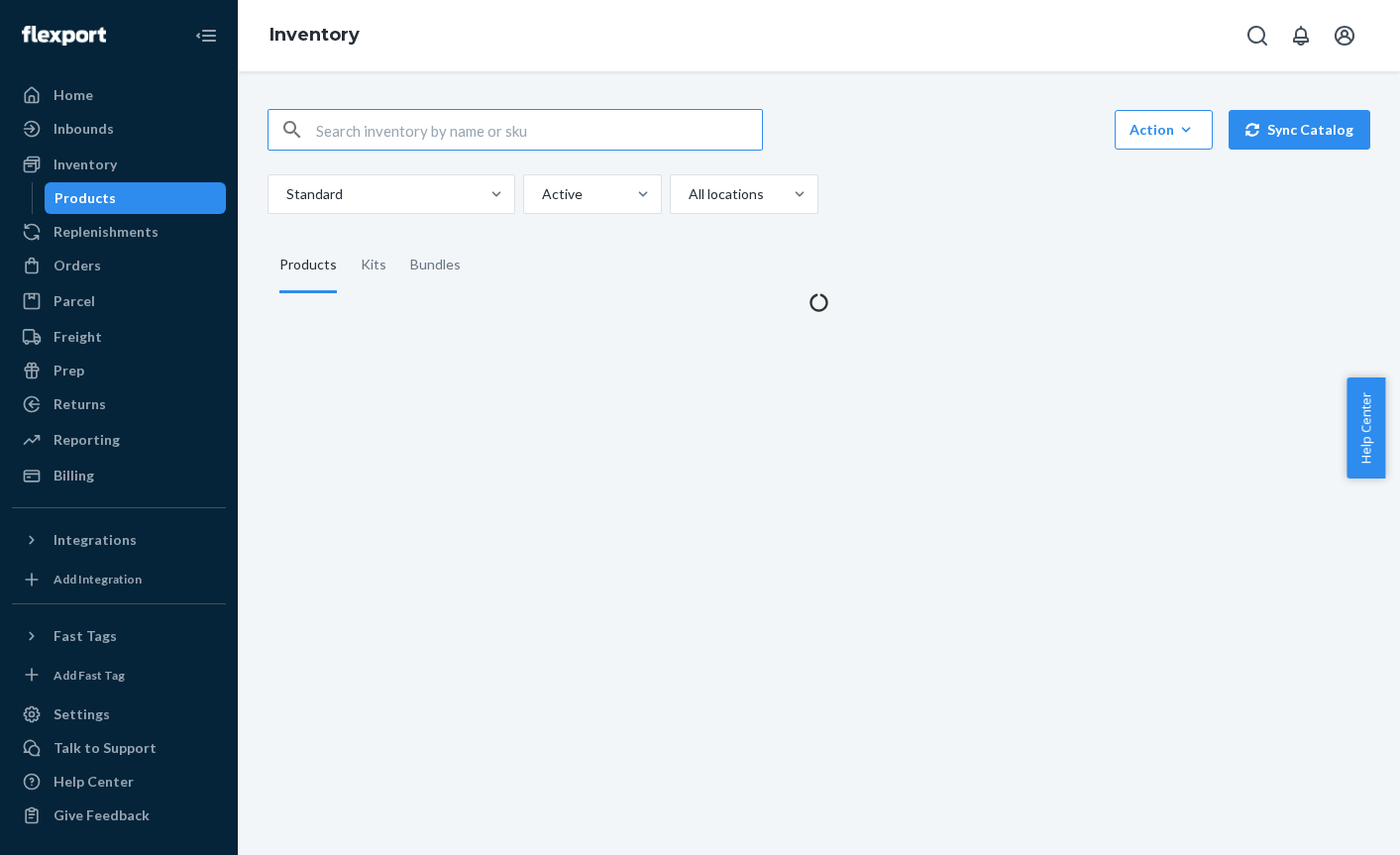 scroll, scrollTop: 0, scrollLeft: 0, axis: both 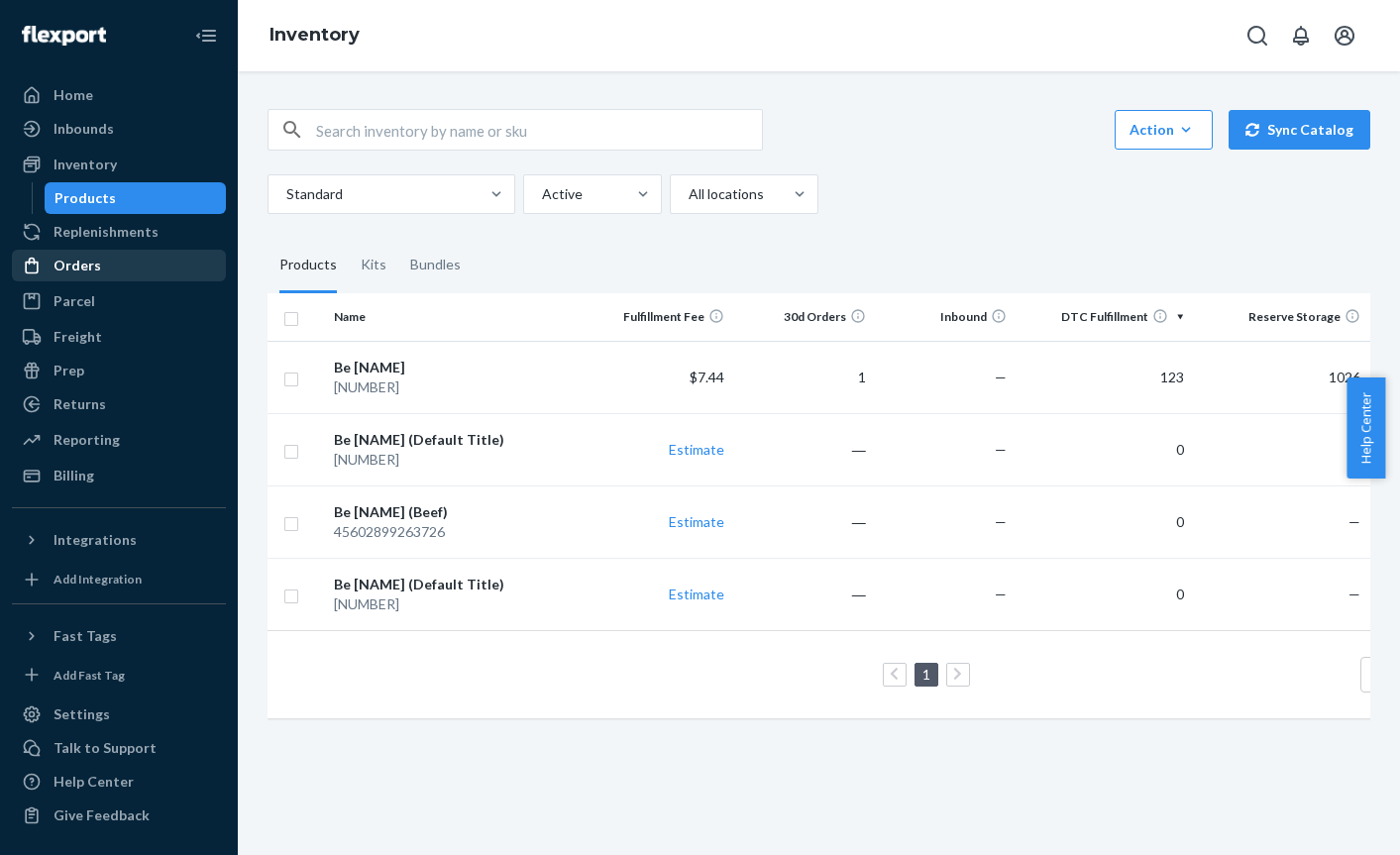 click on "Orders" at bounding box center [119, 266] 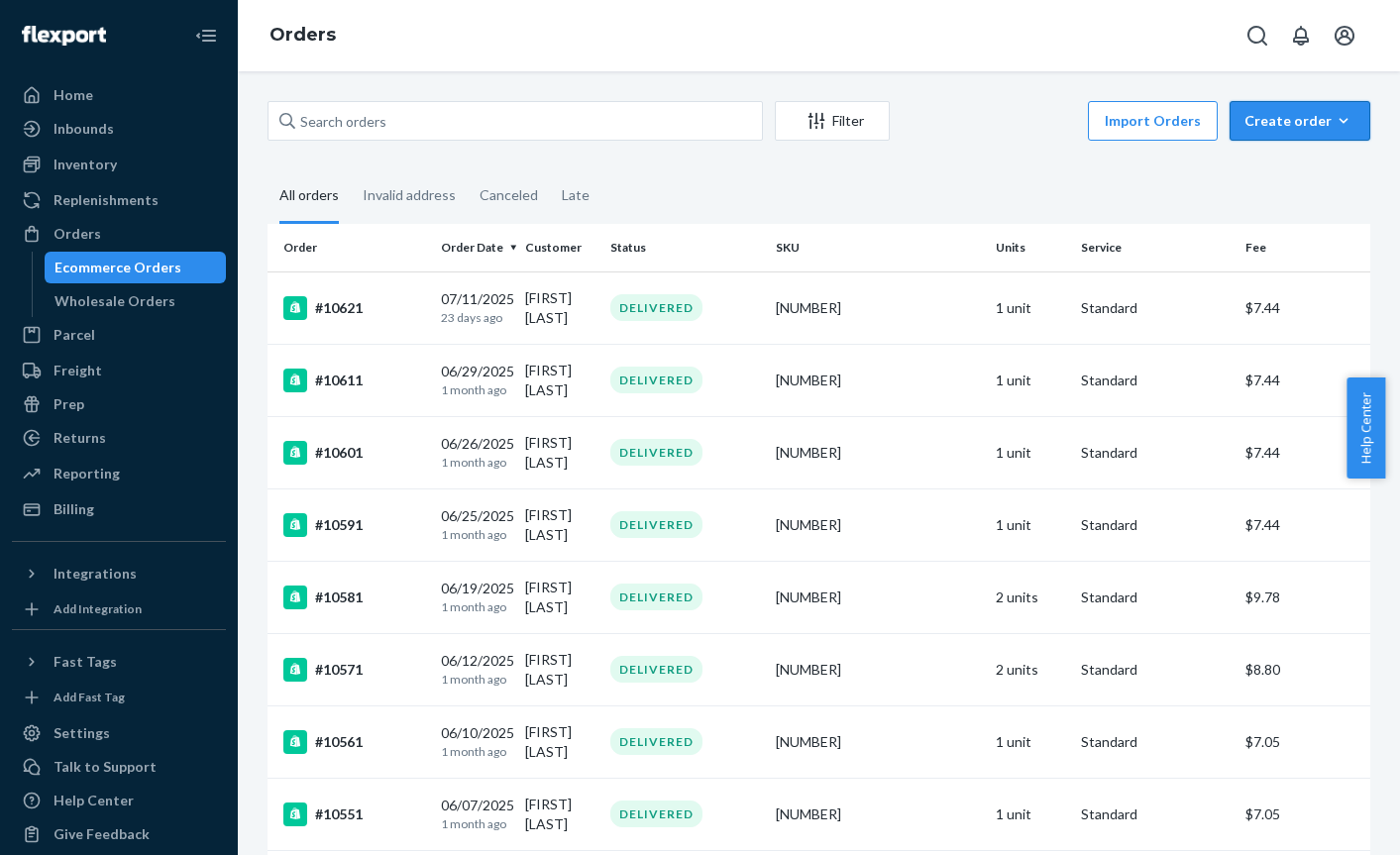 click on "Create order" at bounding box center [1300, 121] 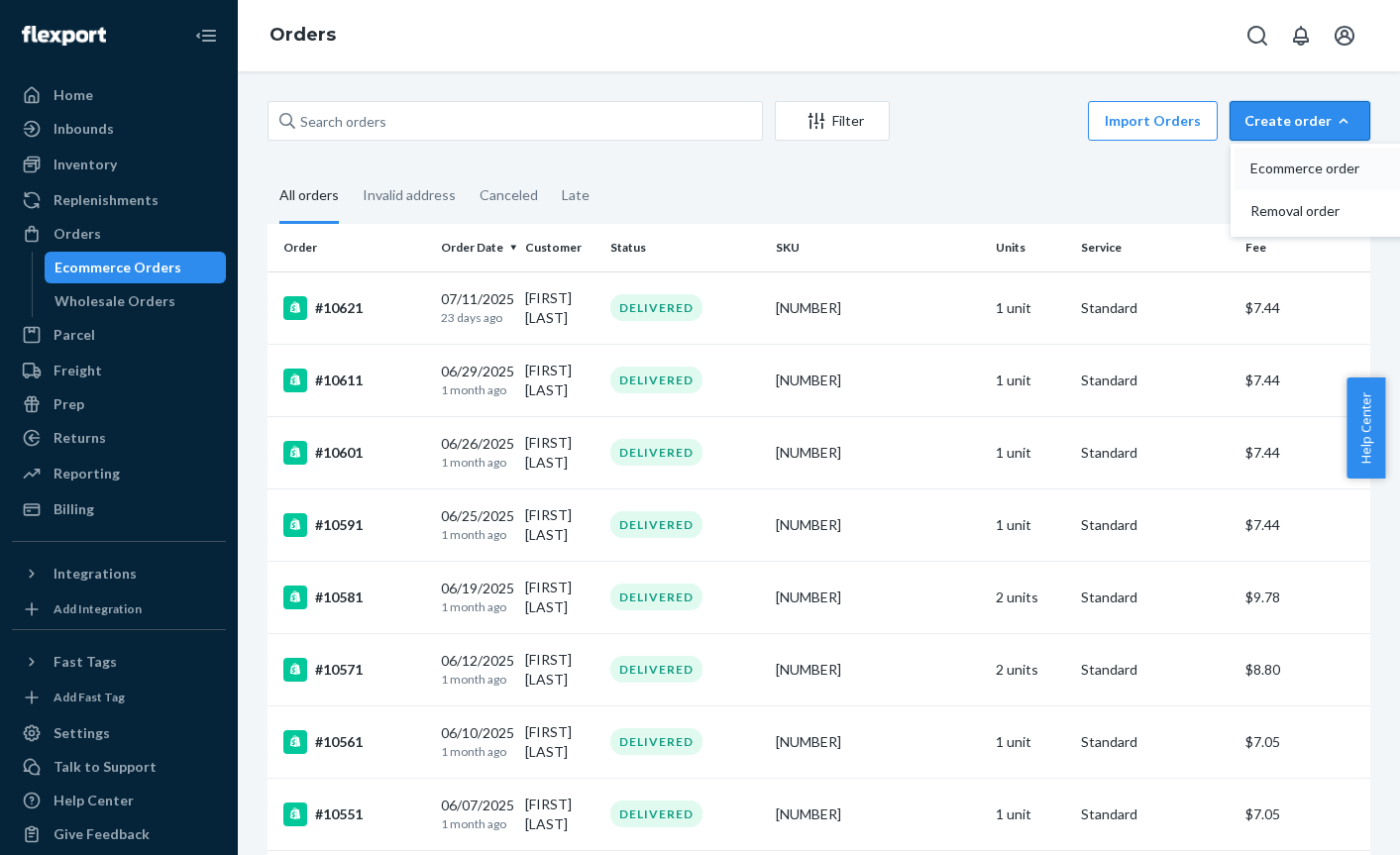 click on "Ecommerce order" at bounding box center (1312, 168) 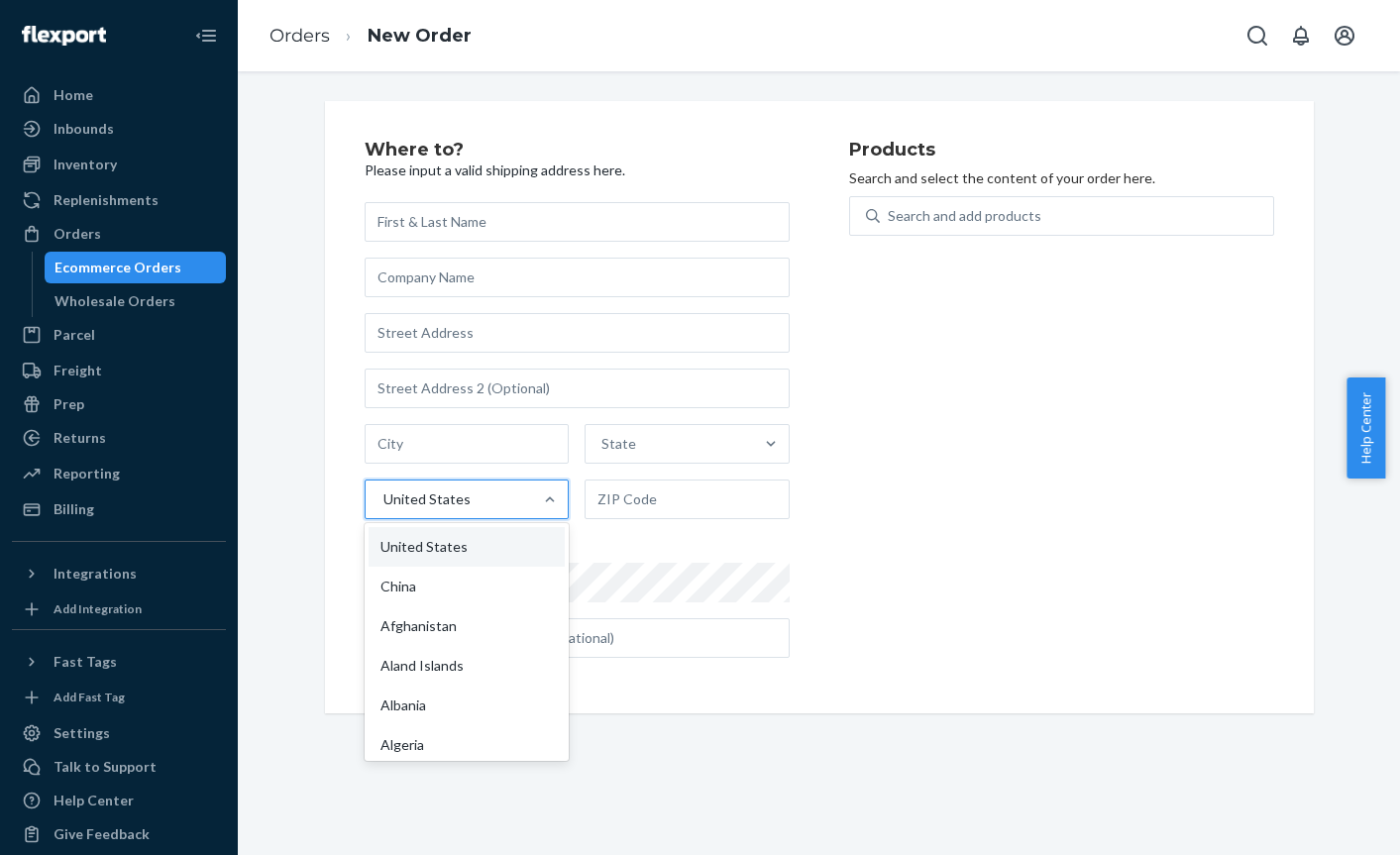 click on "United States" at bounding box center (449, 499) 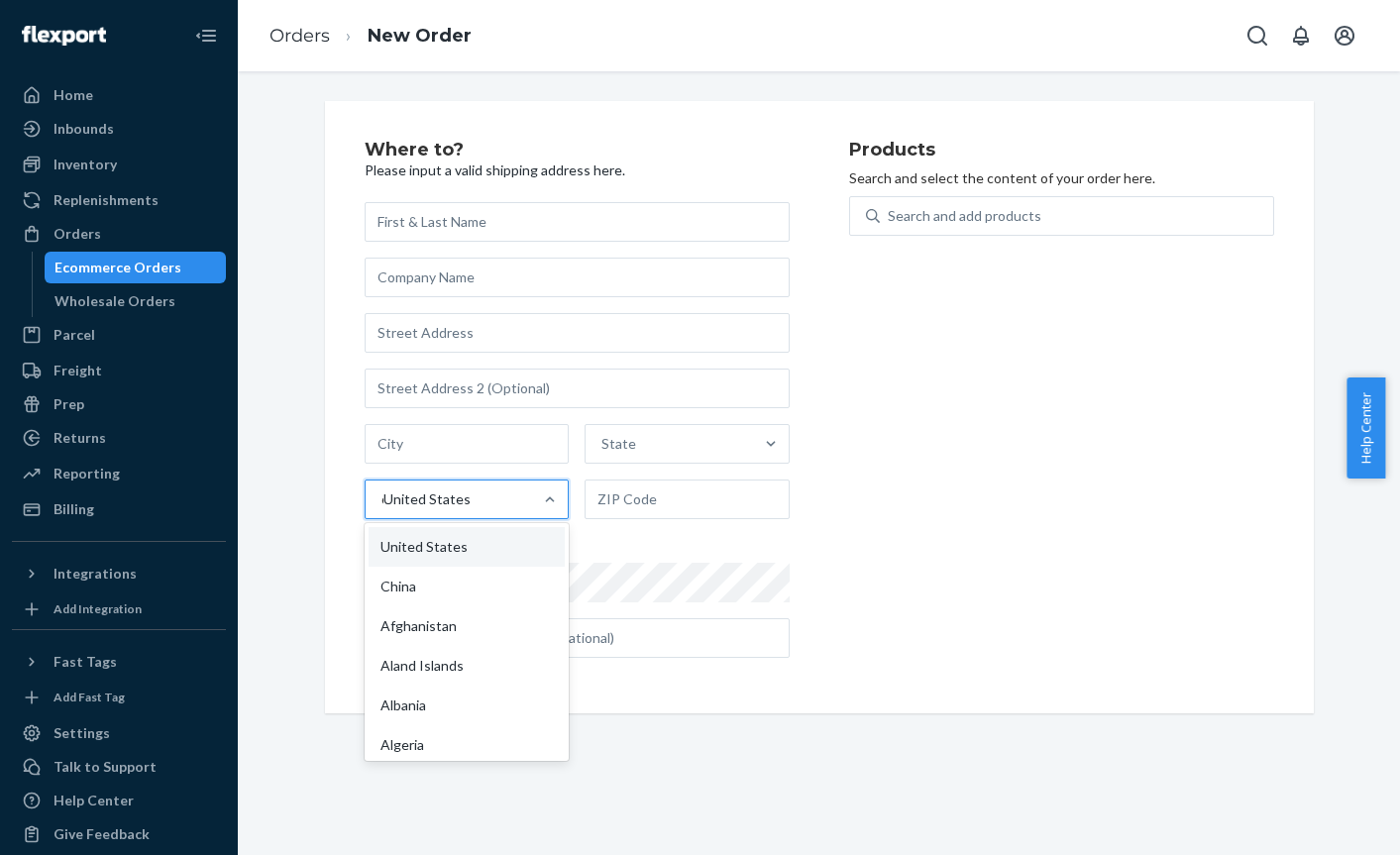 type on "ca" 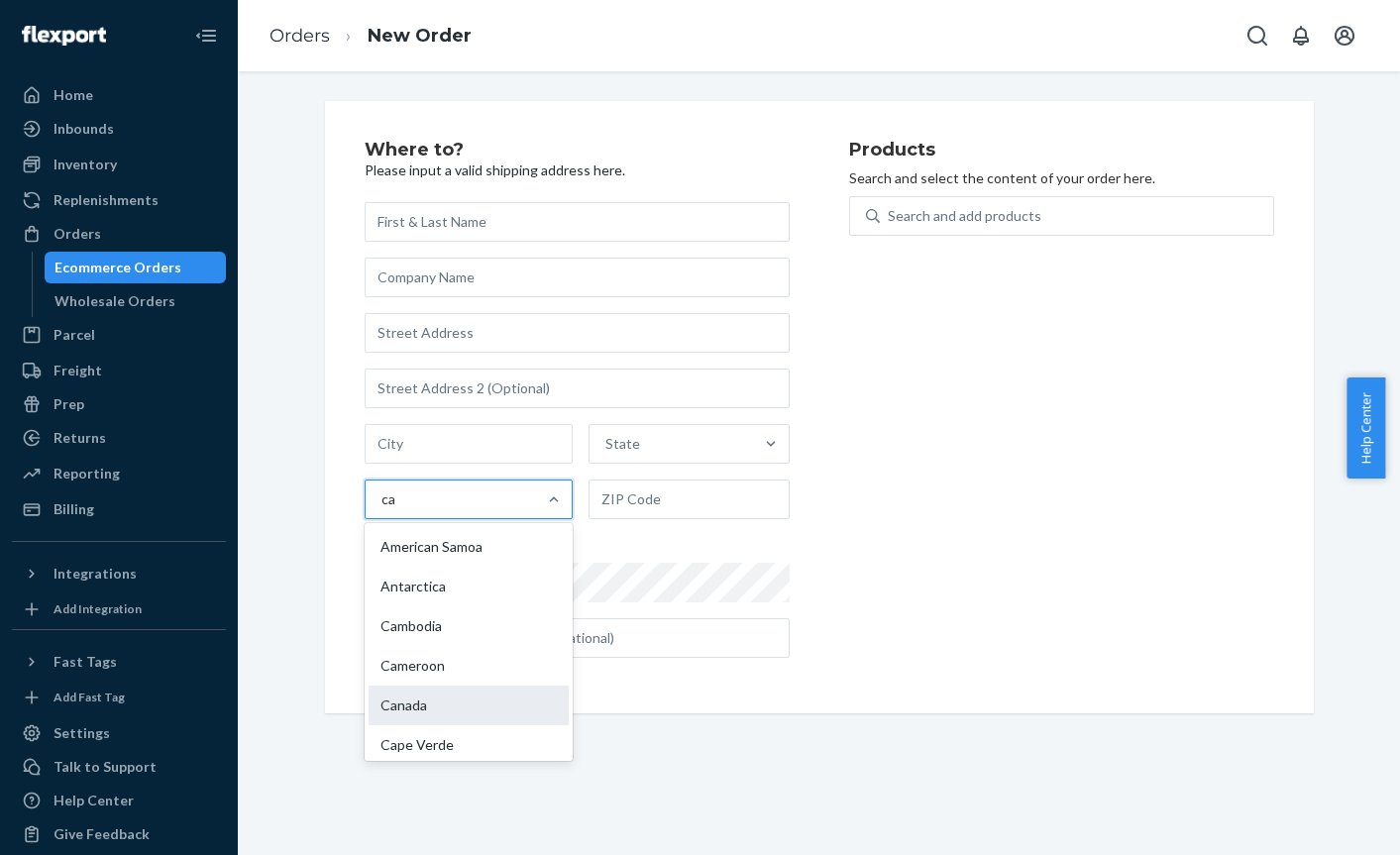 click on "Canada" at bounding box center (469, 705) 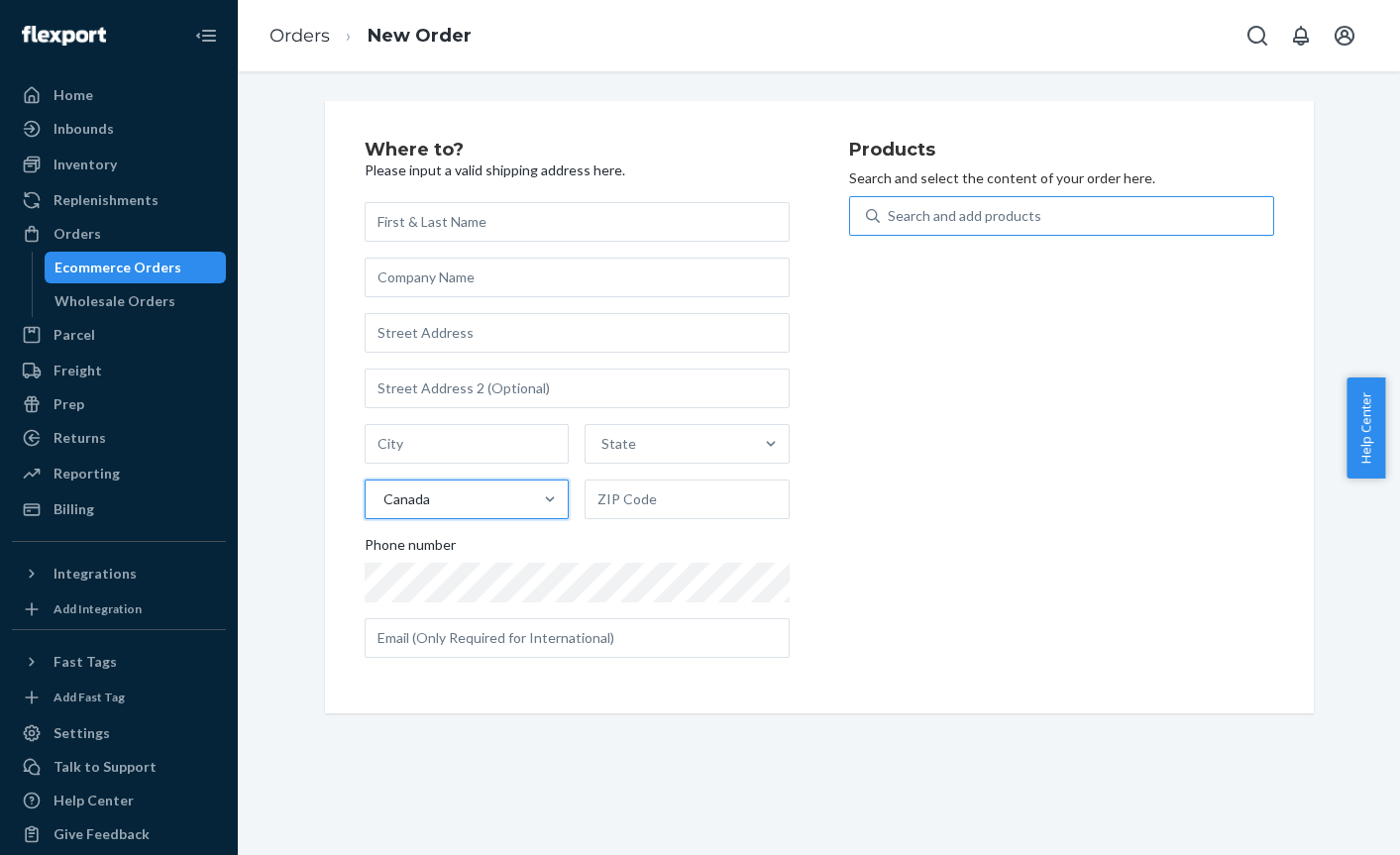 click on "Search and add products" at bounding box center [1076, 216] 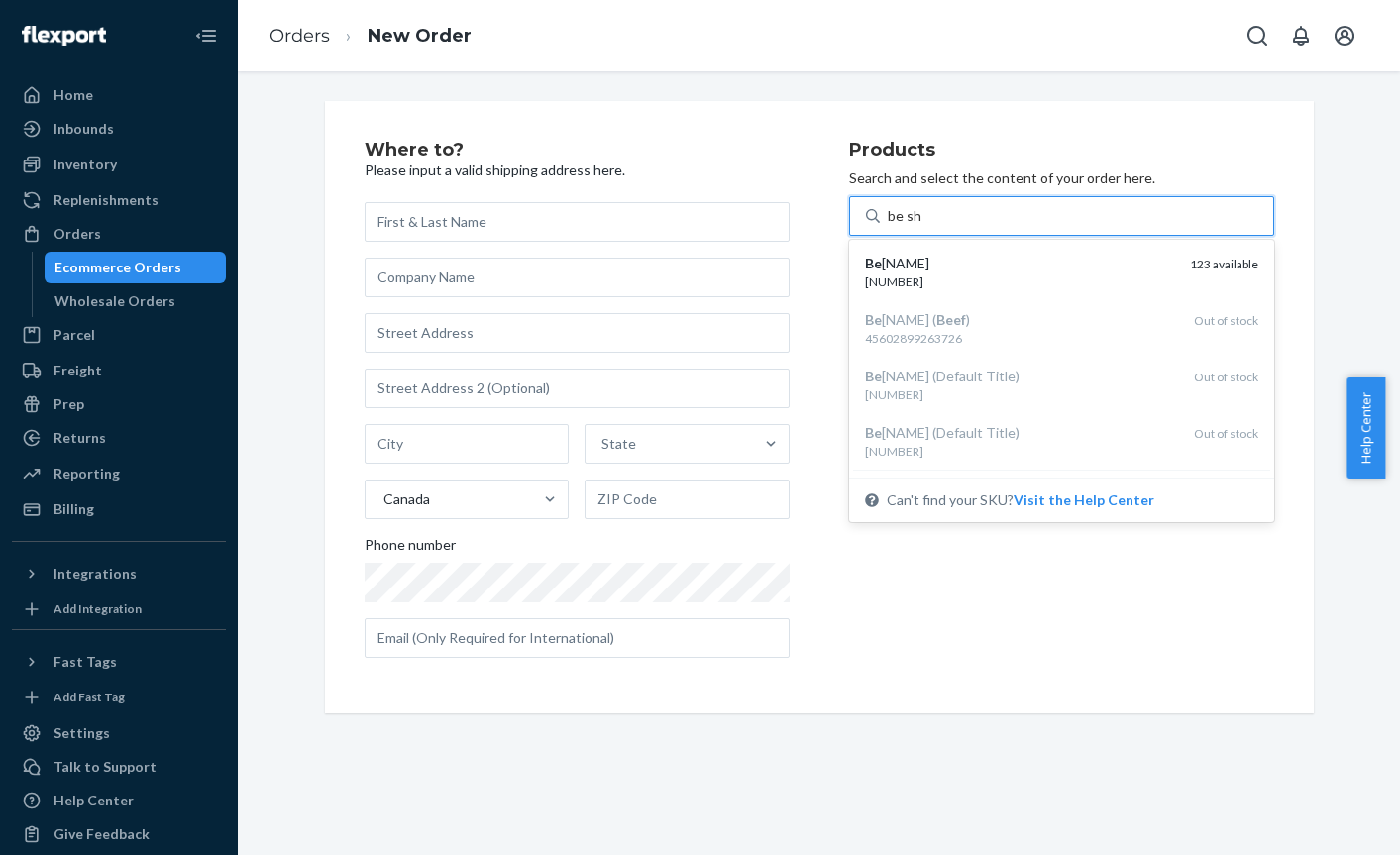 type on "be shin" 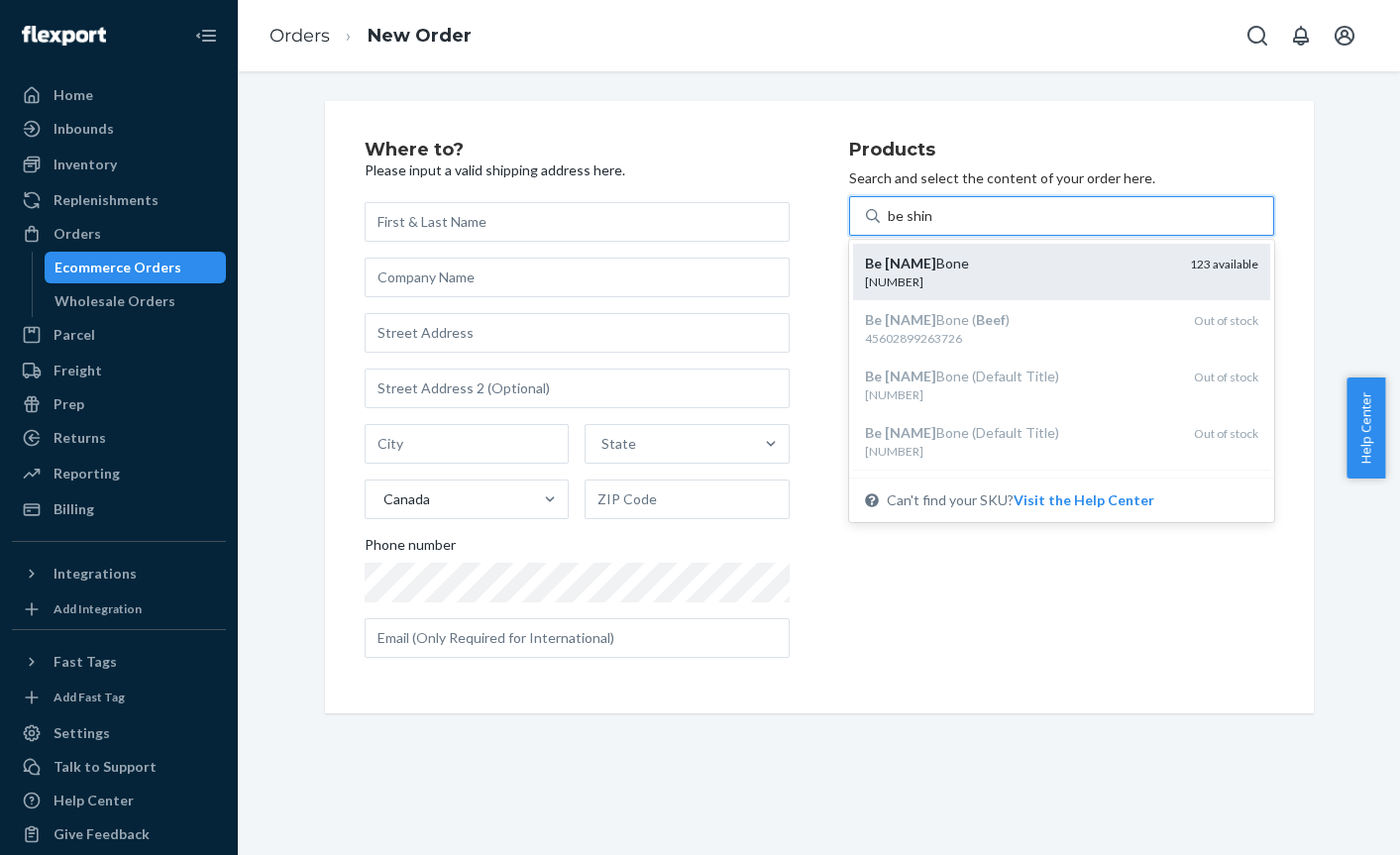 click on "Be [FIRST] [LAST]" at bounding box center (1020, 264) 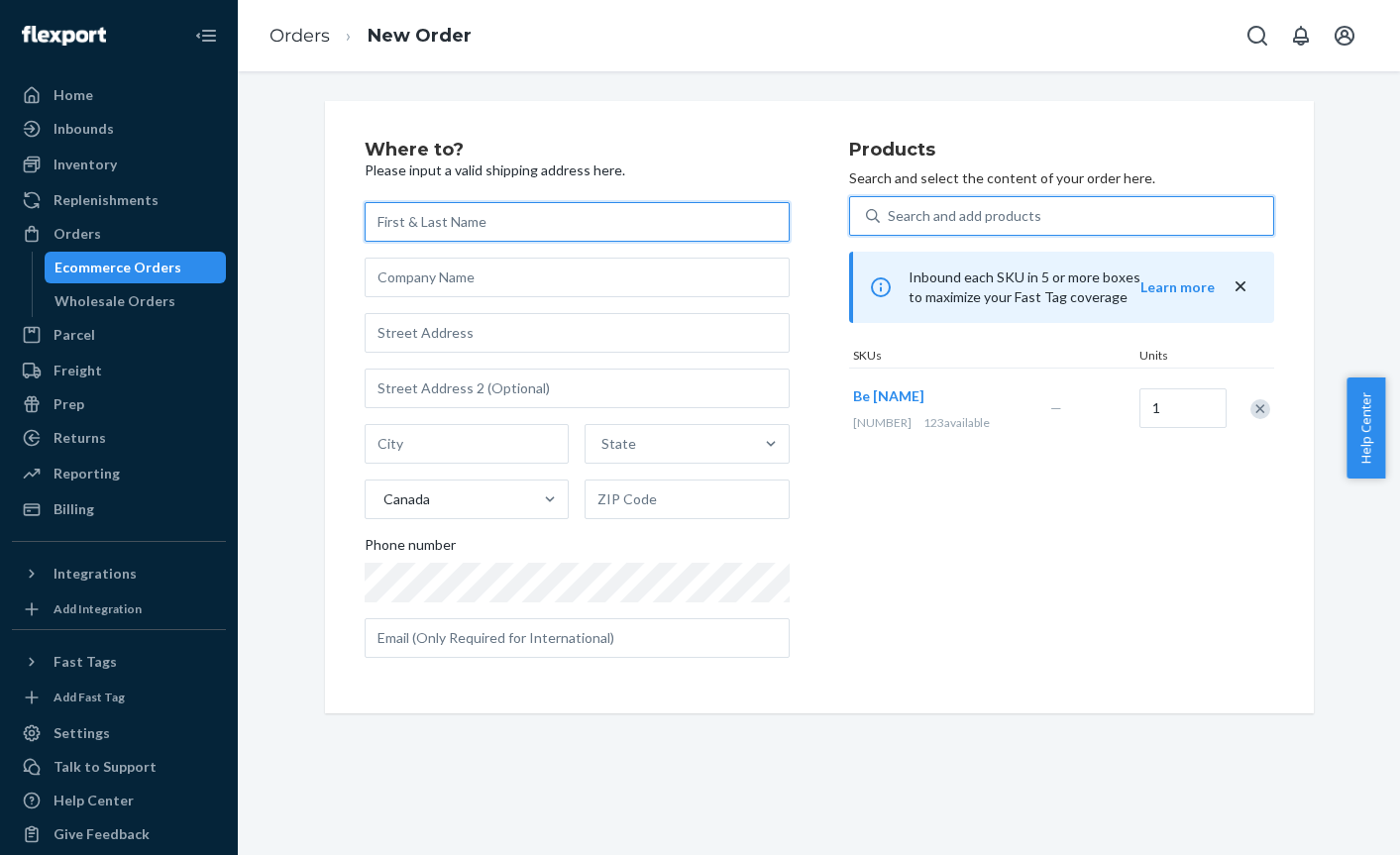 click at bounding box center (577, 222) 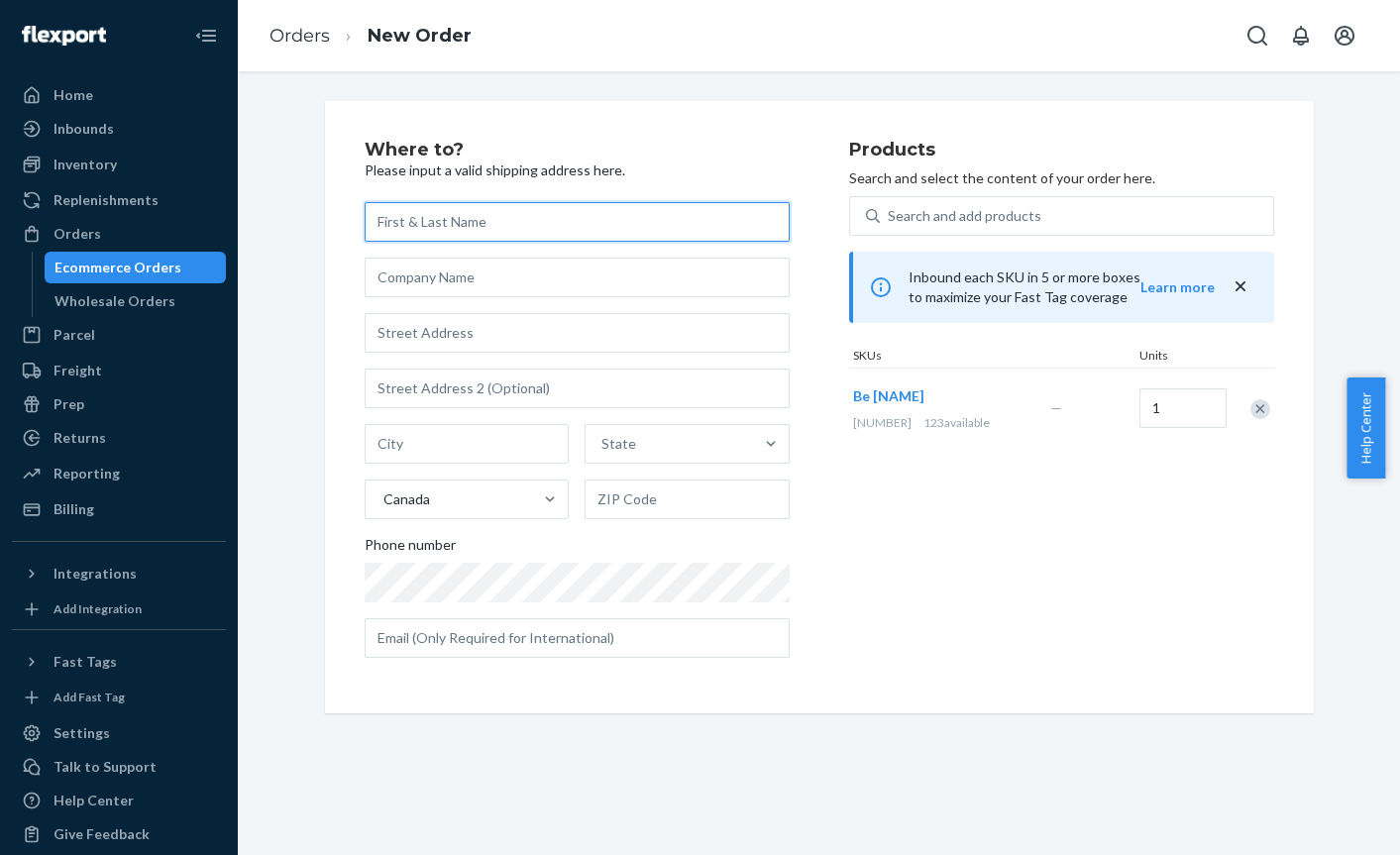 paste on "[FIRST] [LAST]" 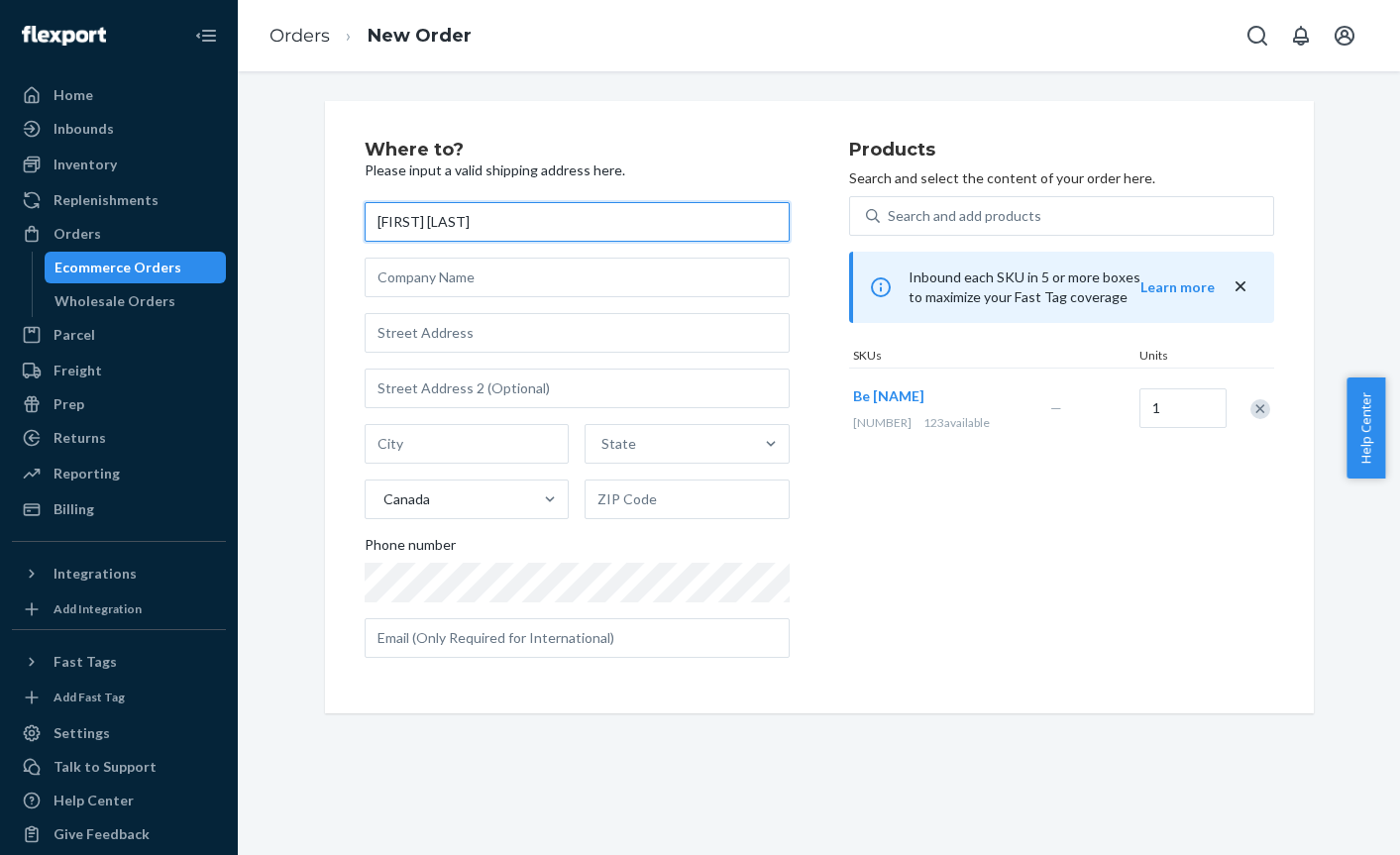 type on "[FIRST] [LAST]" 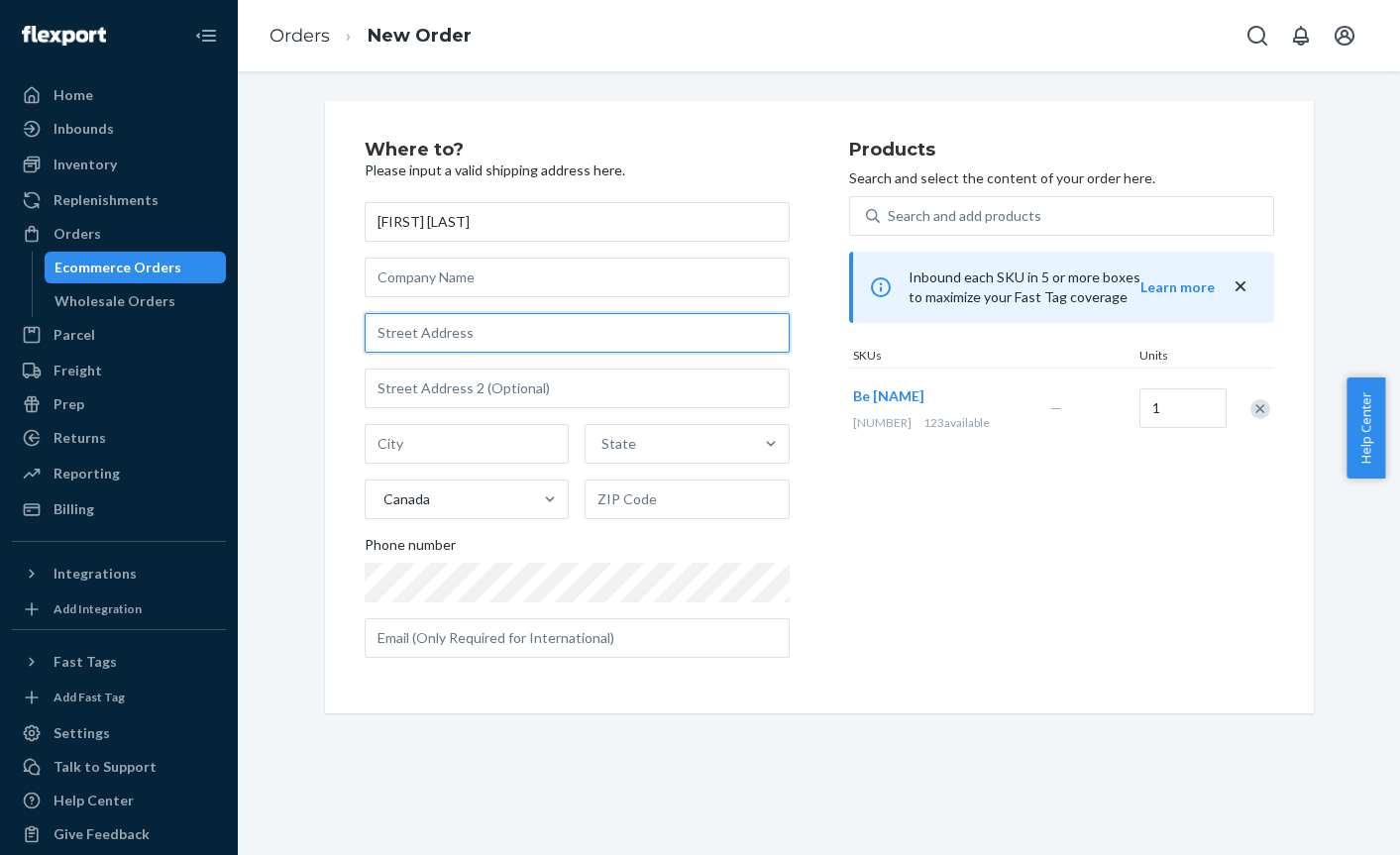 click at bounding box center [577, 333] 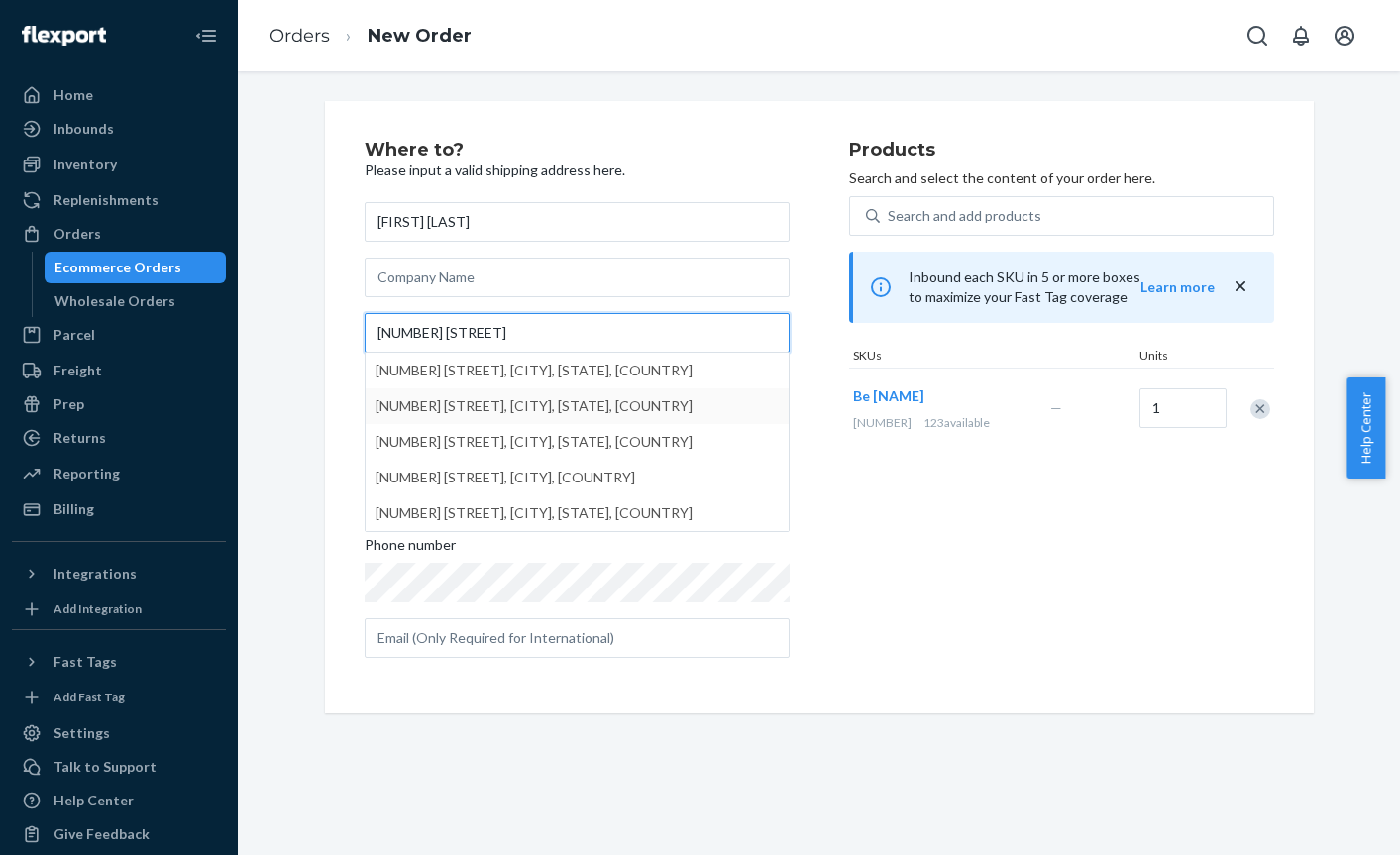 type on "[NUMBER] [STREET]" 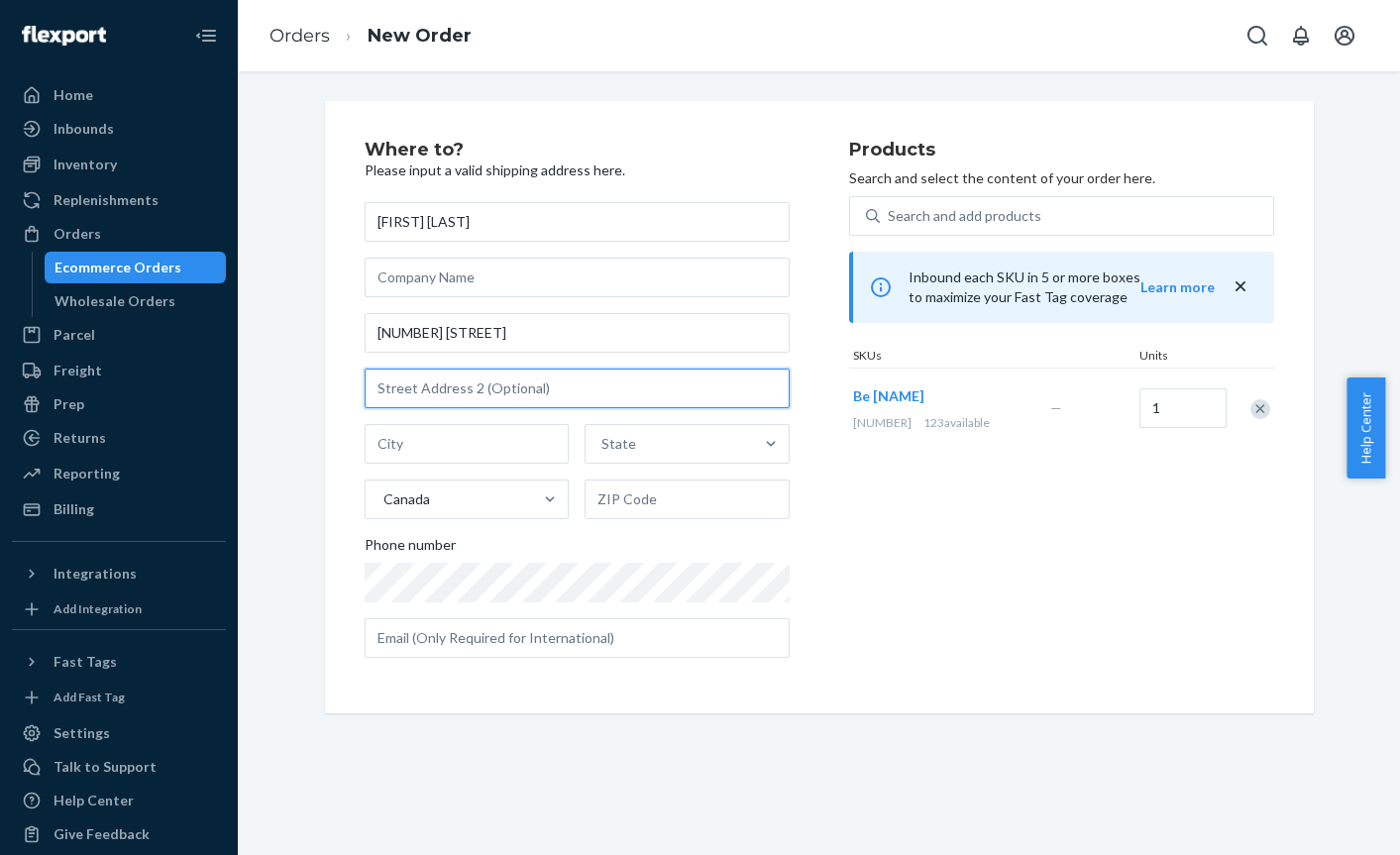 click at bounding box center (577, 388) 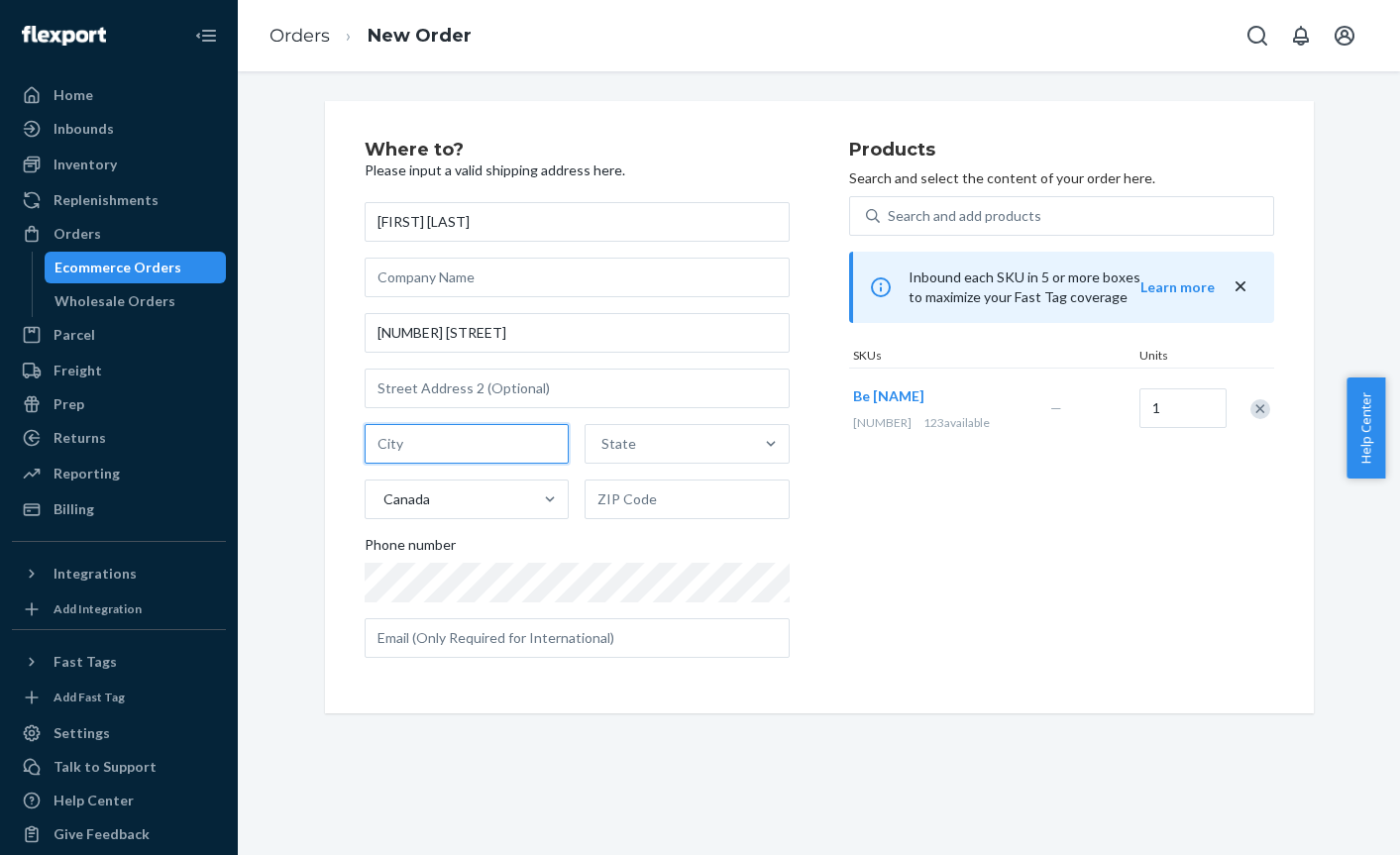 click at bounding box center [467, 444] 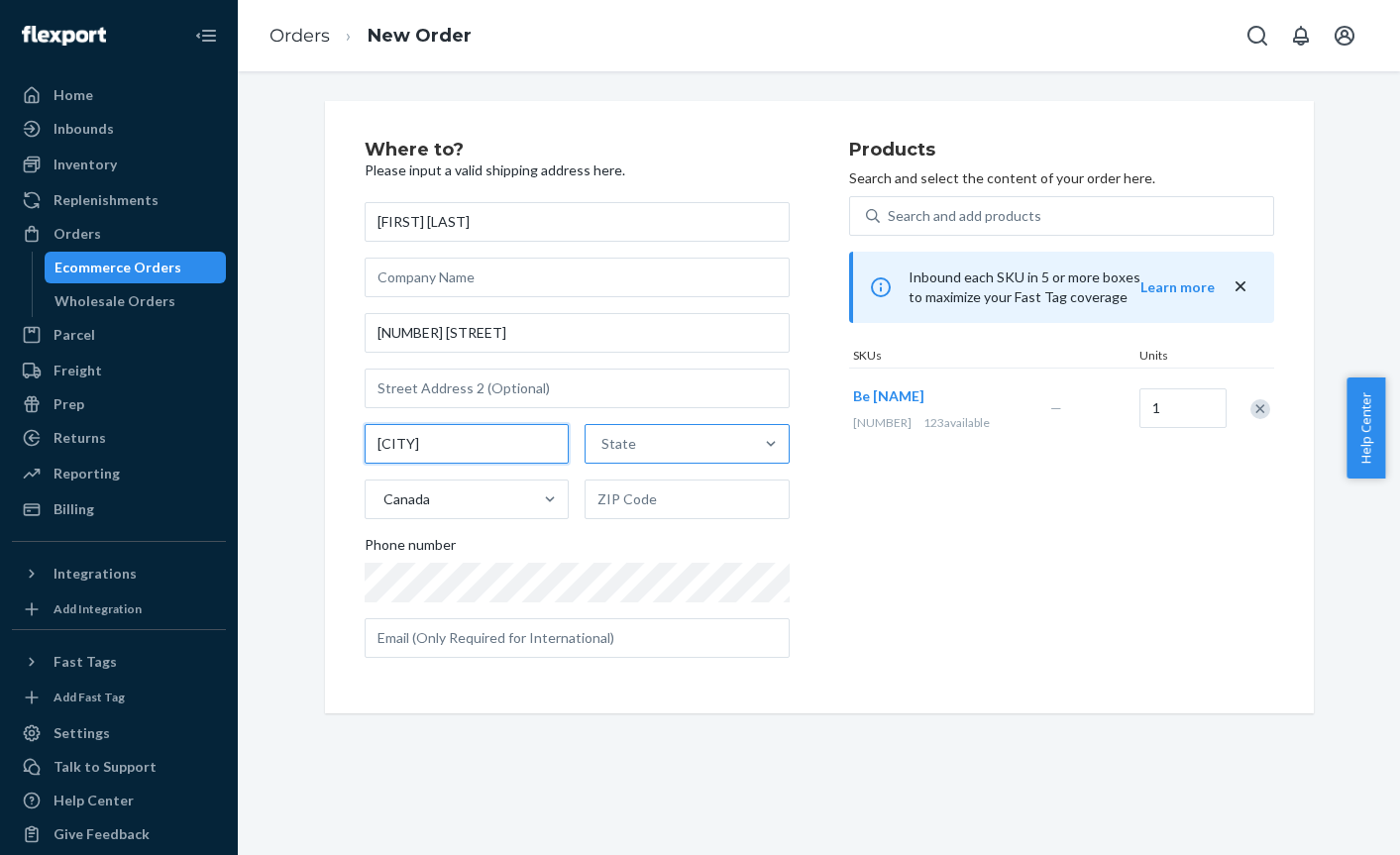 type on "[CITY]" 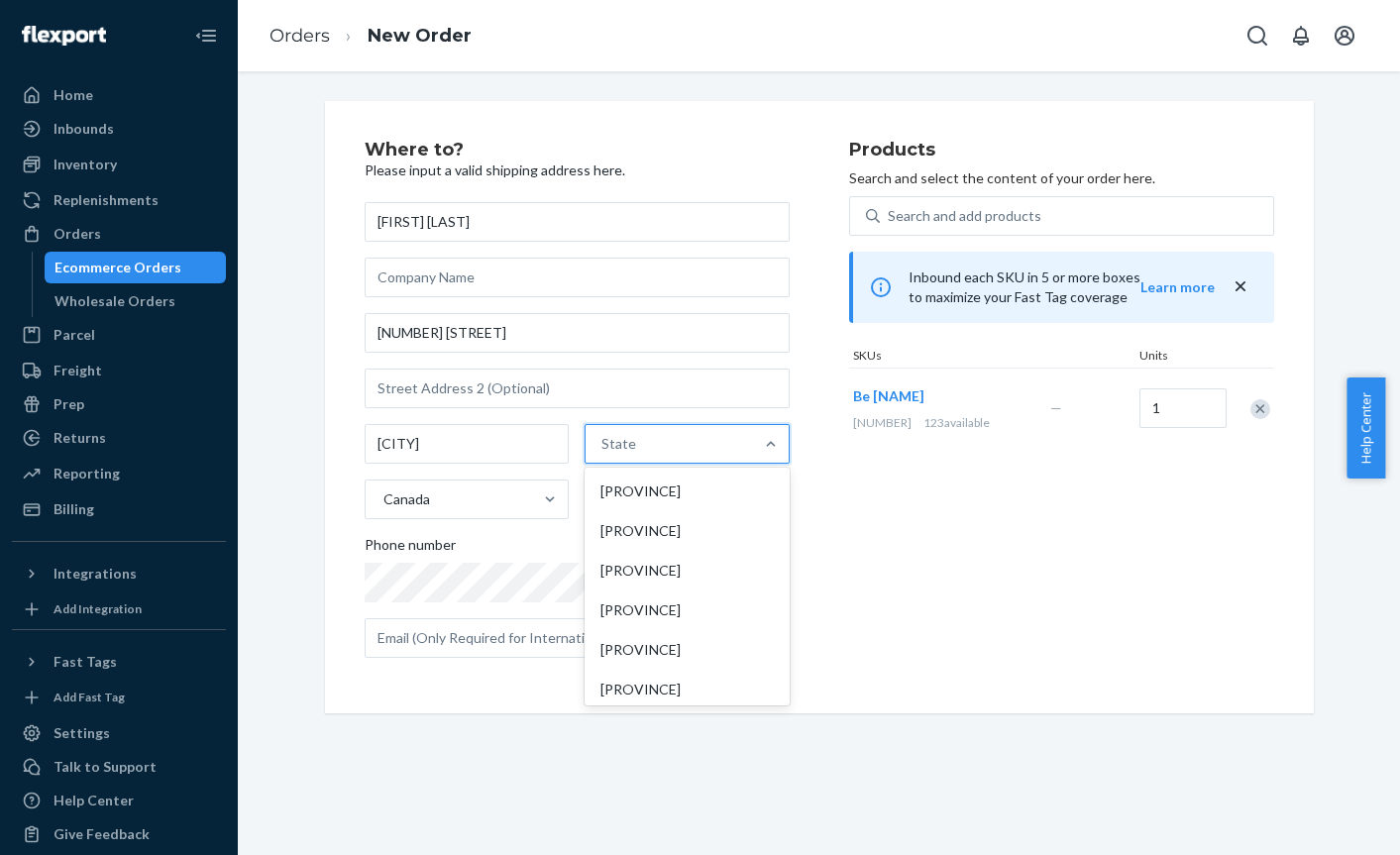 click on "State" at bounding box center (669, 444) 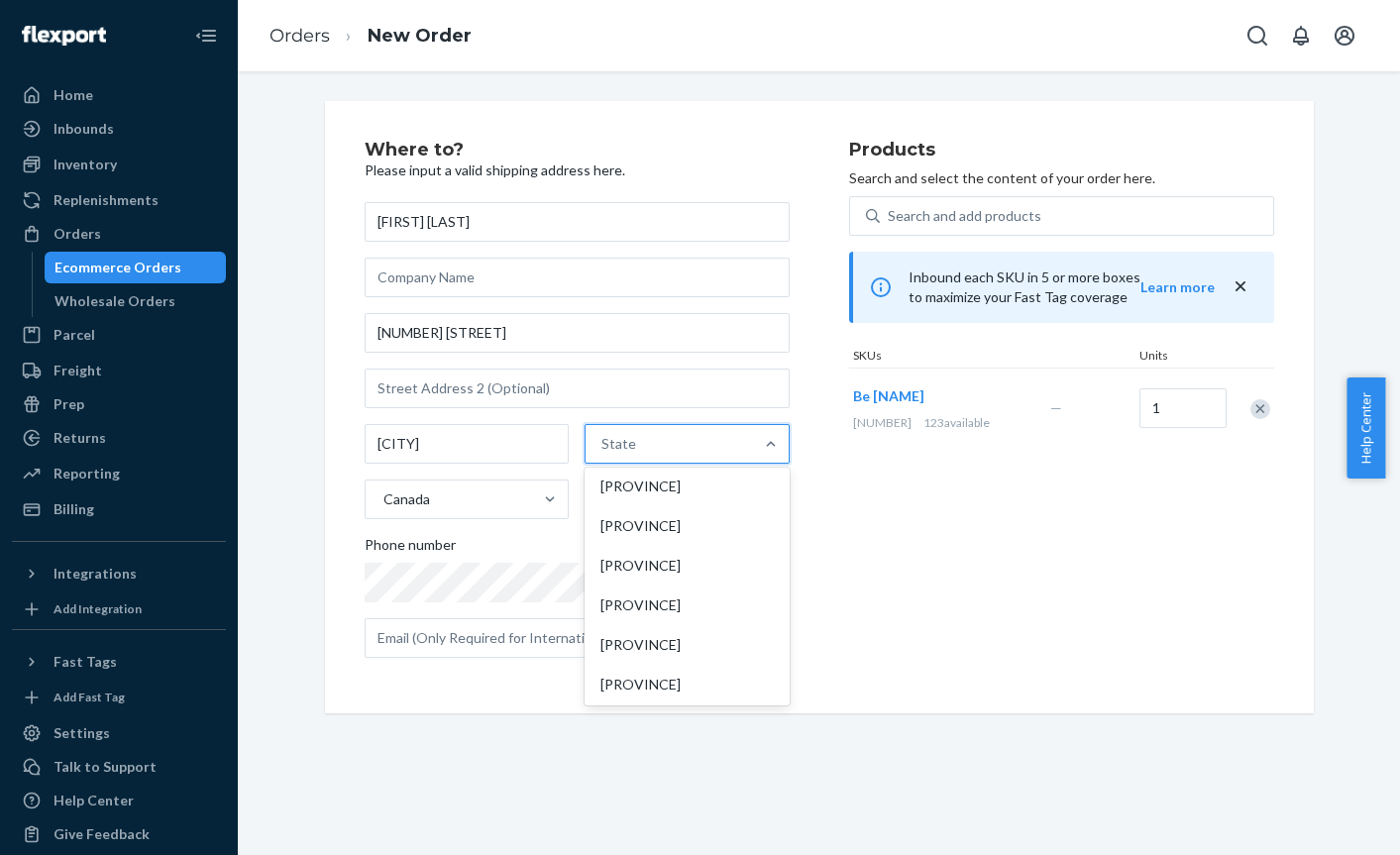 scroll, scrollTop: 177, scrollLeft: 0, axis: vertical 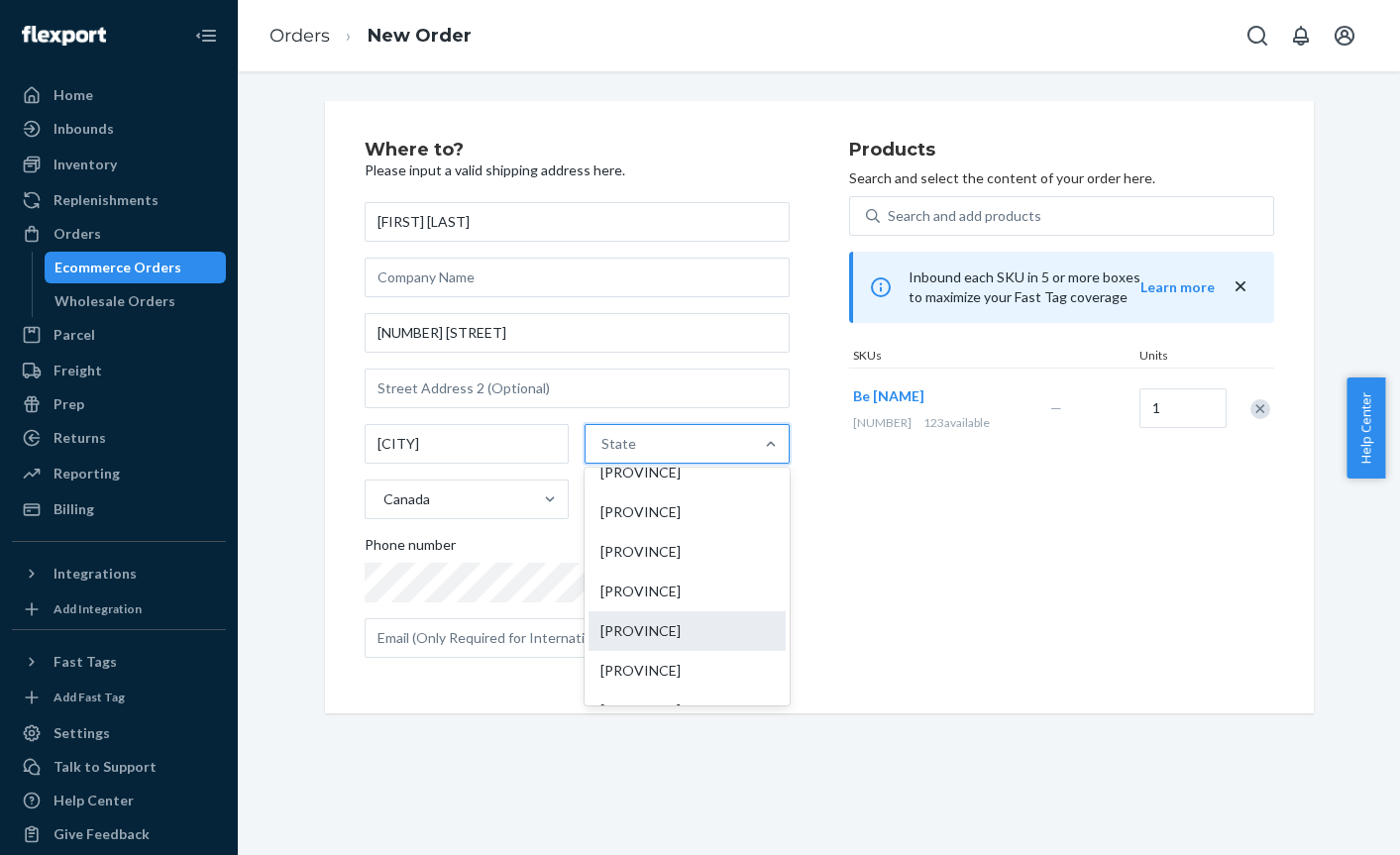 click on "[PROVINCE]" at bounding box center (687, 631) 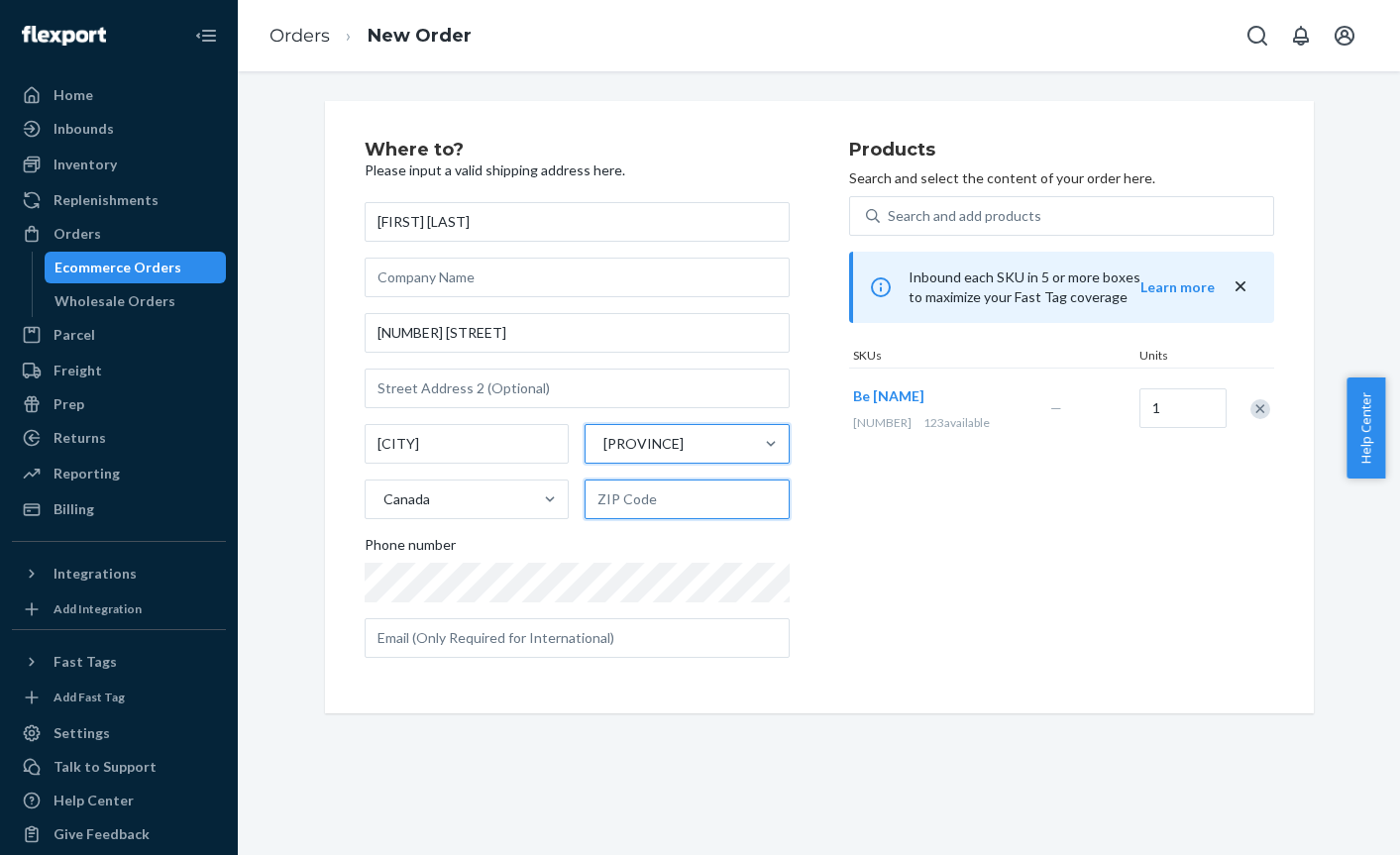 click at bounding box center (687, 499) 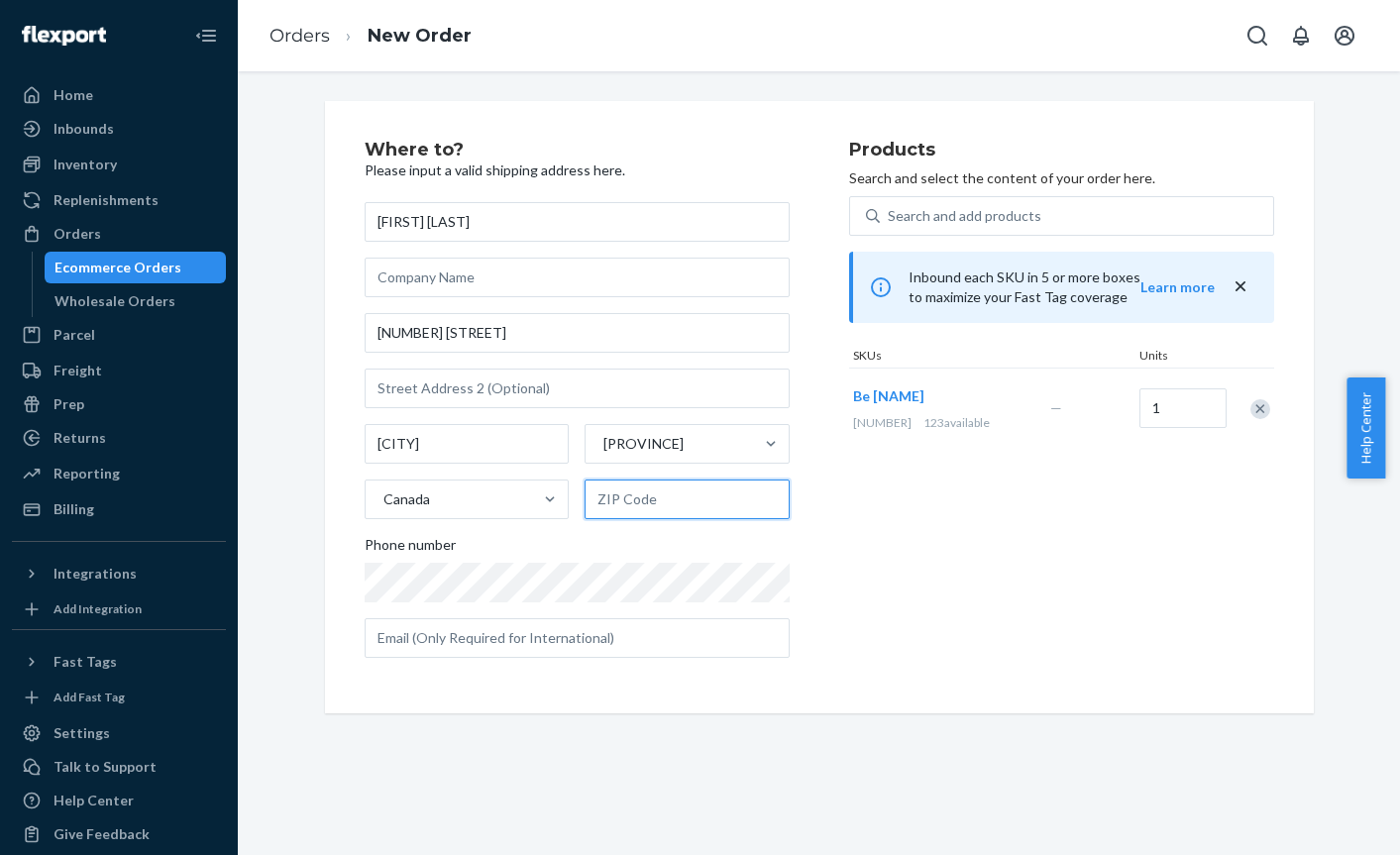 paste on "[POSTAL_CODE]" 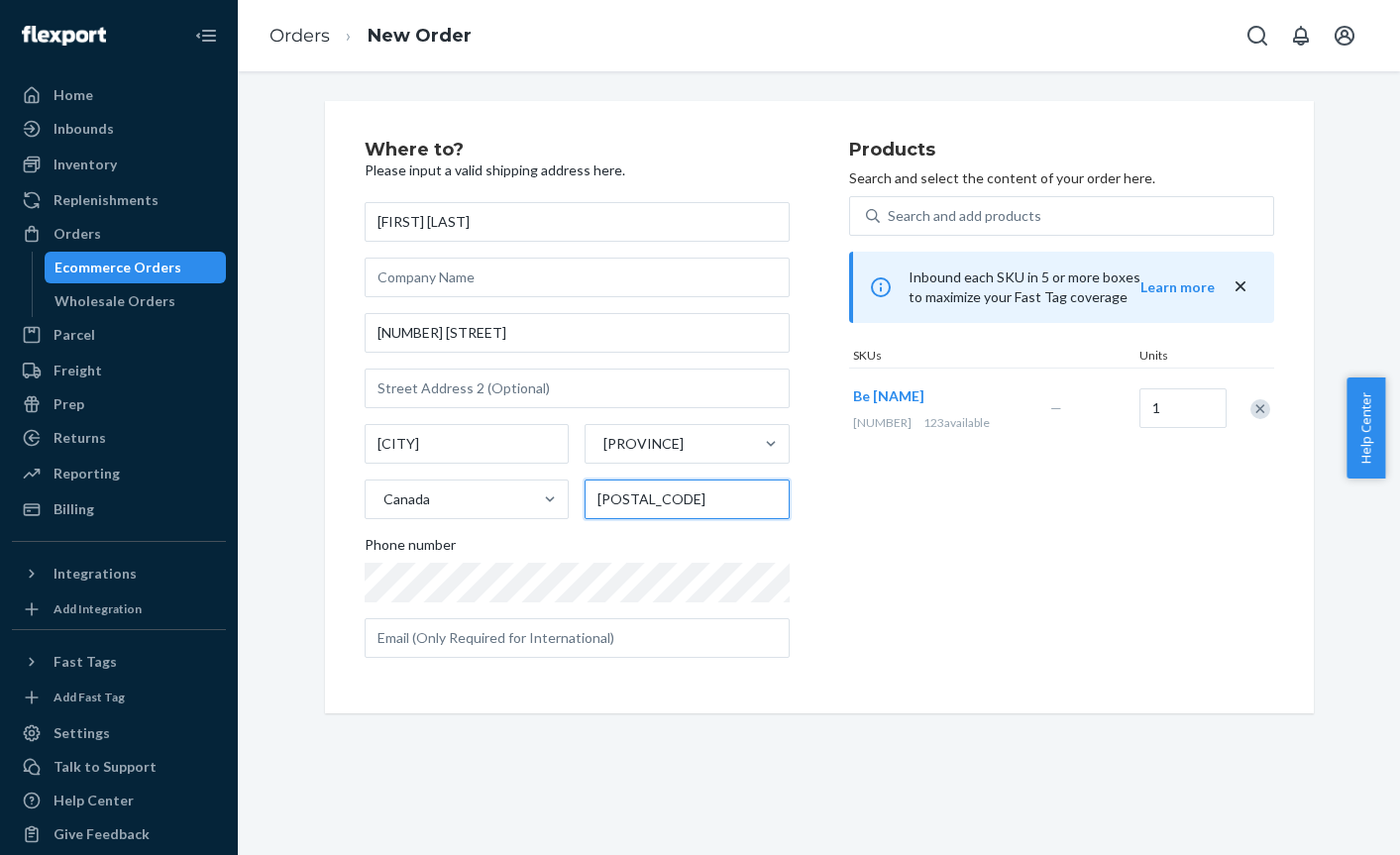 type on "[POSTAL_CODE]" 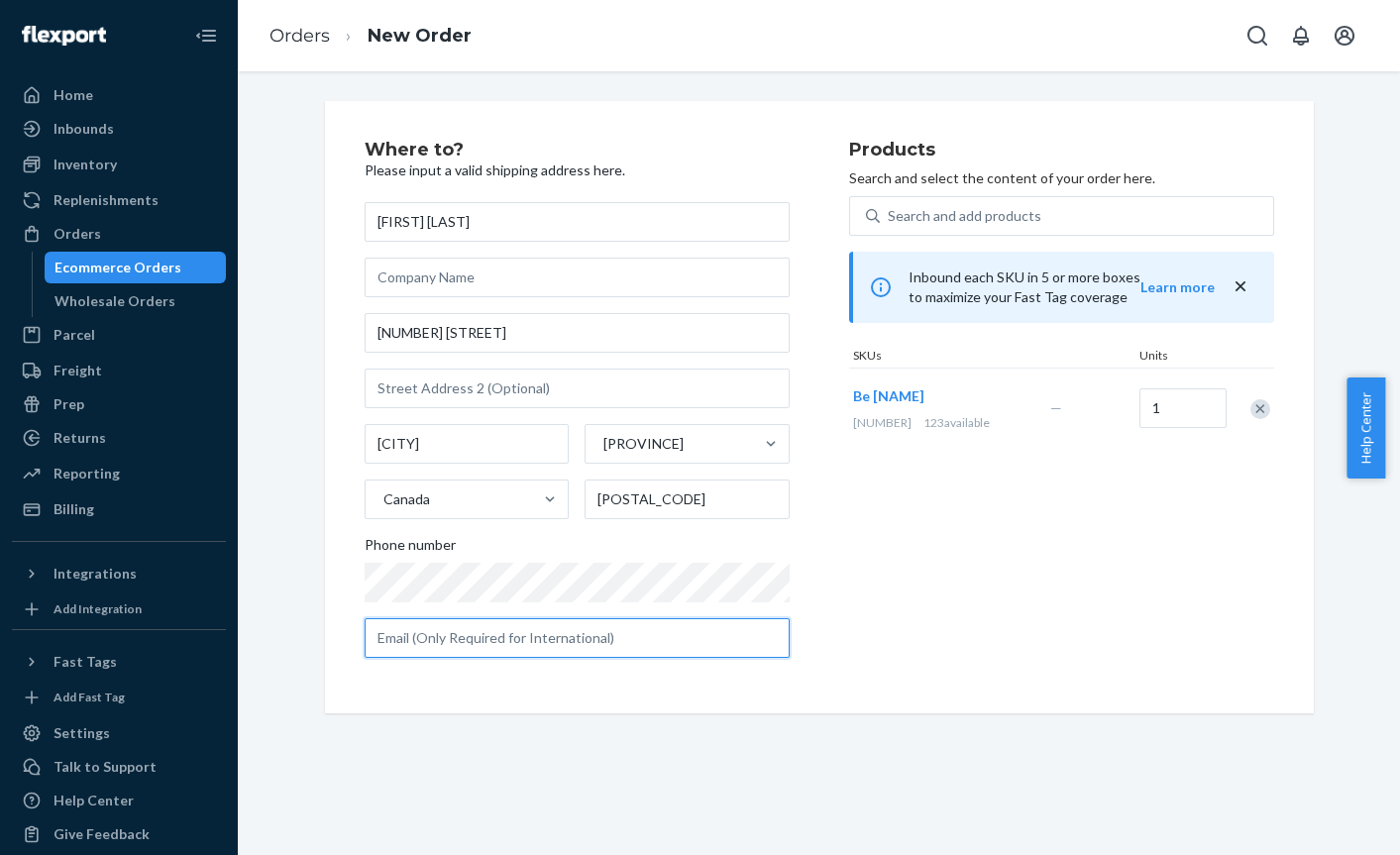 click at bounding box center [577, 638] 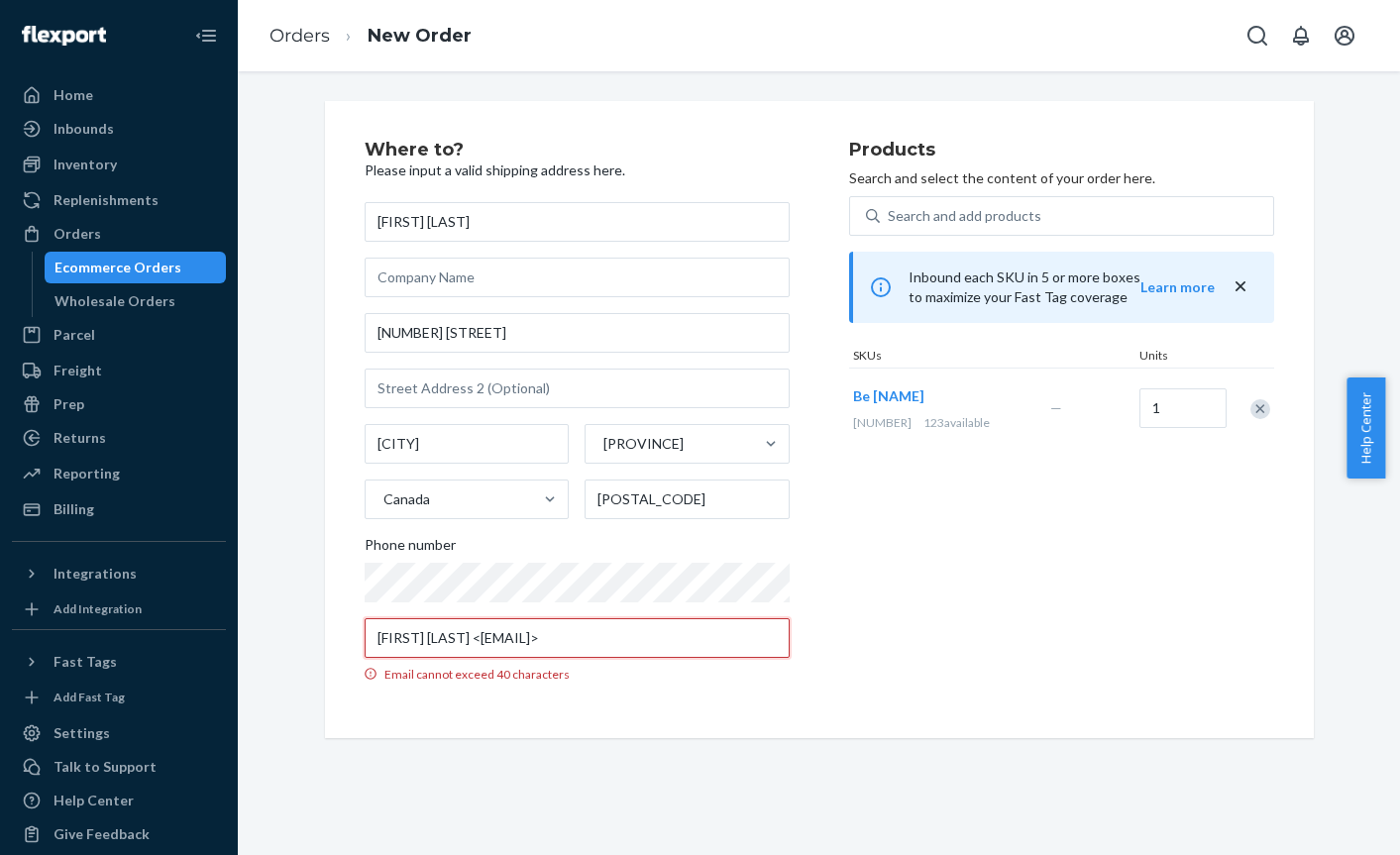 drag, startPoint x: 450, startPoint y: 639, endPoint x: 298, endPoint y: 638, distance: 152.00329 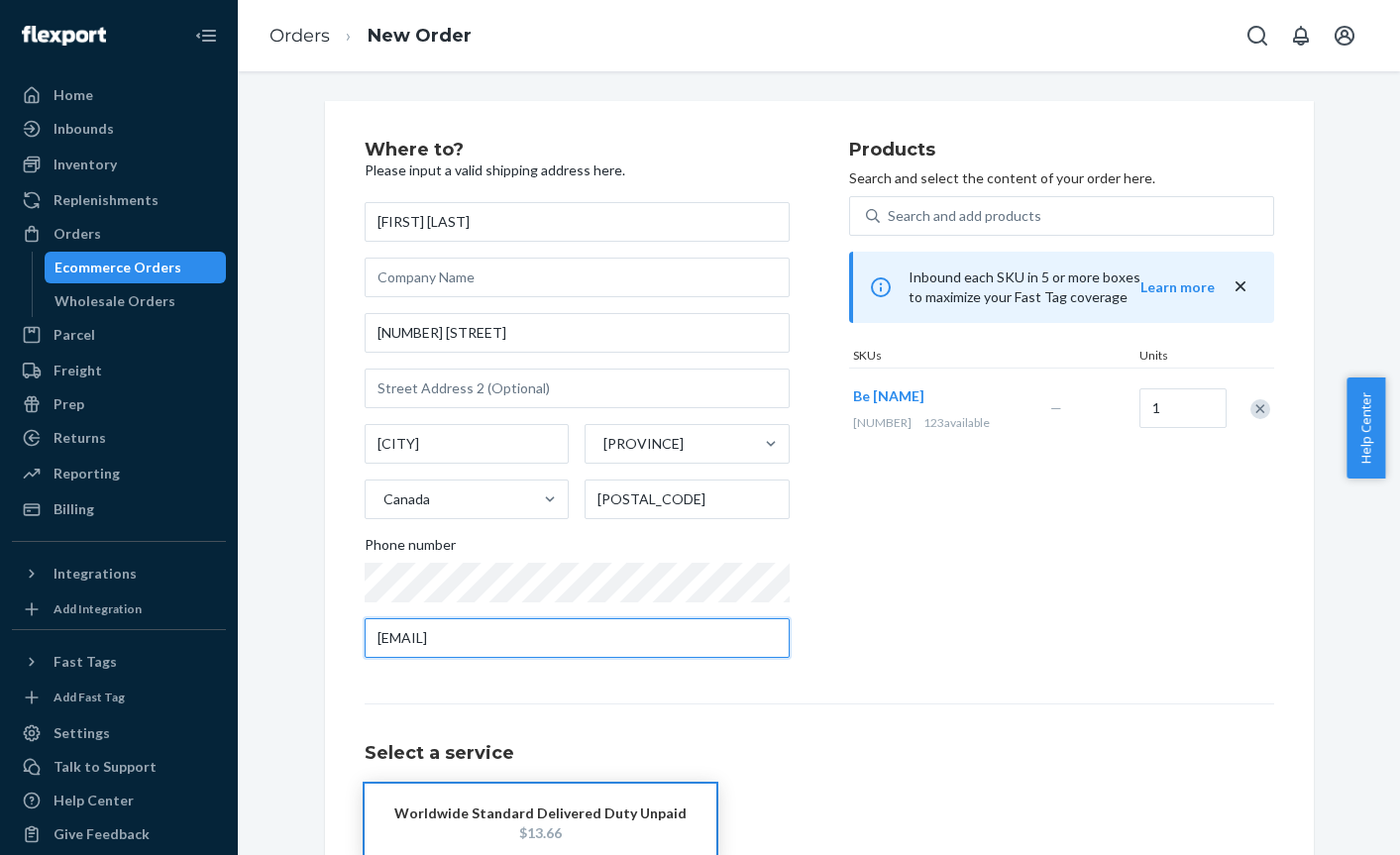 scroll, scrollTop: 126, scrollLeft: 0, axis: vertical 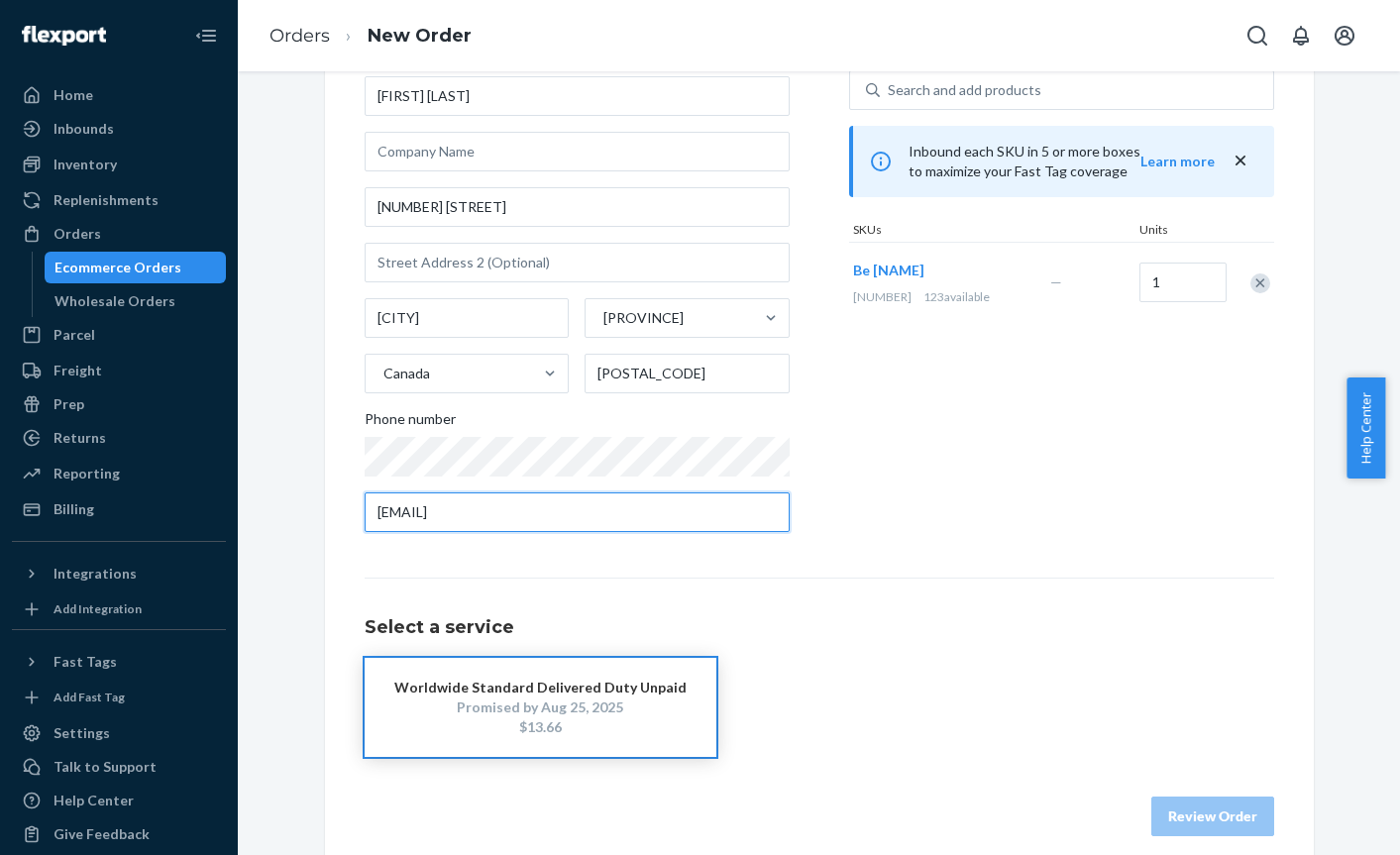 type on "[EMAIL]" 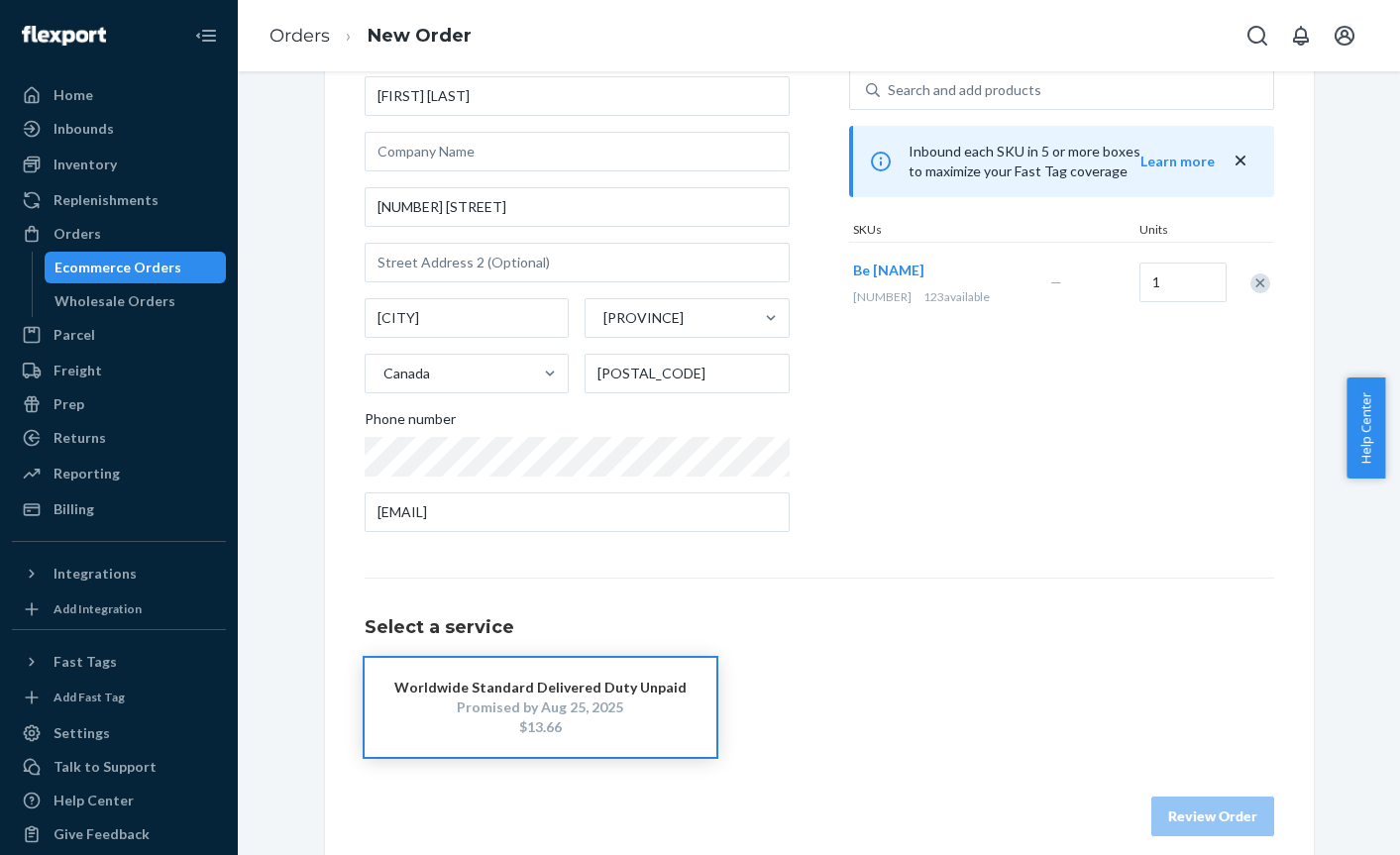 click on "Promised by Aug 25, 2025" at bounding box center (540, 707) 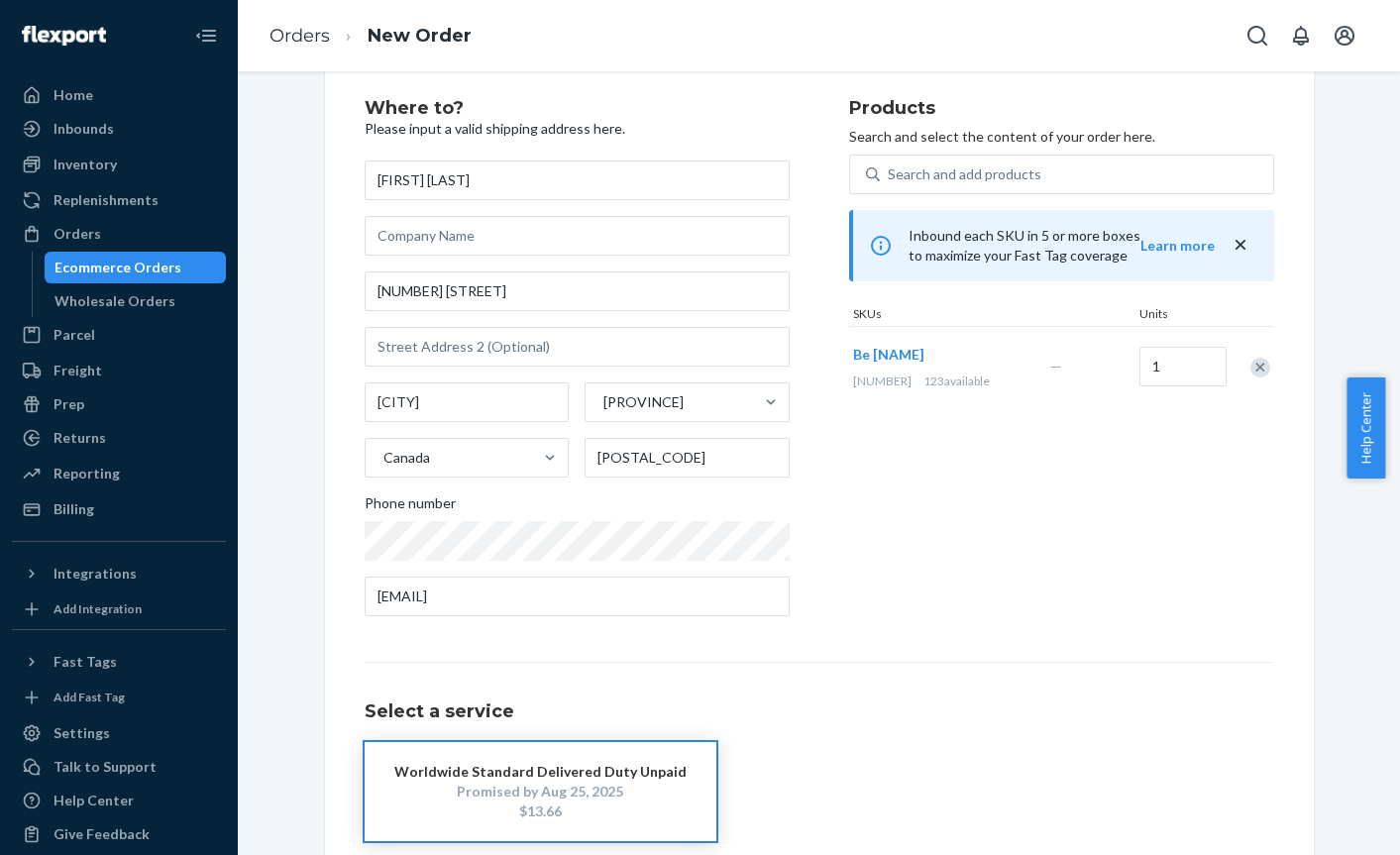 scroll, scrollTop: 0, scrollLeft: 0, axis: both 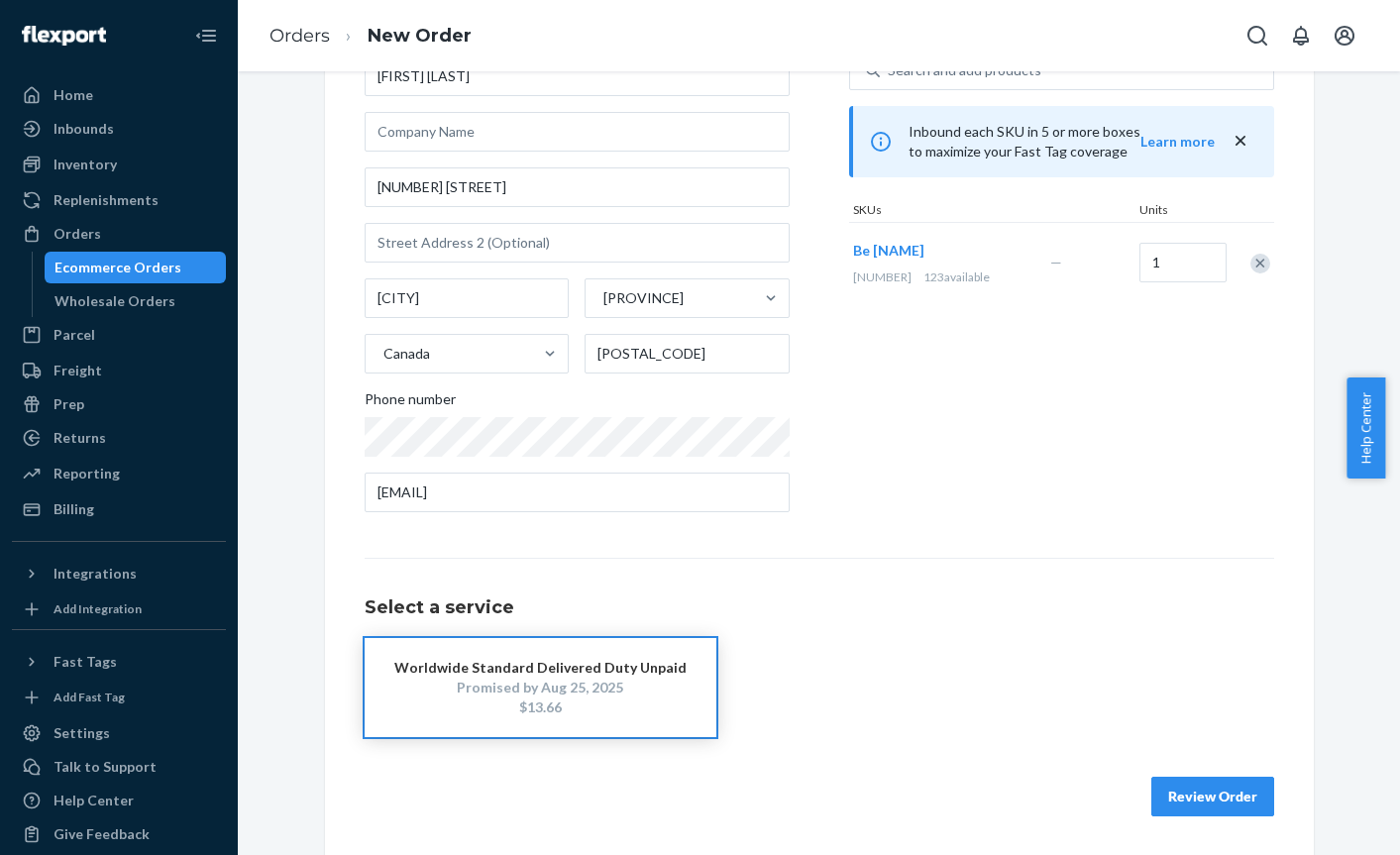 click on "Review Order" at bounding box center [1213, 797] 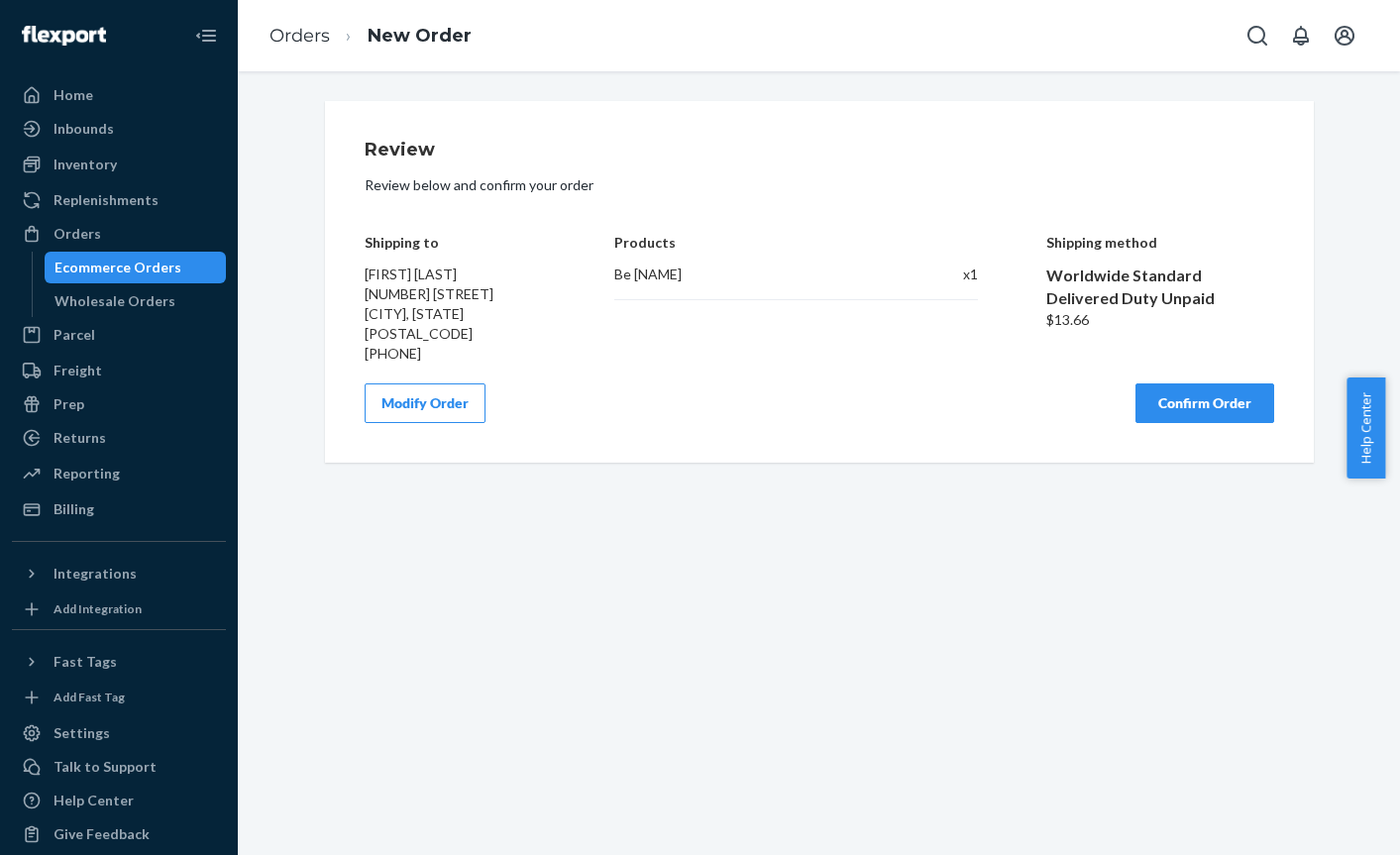 click on "Confirm Order" at bounding box center (1205, 403) 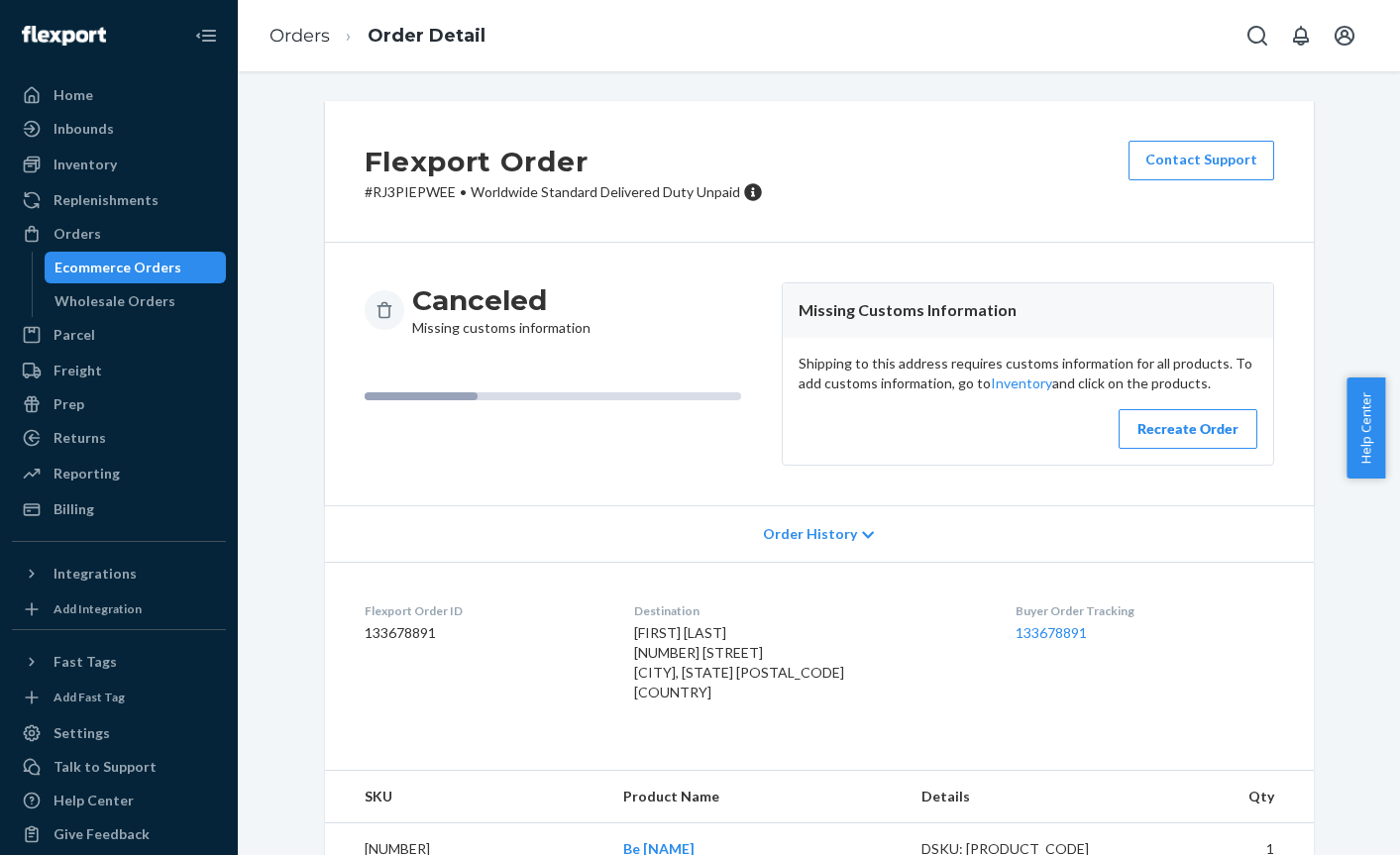 scroll, scrollTop: 44, scrollLeft: 0, axis: vertical 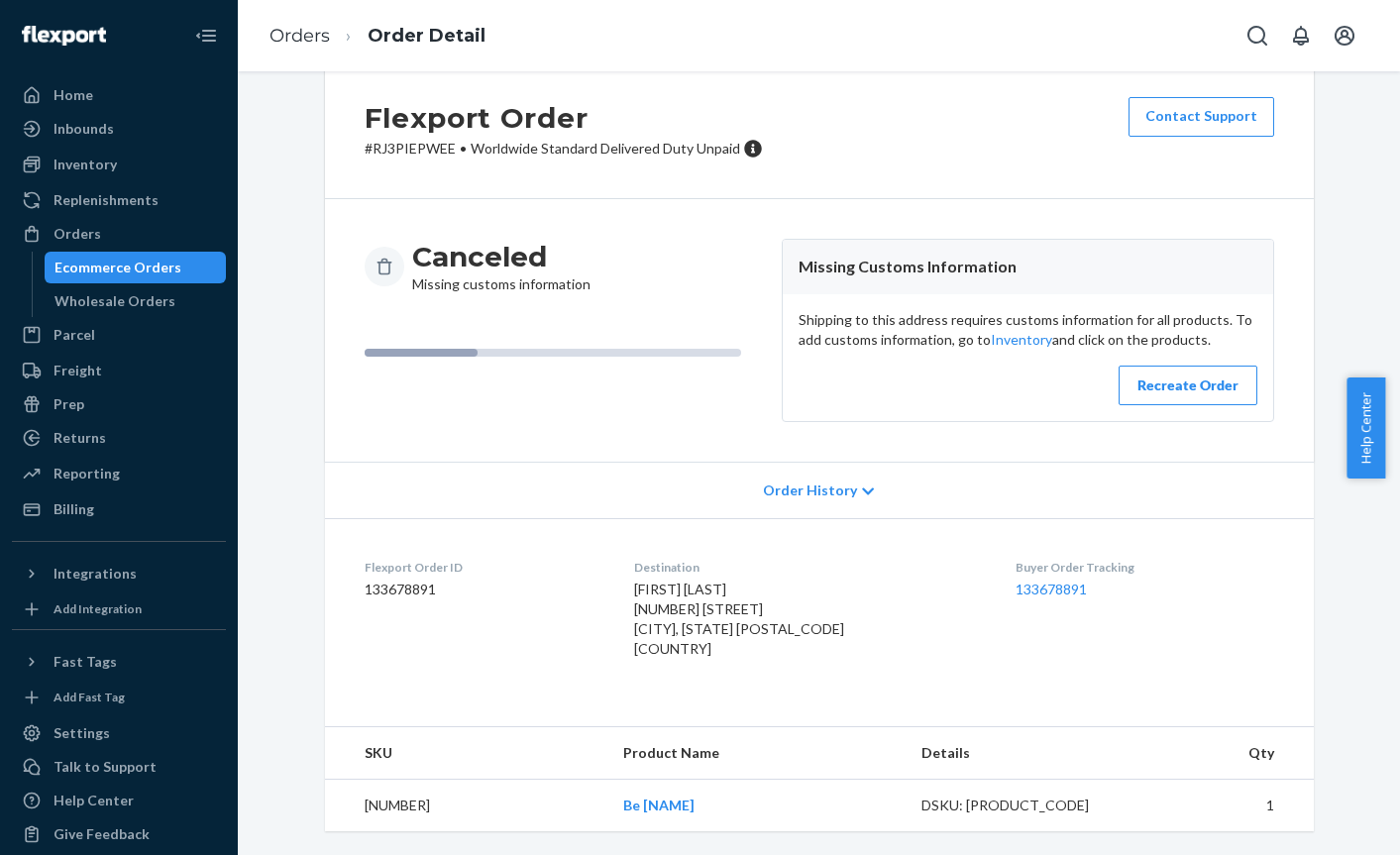 click on "Canceled Missing customs information" at bounding box center [501, 267] 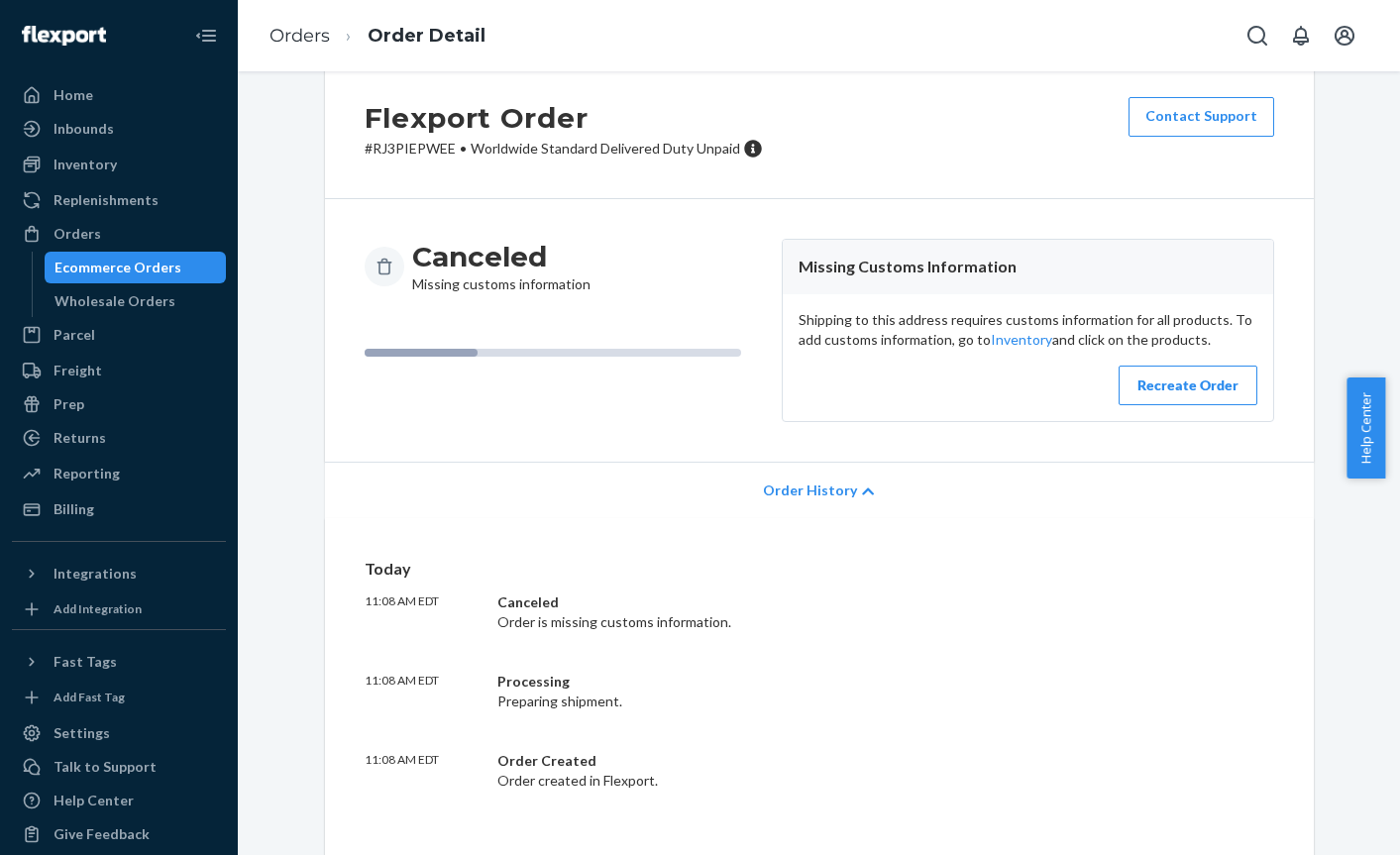 click on "Order History" at bounding box center (819, 489) 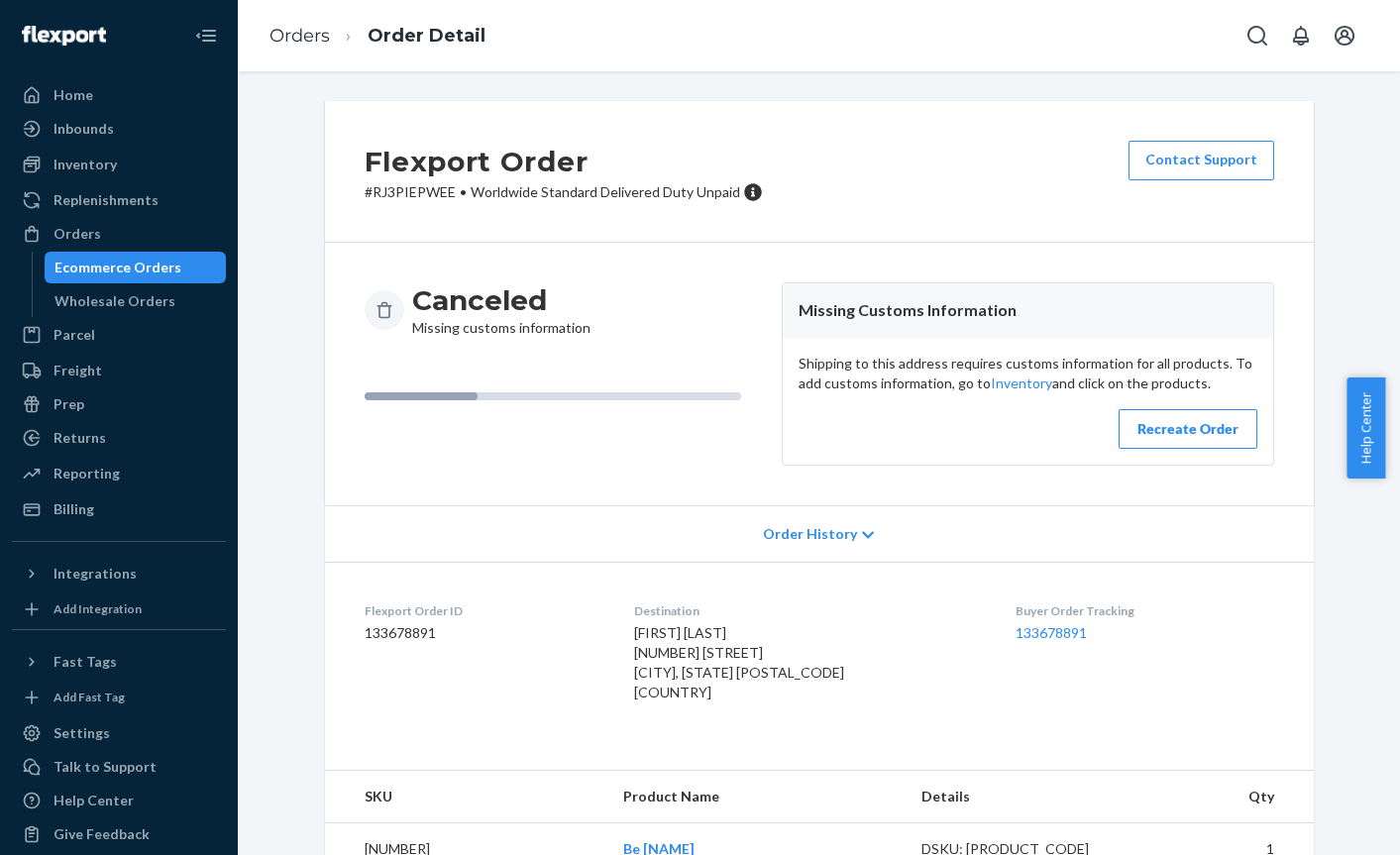 scroll, scrollTop: 44, scrollLeft: 0, axis: vertical 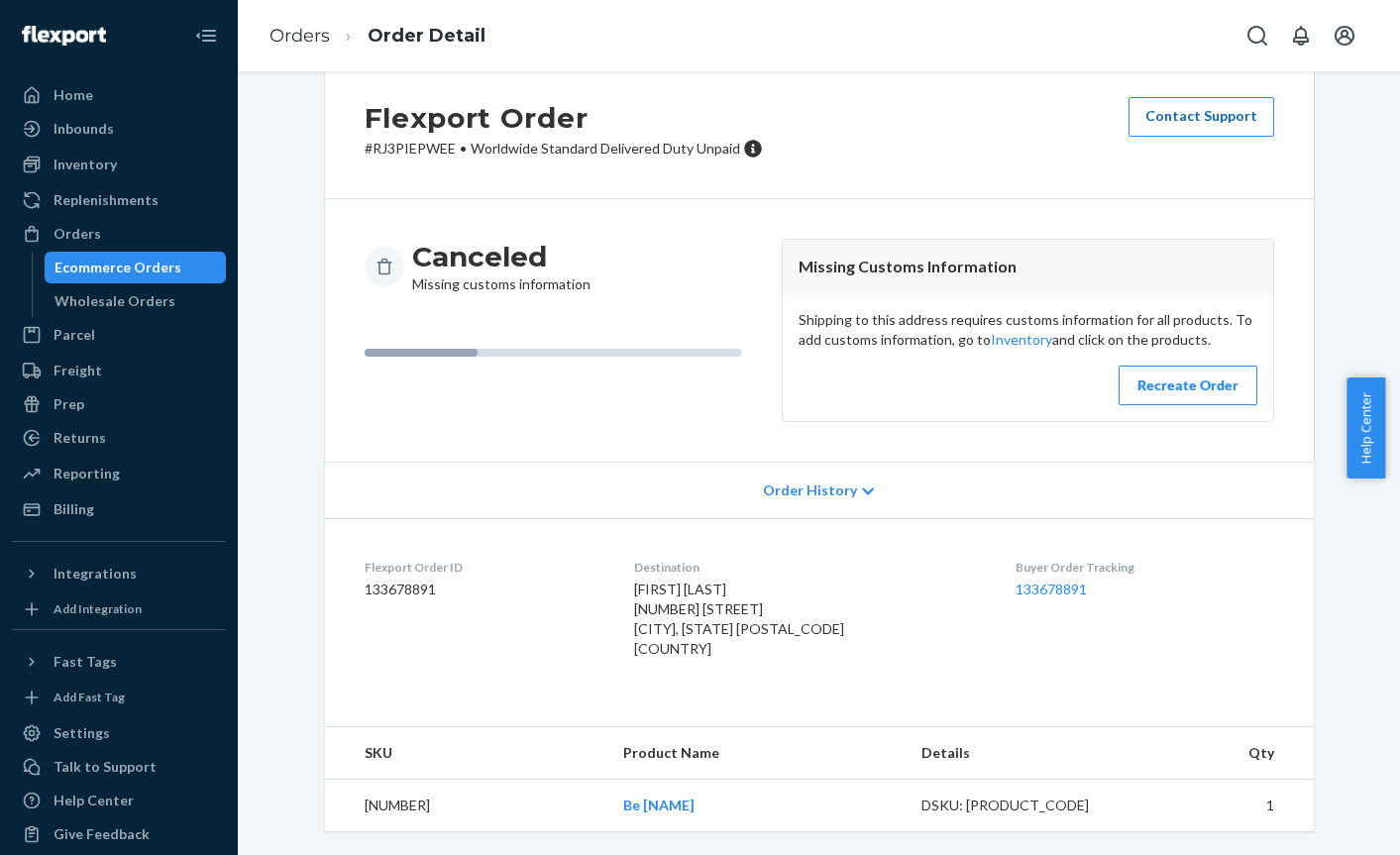 click on "Contact Support" at bounding box center [1201, 117] 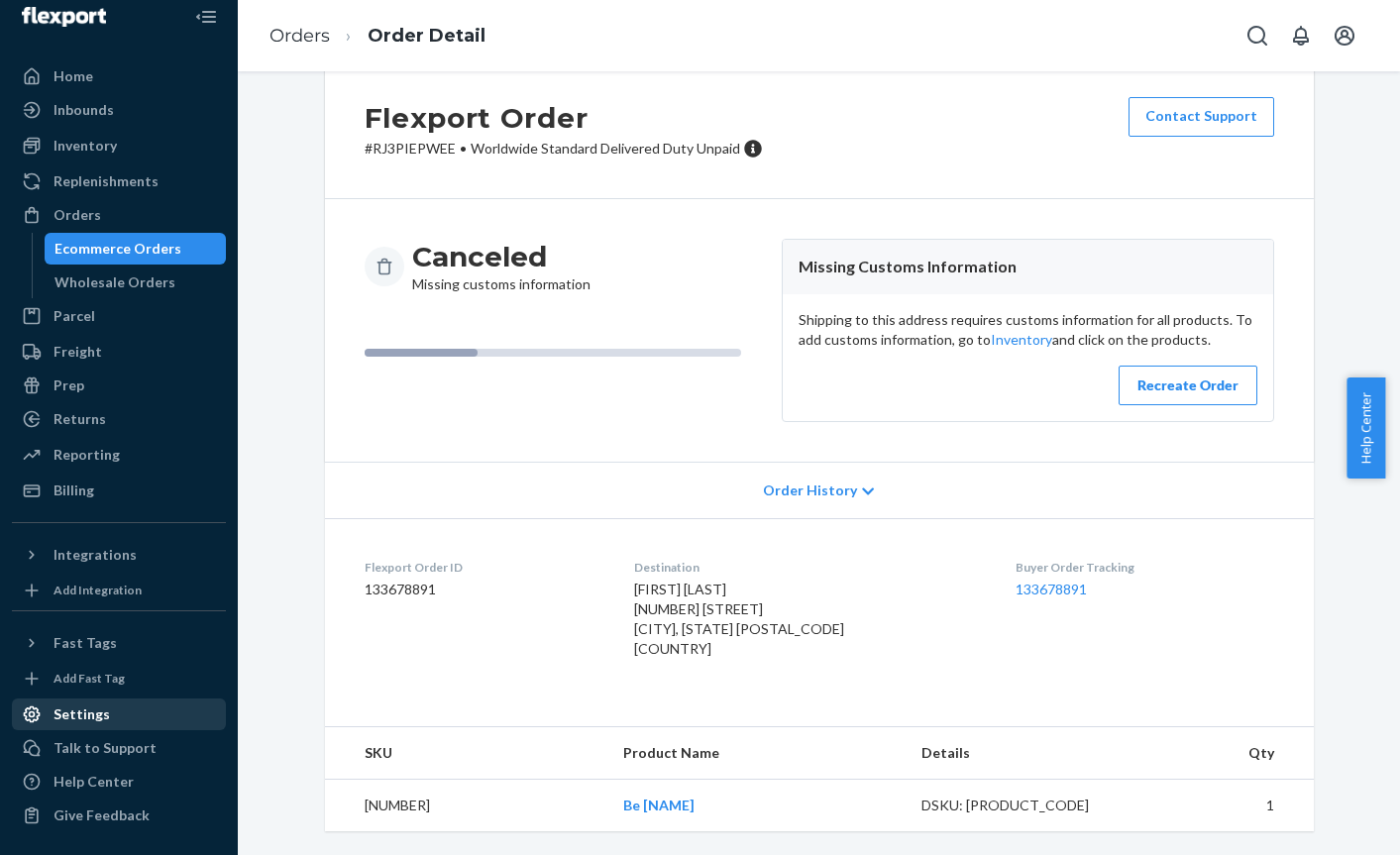 click on "Settings" at bounding box center (81, 714) 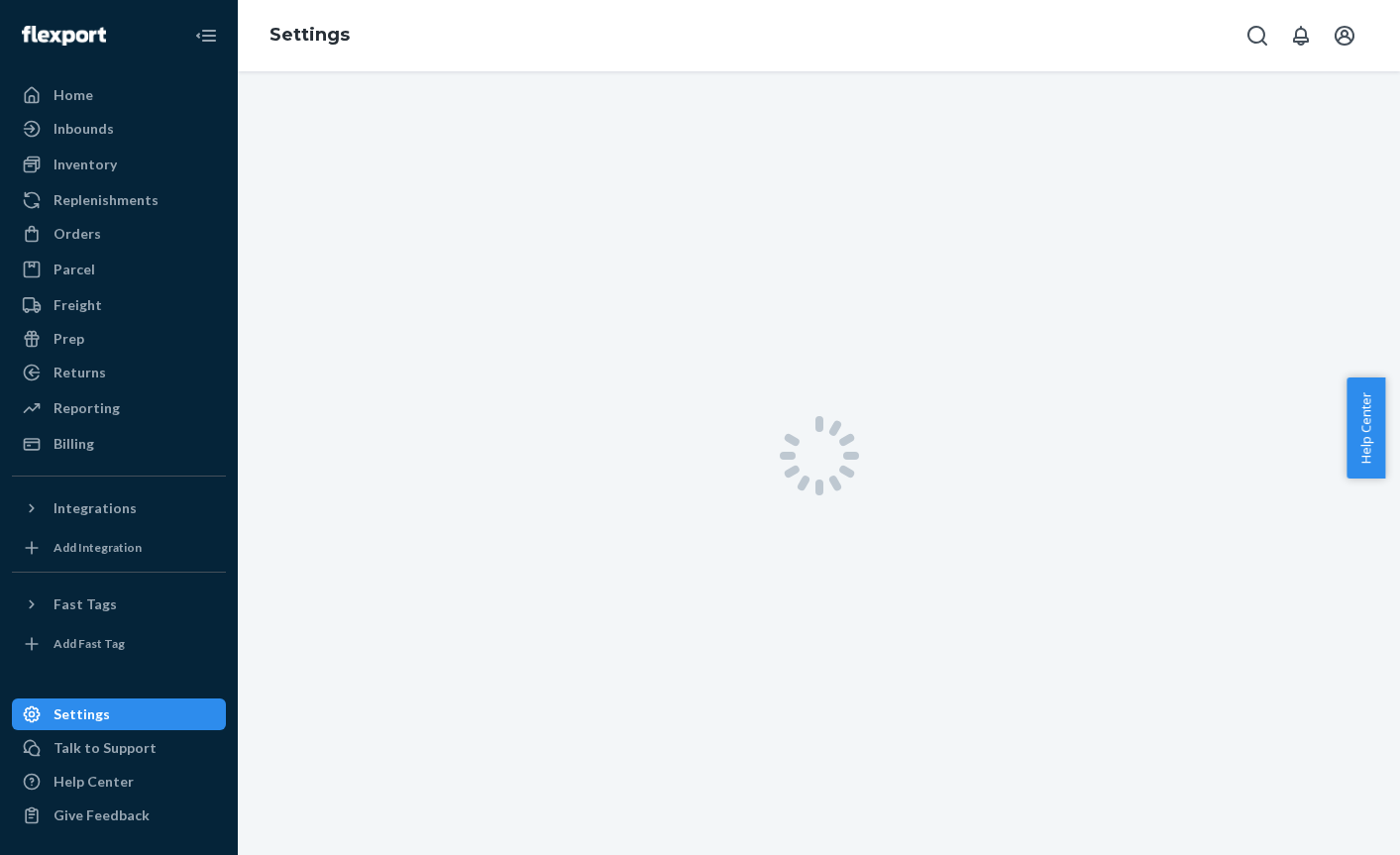 scroll, scrollTop: 0, scrollLeft: 0, axis: both 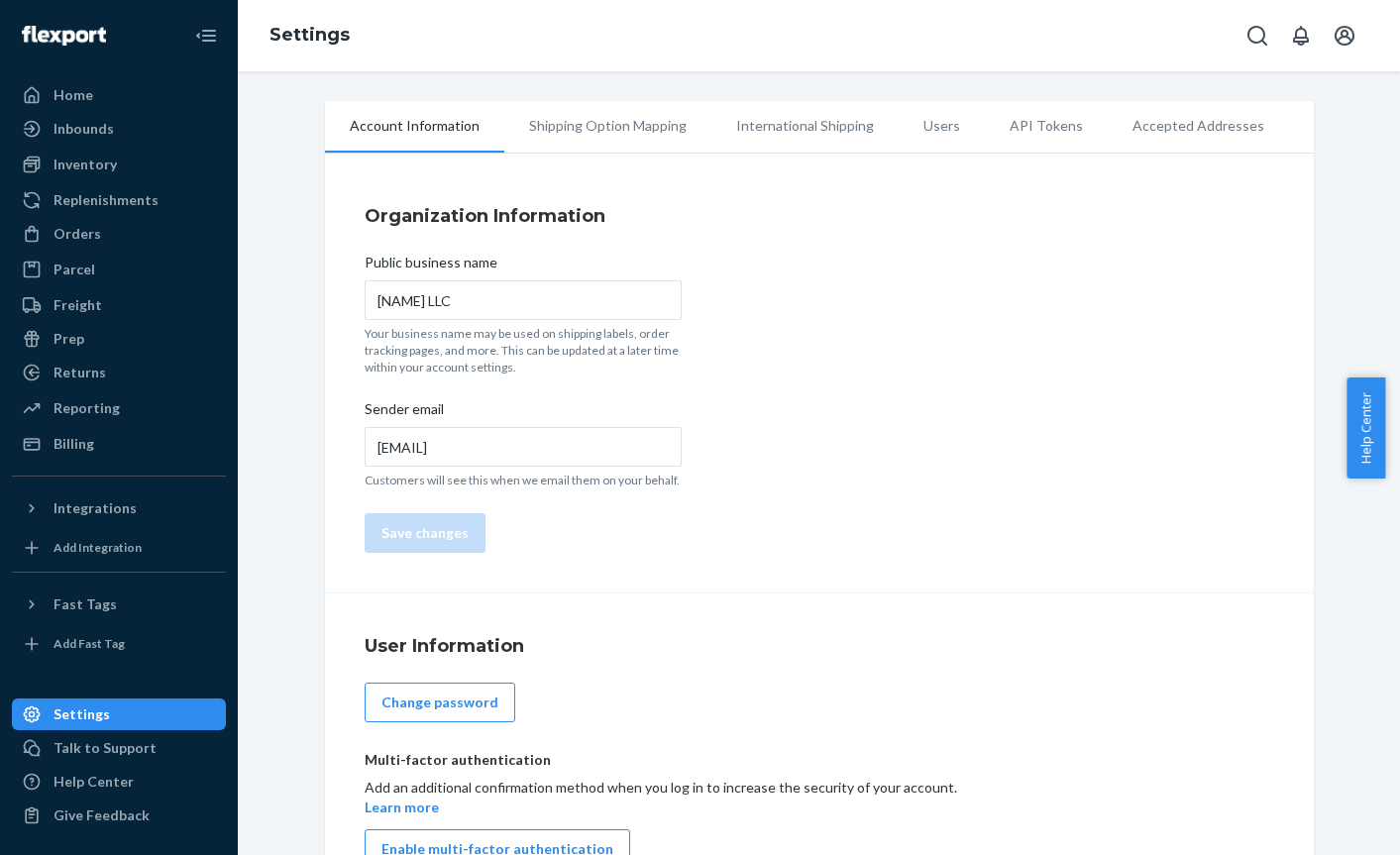 click on "Shipping Option Mapping" at bounding box center [607, 126] 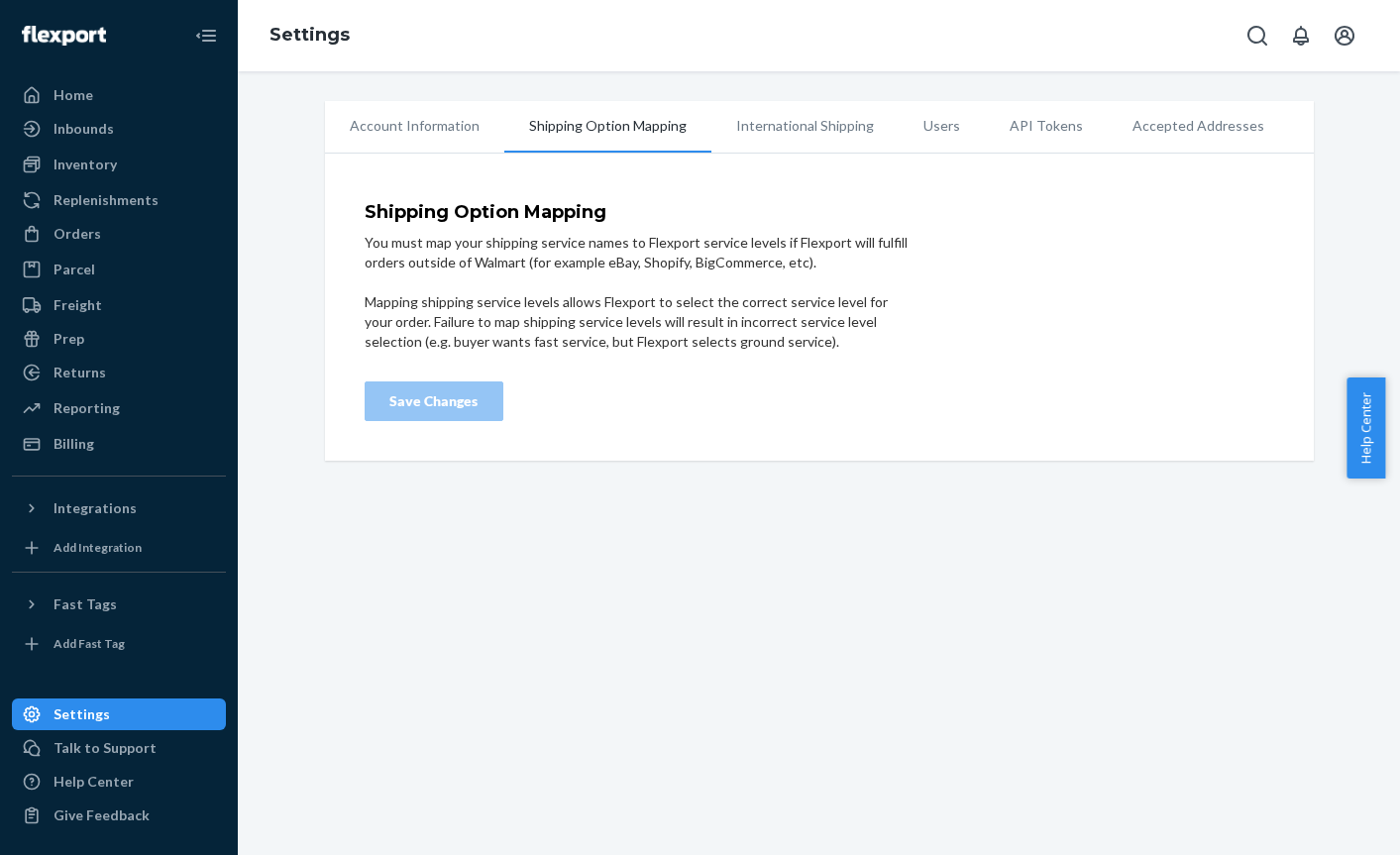 click on "International Shipping" at bounding box center [805, 126] 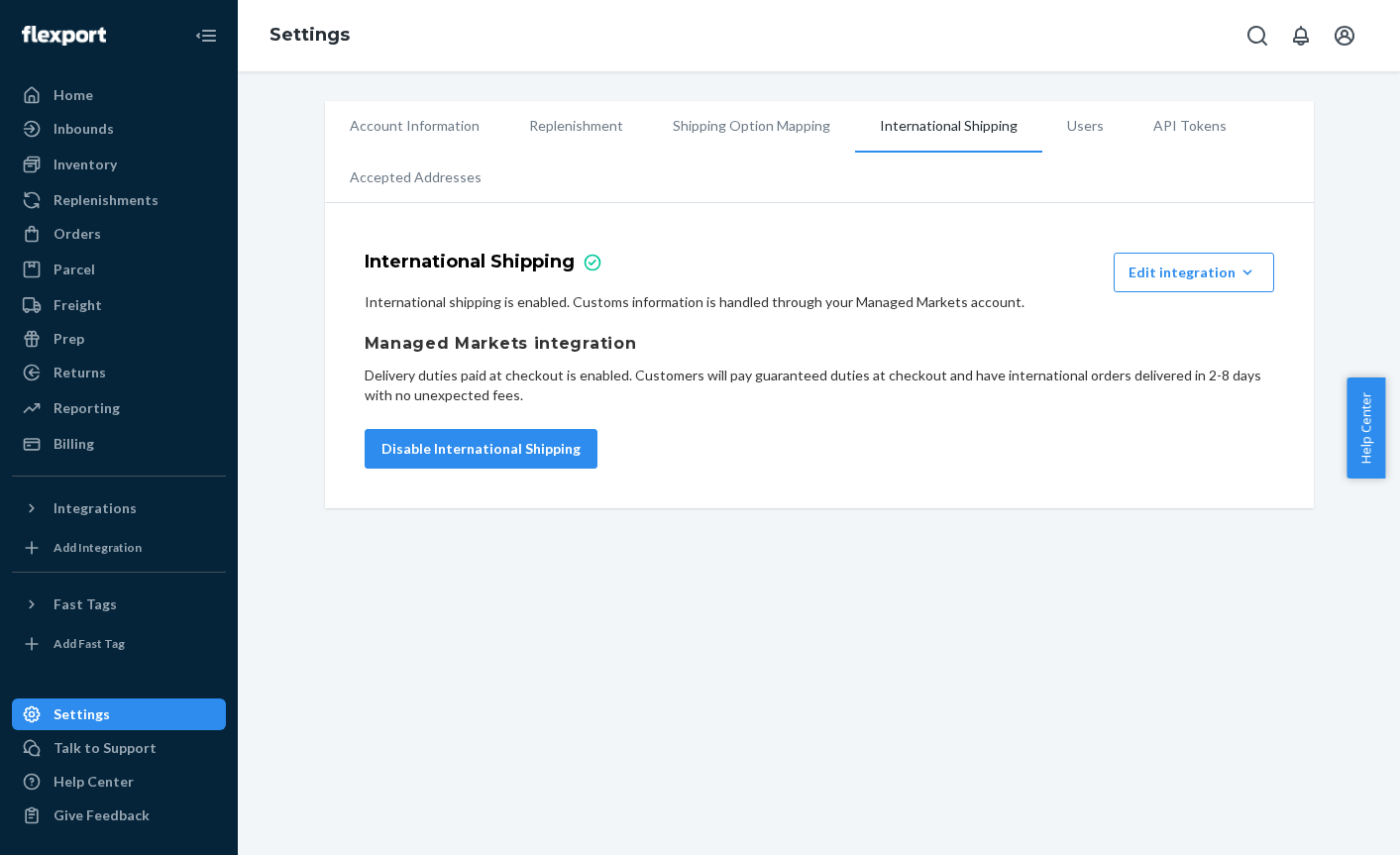 click on "International shipping is enabled. Customs information is handled through your Managed Markets account." at bounding box center (819, 302) 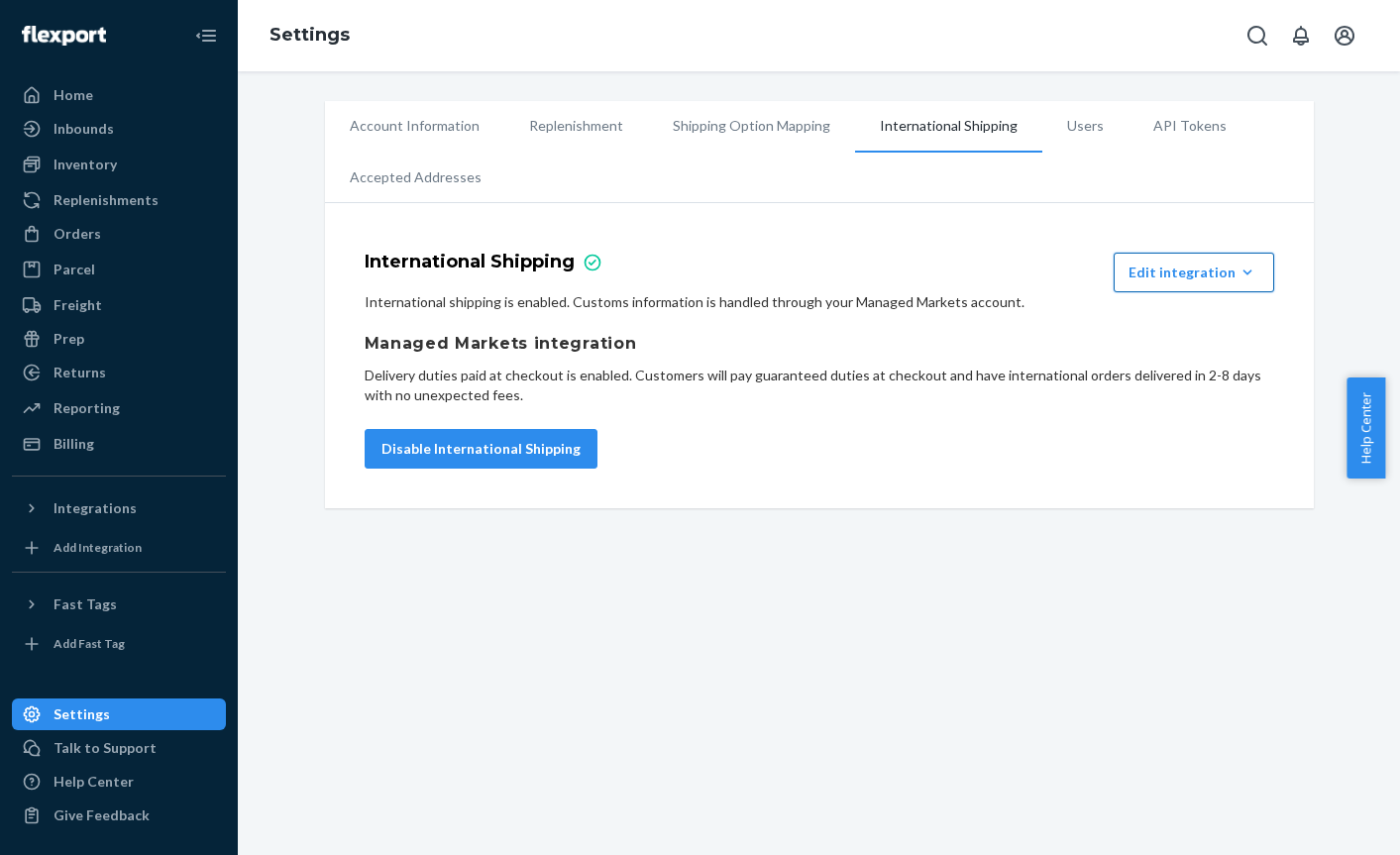click on "Edit integration" at bounding box center [1194, 272] 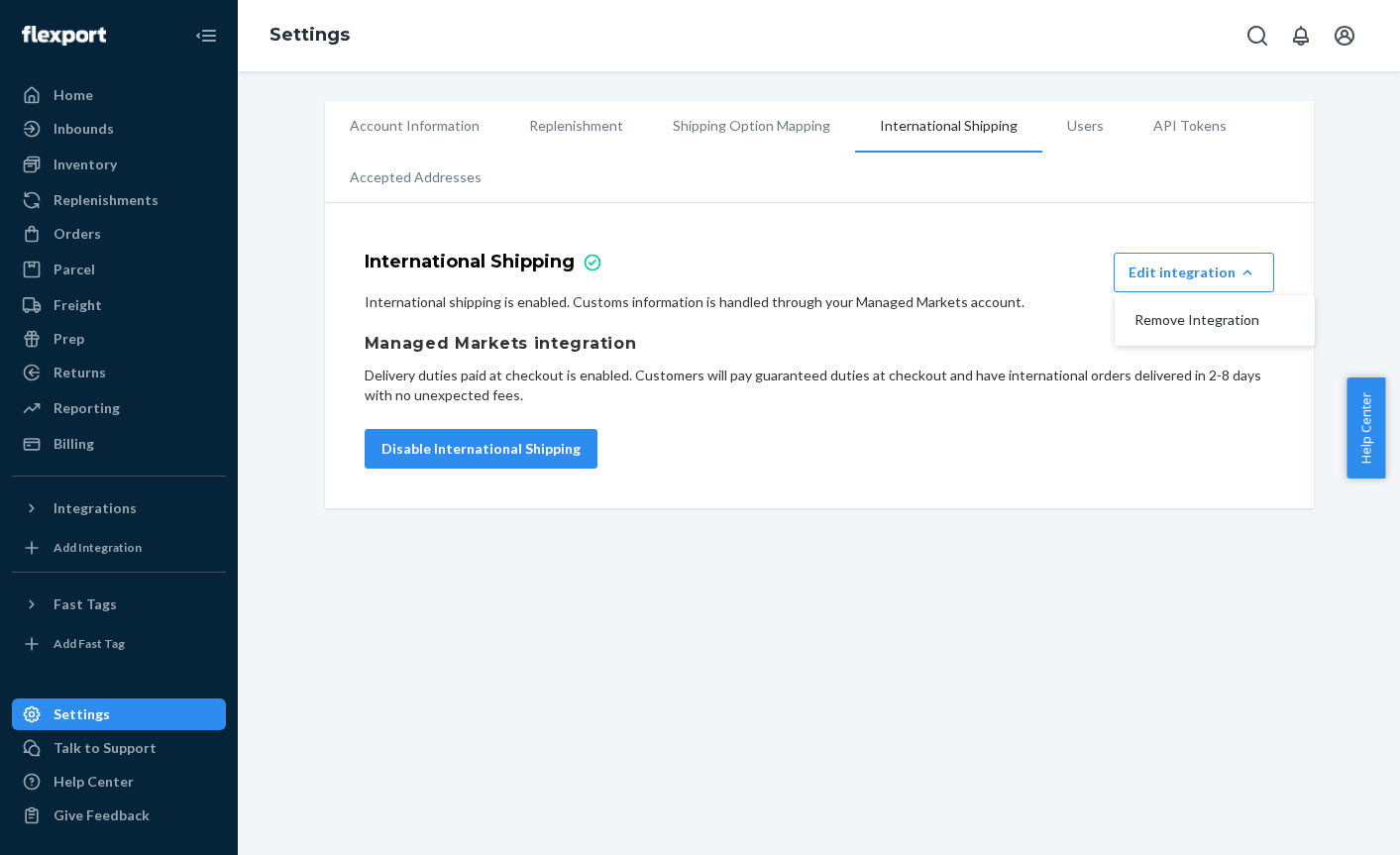 click on "International Shipping Edit integration Remove Integration International shipping is enabled. Customs information is handled through your Managed Markets account. Managed Markets integration Delivery duties paid at checkout is enabled. Customers will pay guaranteed duties at checkout and have international orders delivered in 2-8 days with no unexpected fees. Disable International Shipping" at bounding box center [819, 361] 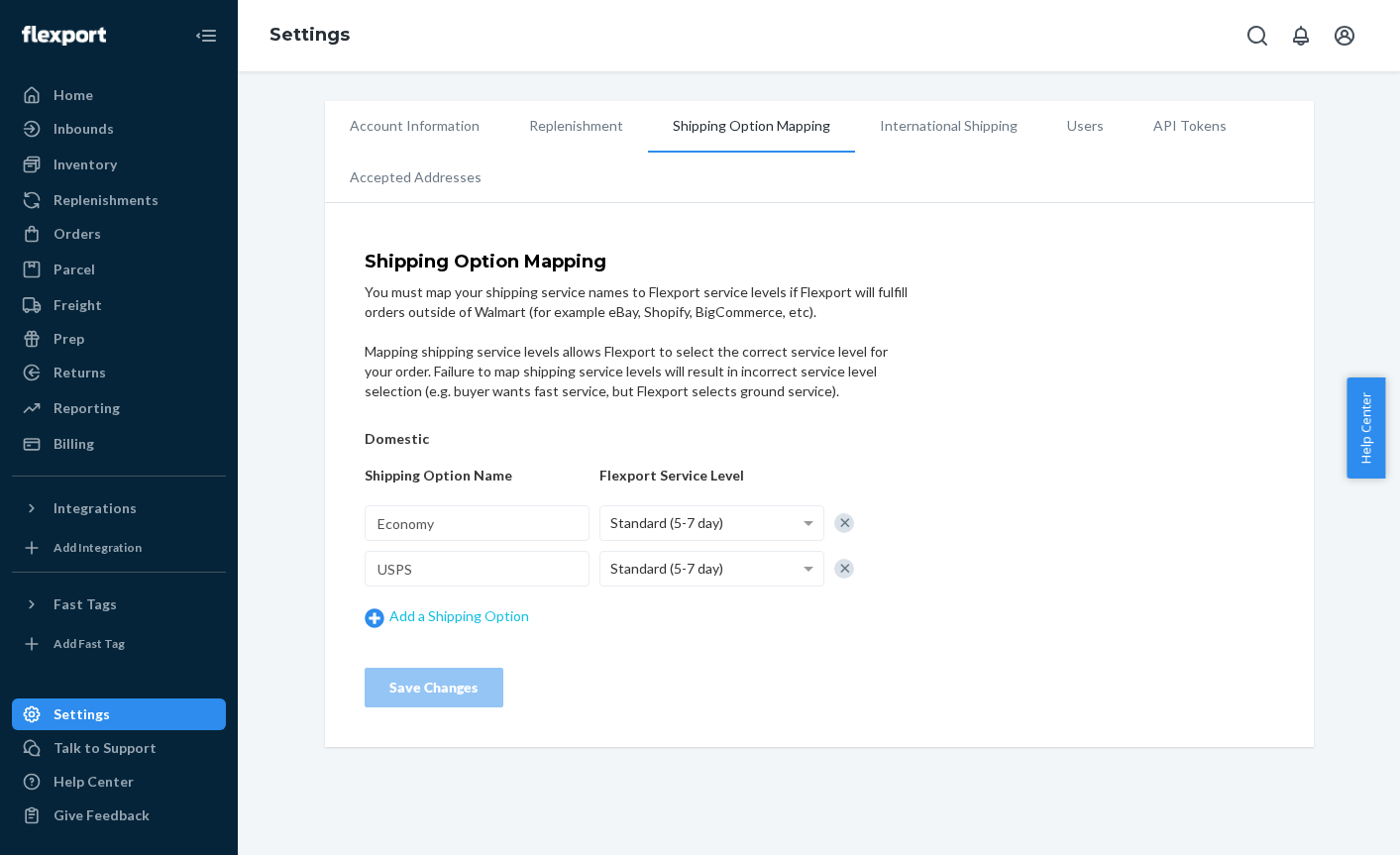 click 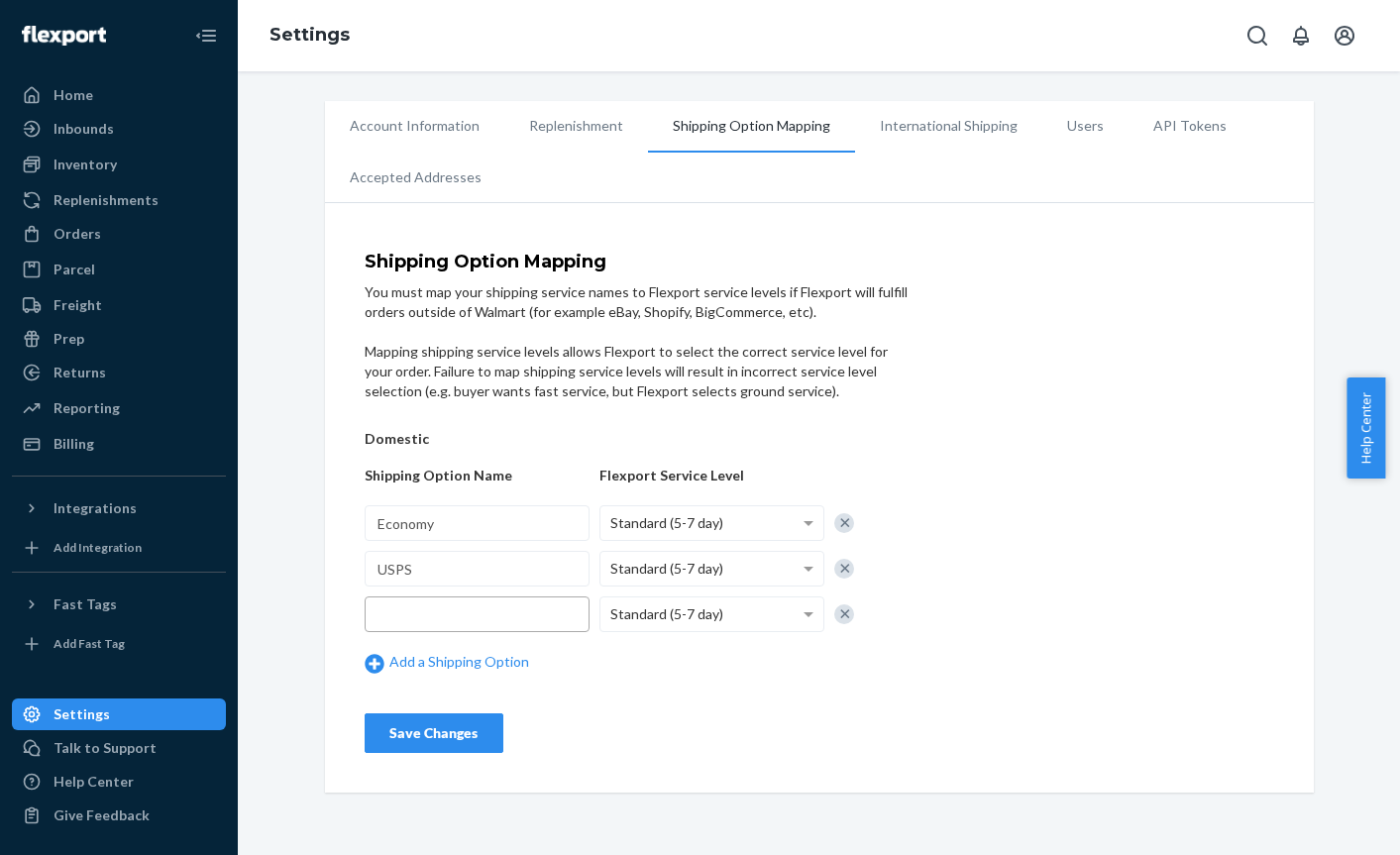 click at bounding box center [477, 614] 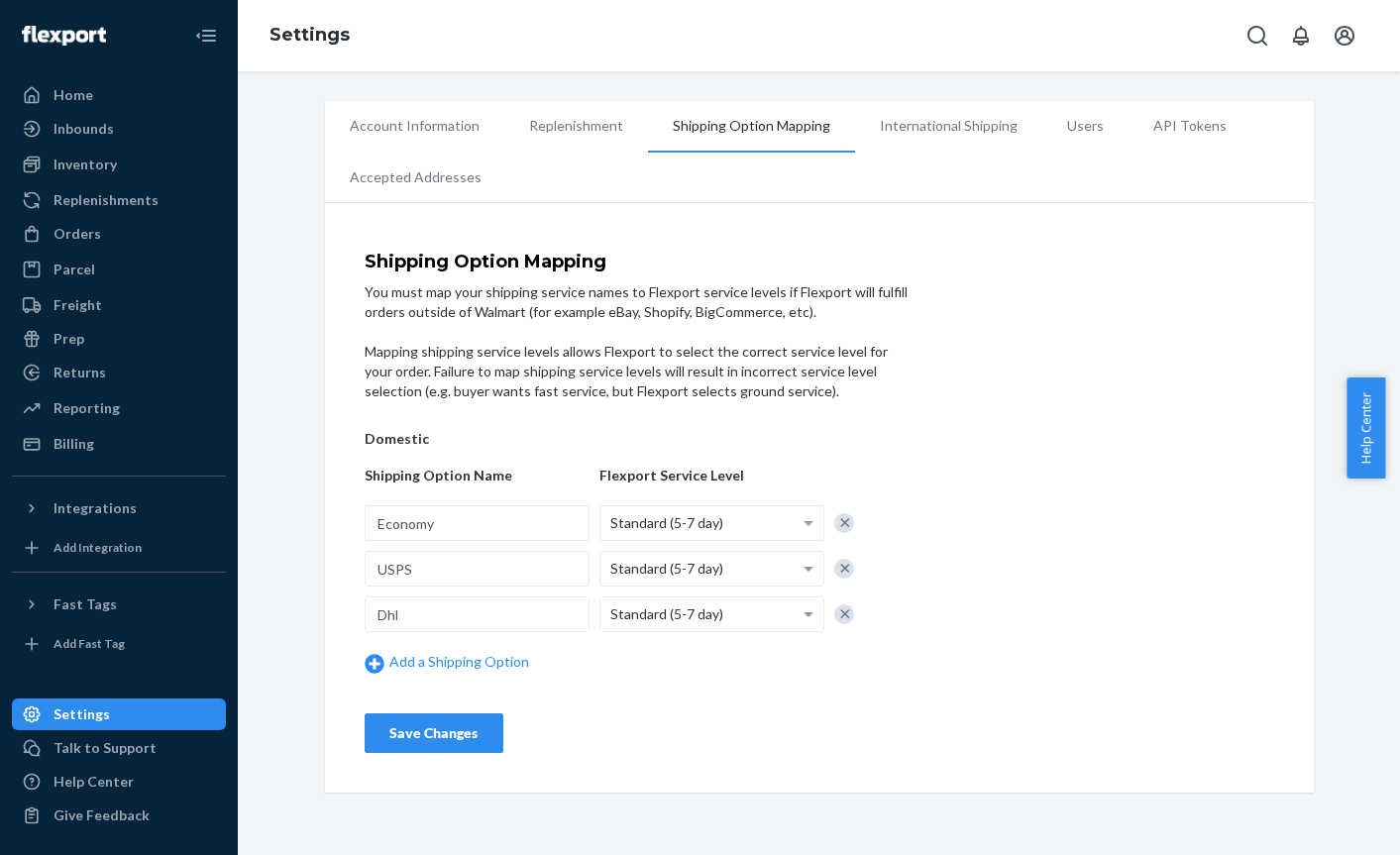 click on "Economy Standard (5-7 day) USPS Standard (5-7 day) Dhl Standard (5-7 day) Add a Shipping Option" at bounding box center [637, 593] 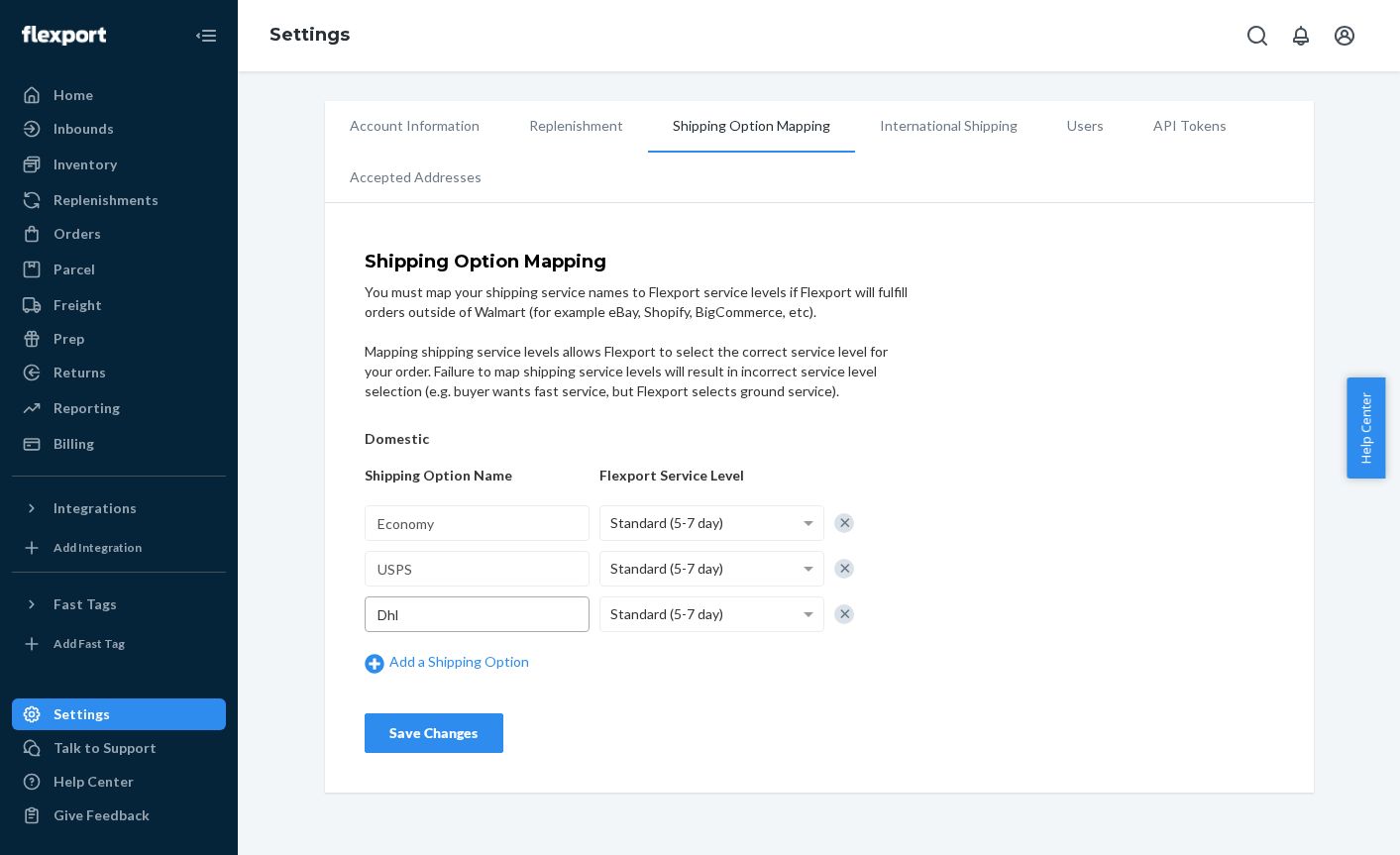 click on "Dhl" at bounding box center [477, 614] 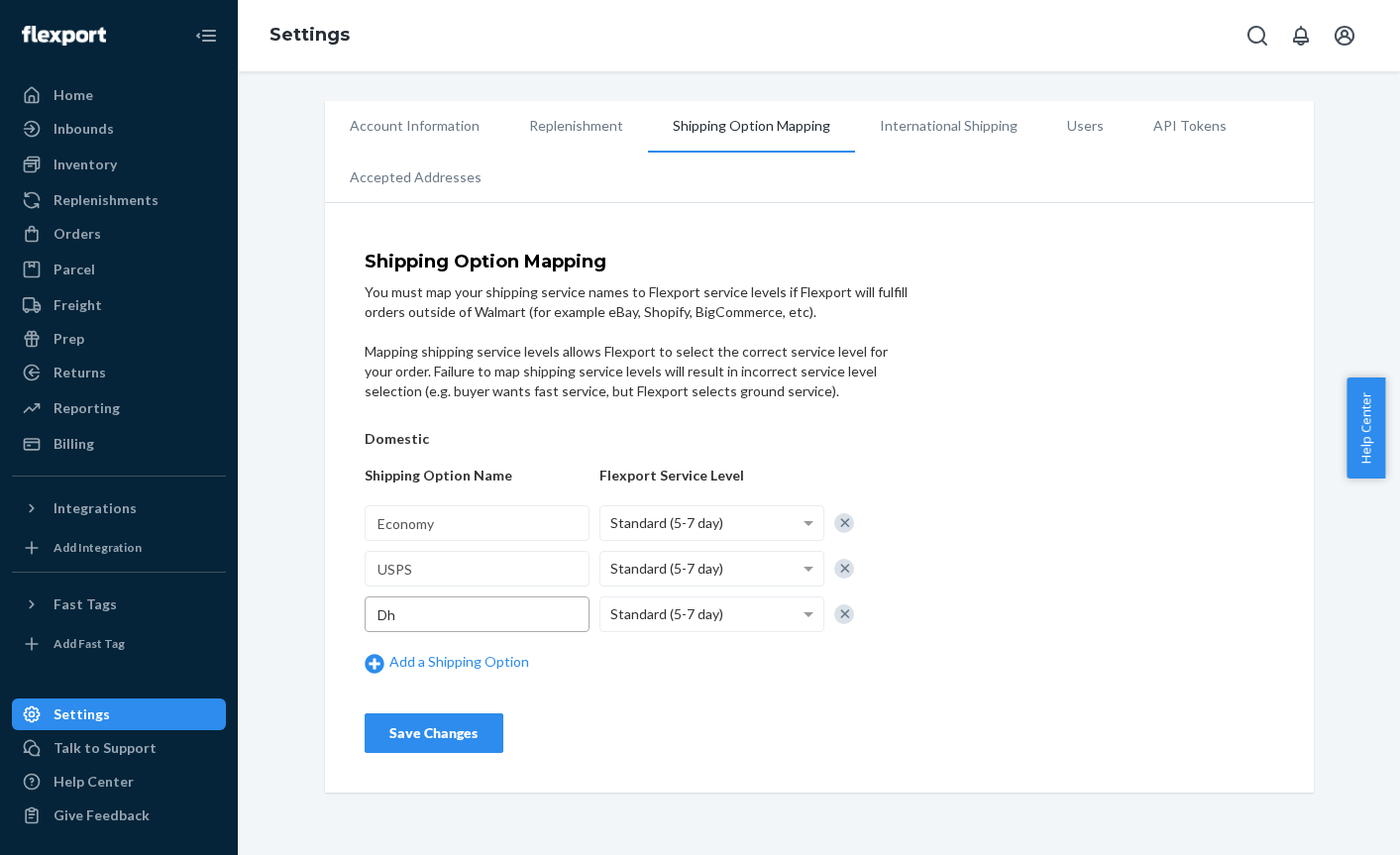 type on "D" 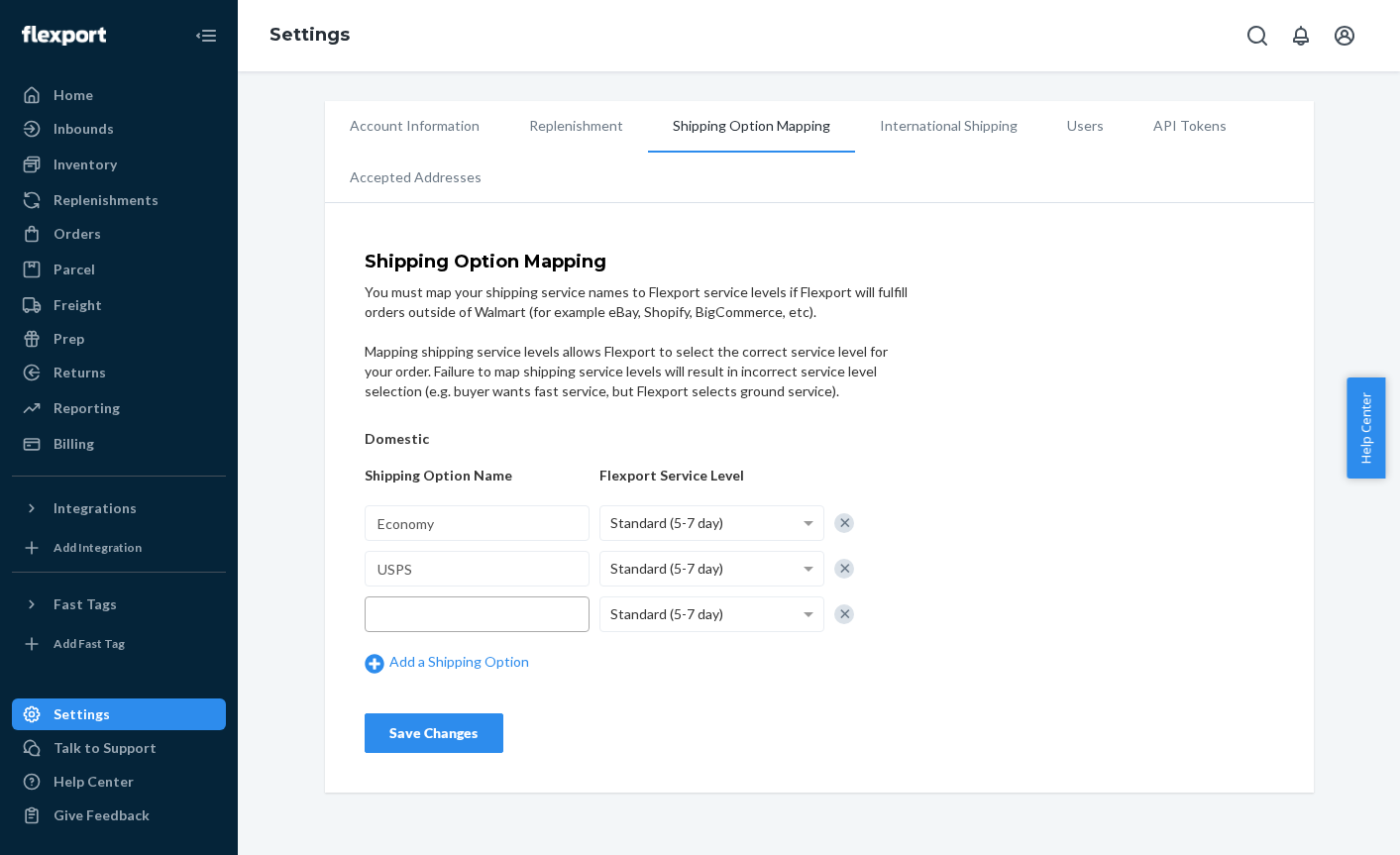 type on "H" 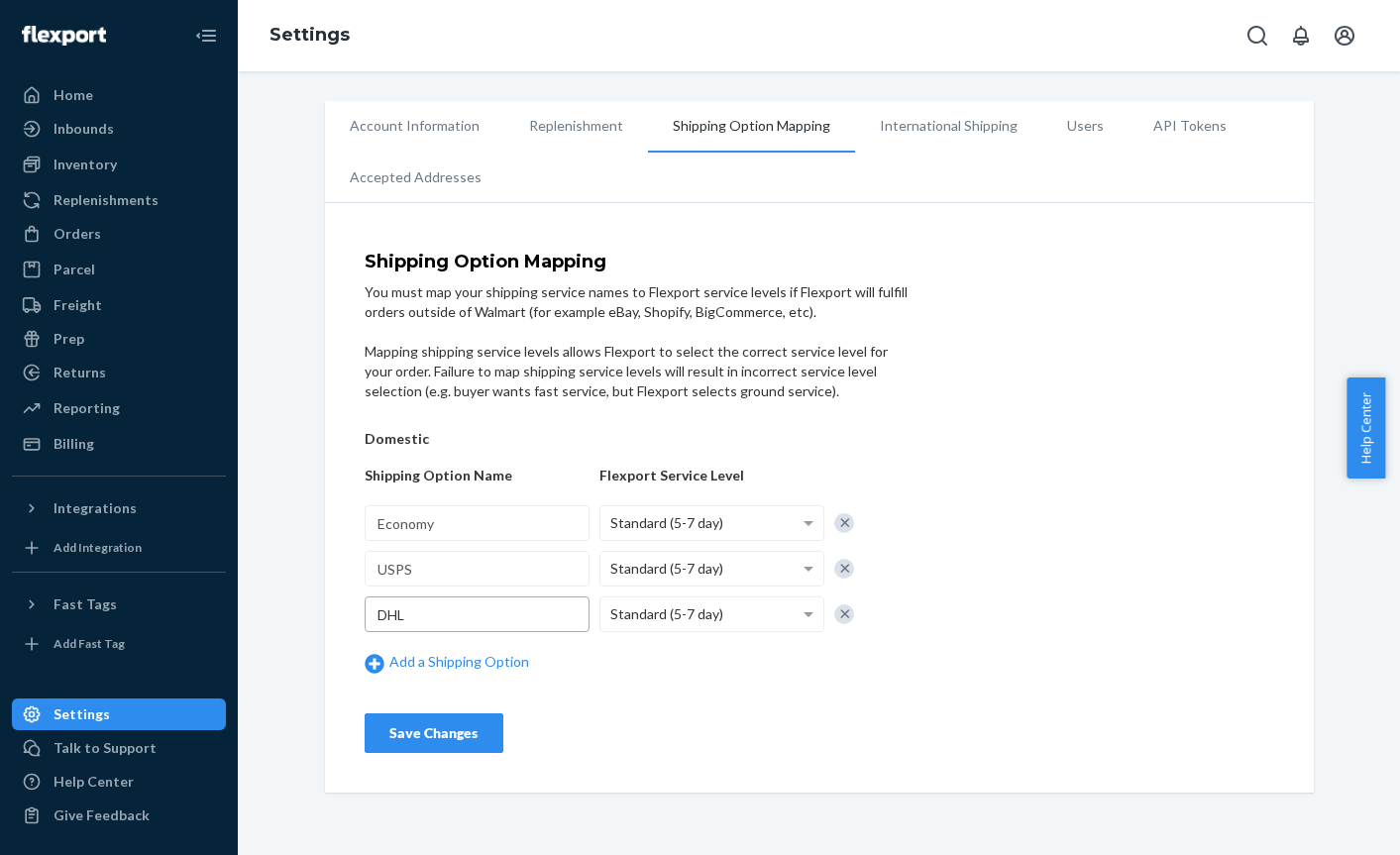 type on "DHL" 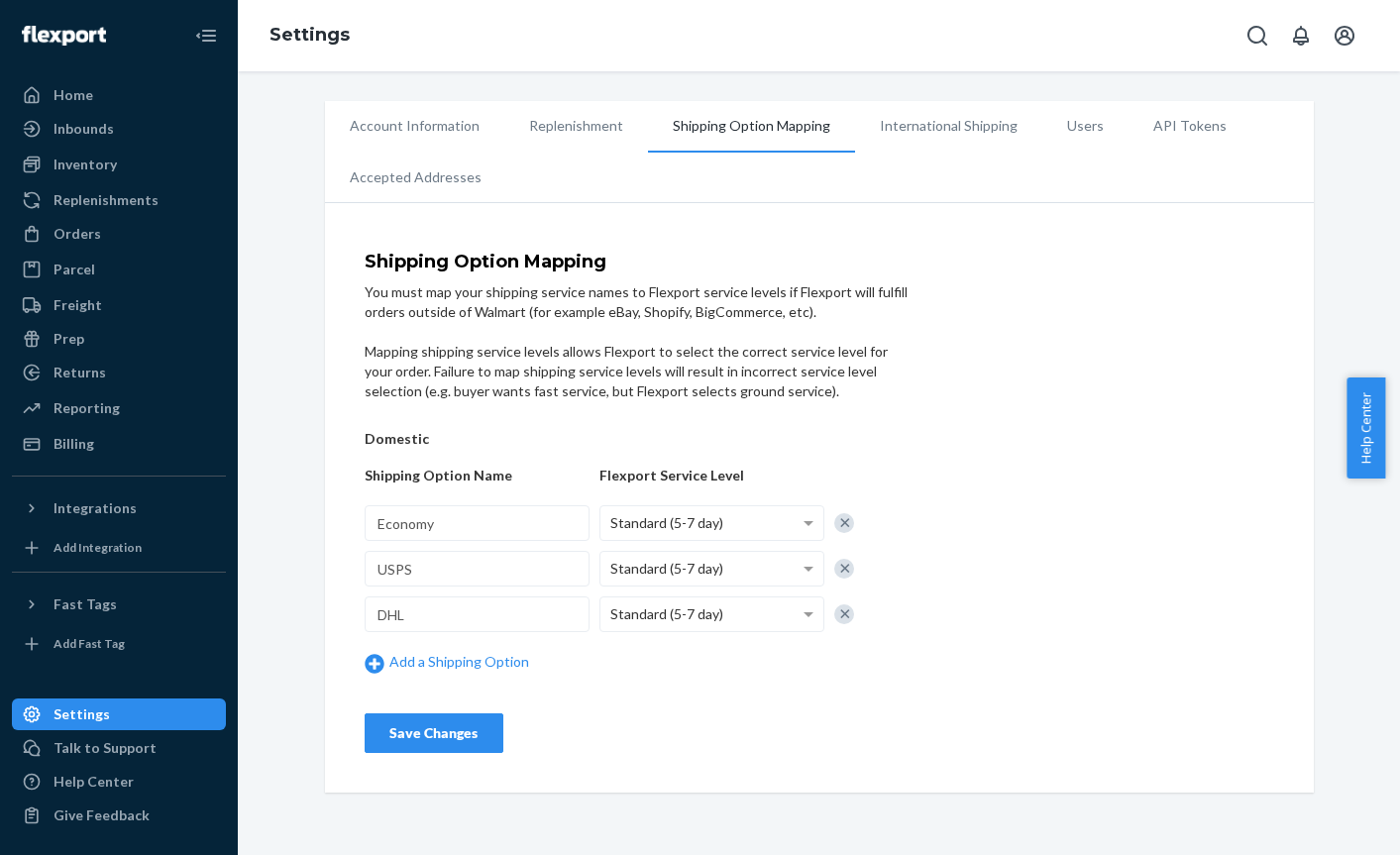 click on "Save Changes" at bounding box center (434, 733) 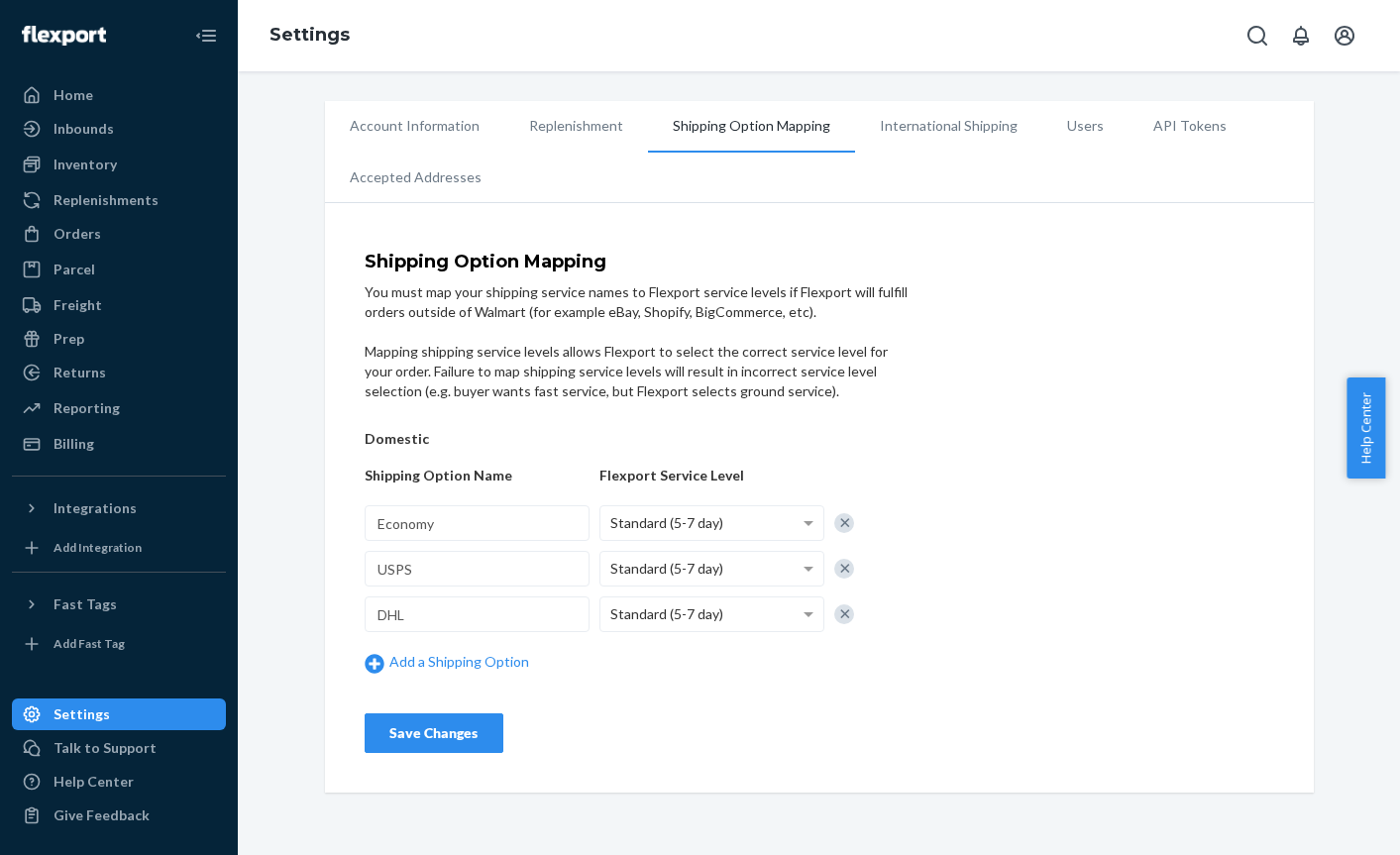 click on "Save Changes" at bounding box center [434, 733] 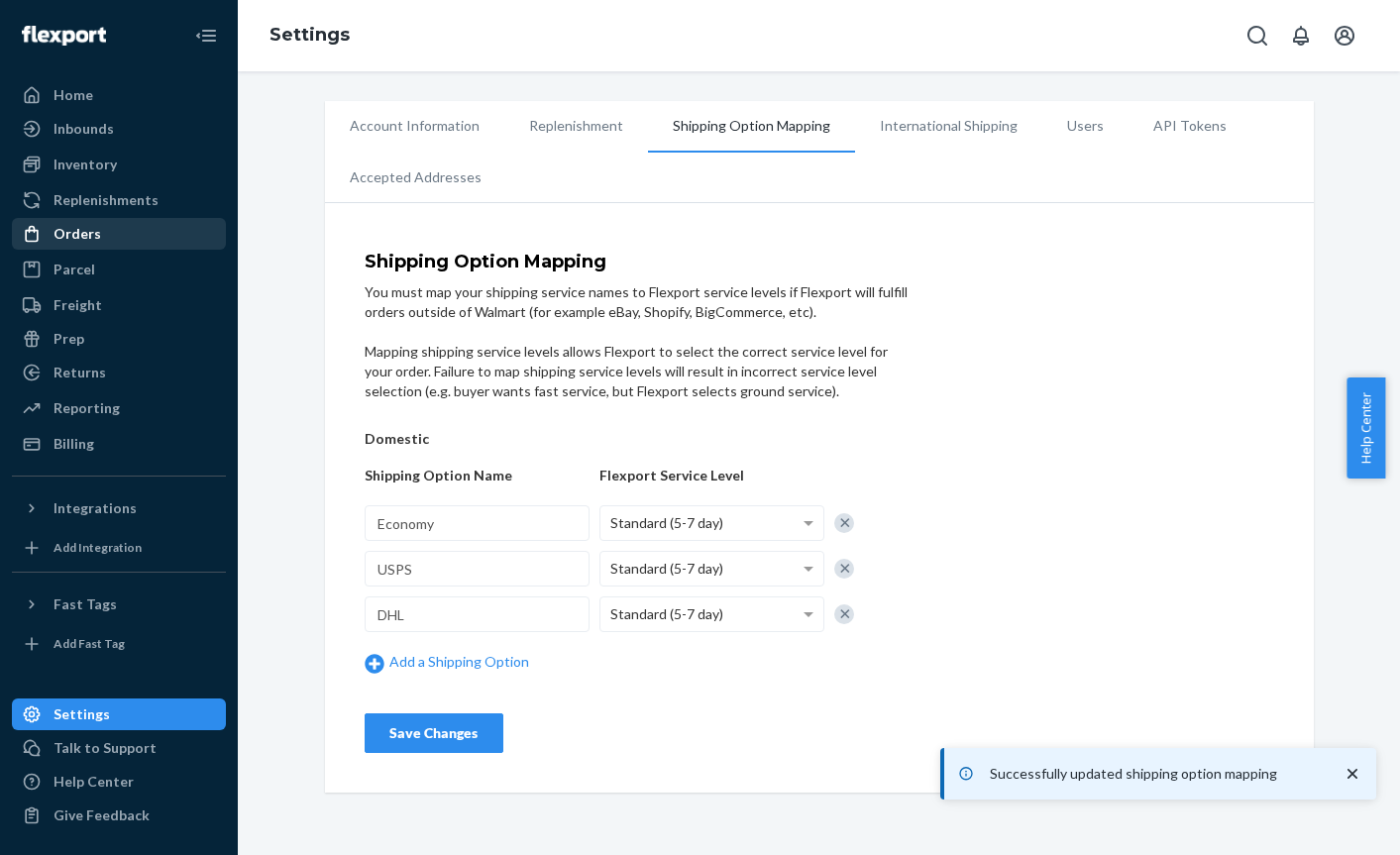 click on "Orders" at bounding box center [119, 234] 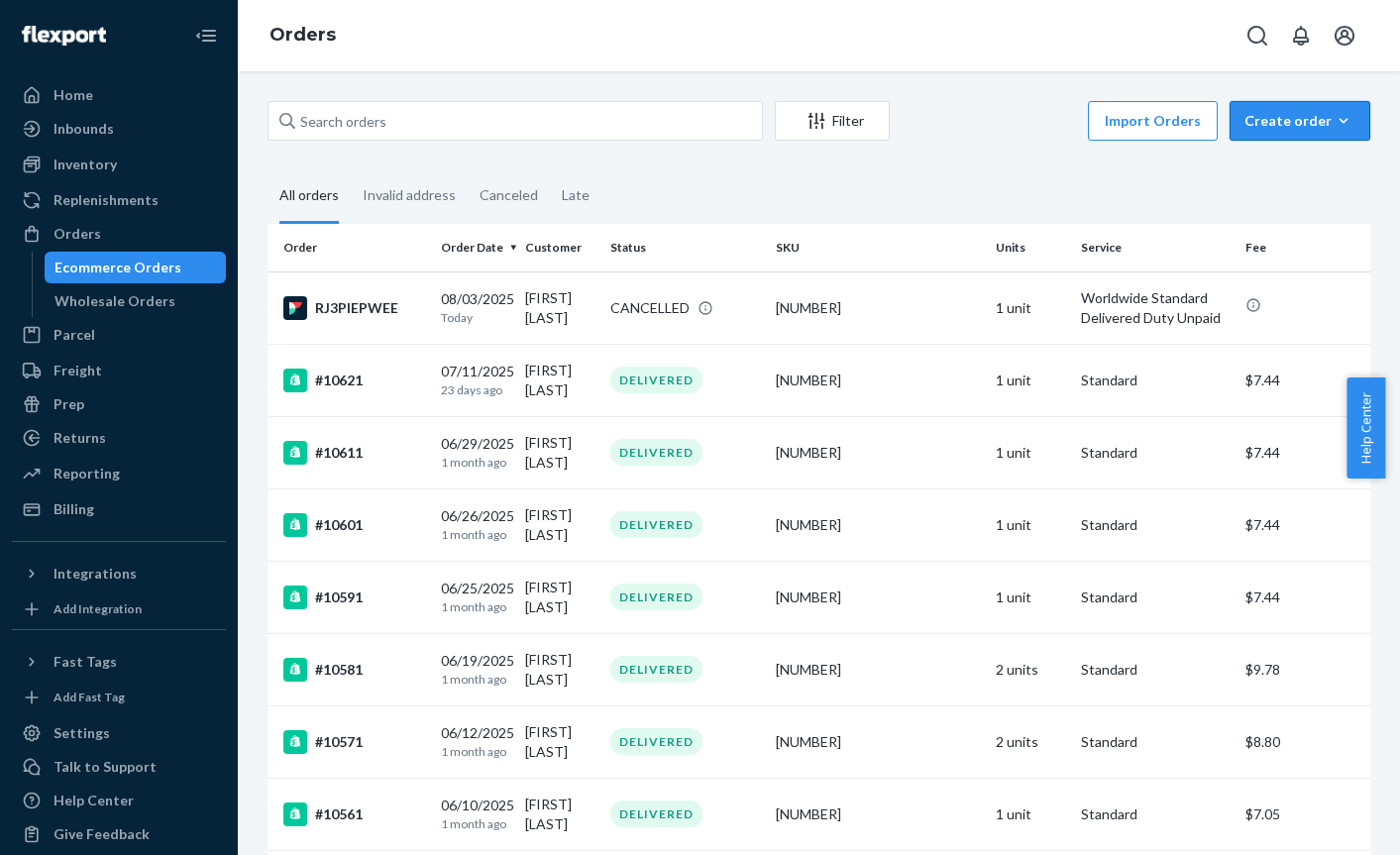 click on "Create order" at bounding box center [1300, 121] 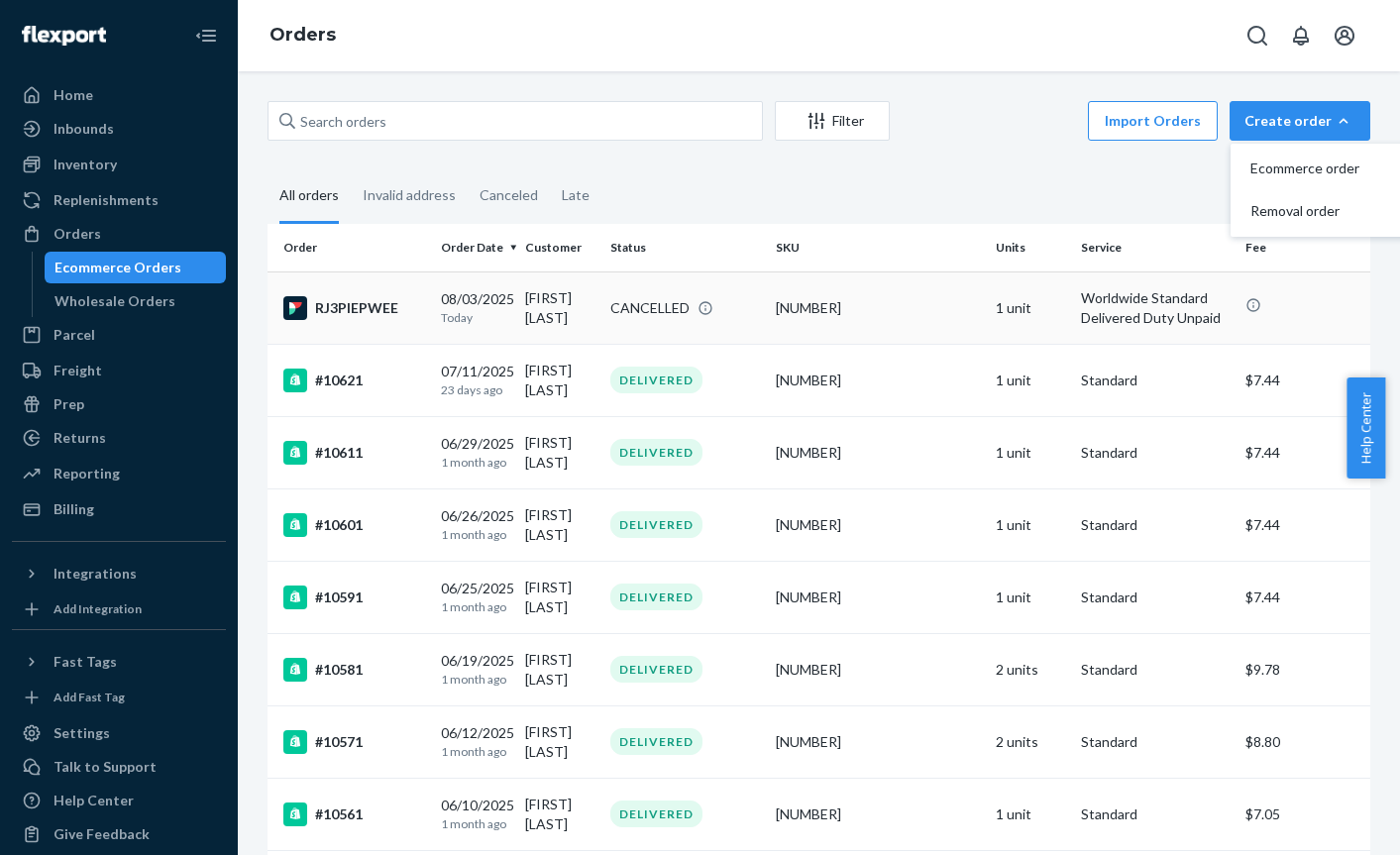 drag, startPoint x: 1273, startPoint y: 160, endPoint x: 1226, endPoint y: 300, distance: 147.6787 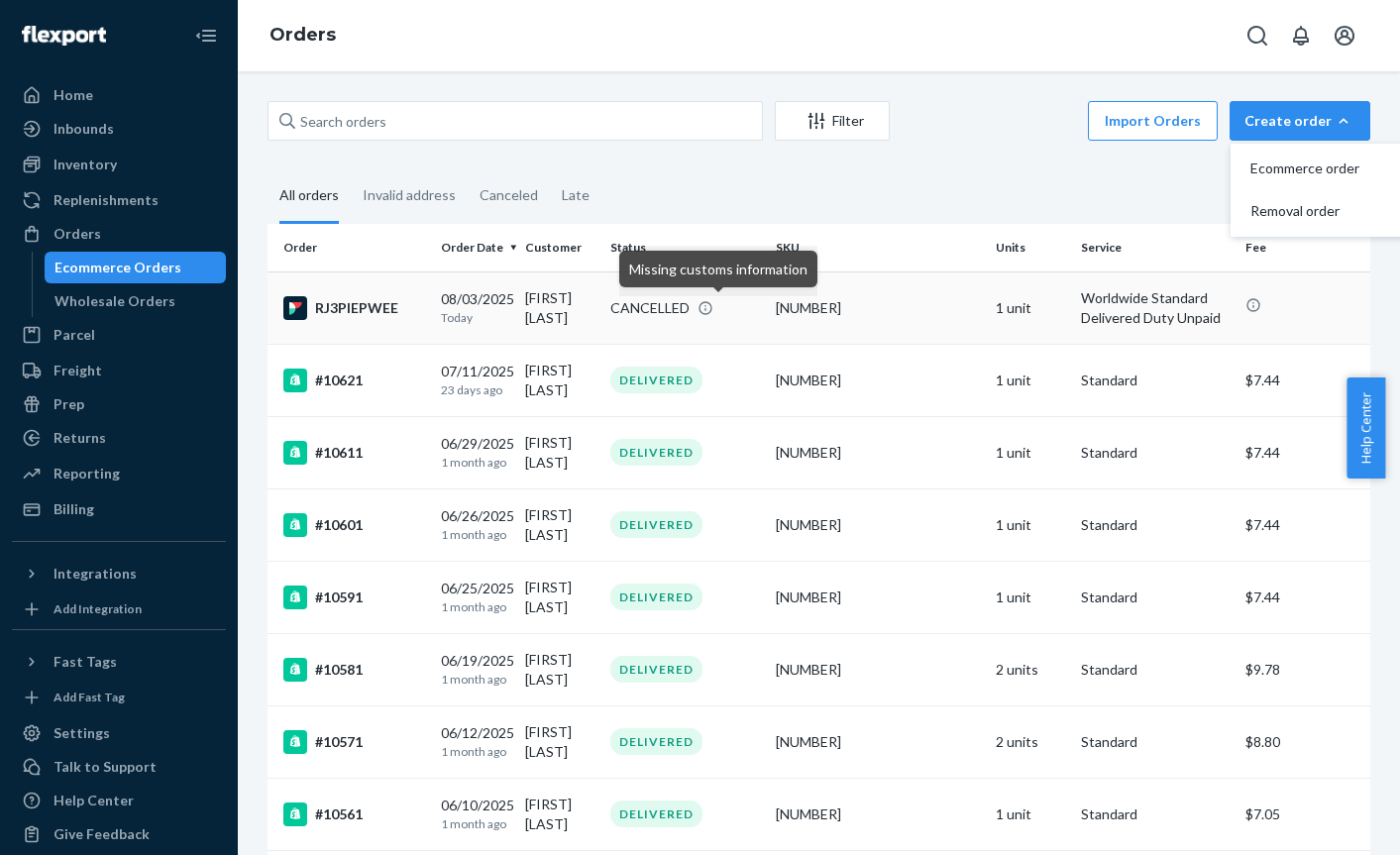 click 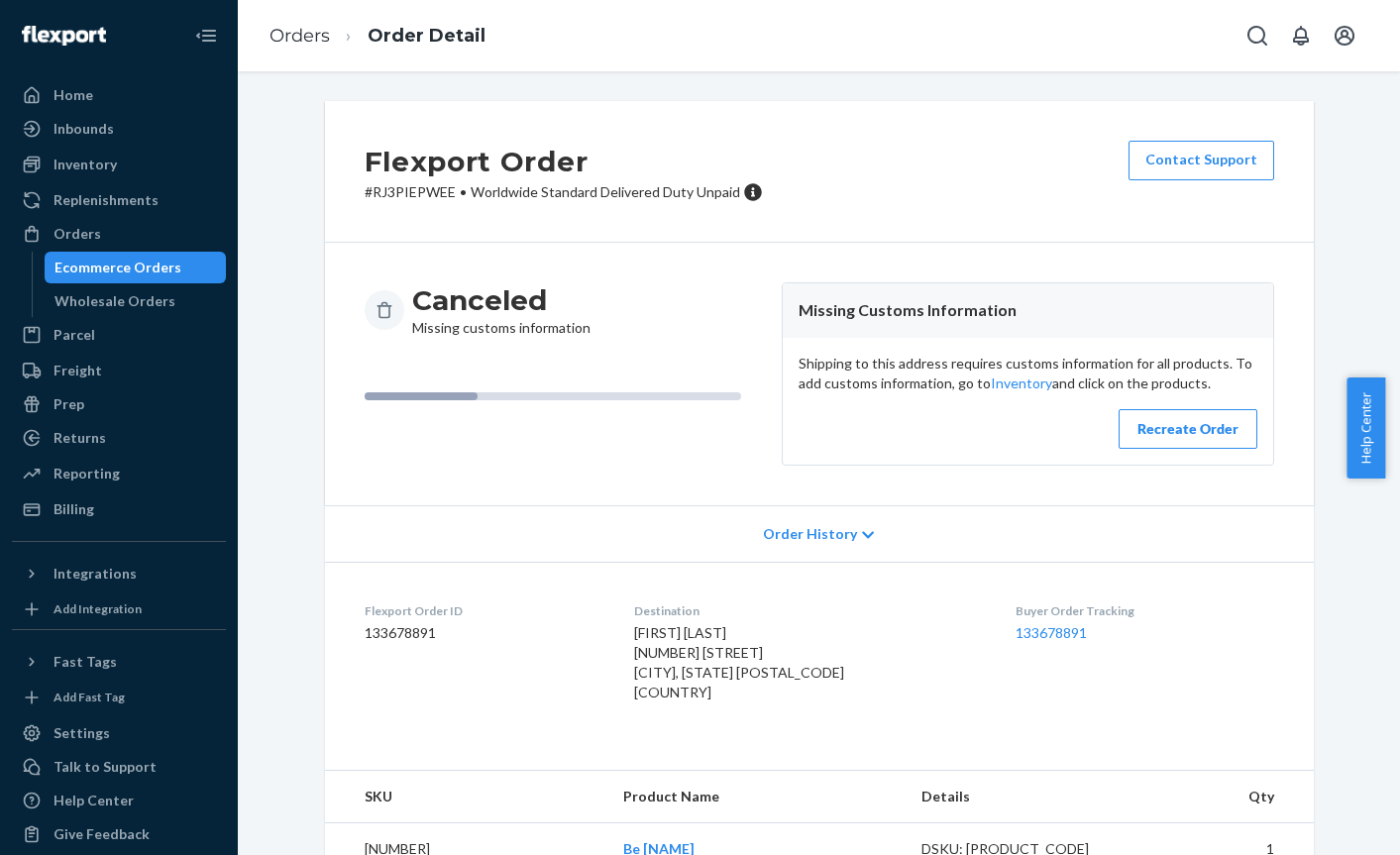 click on "Recreate Order" at bounding box center (1188, 429) 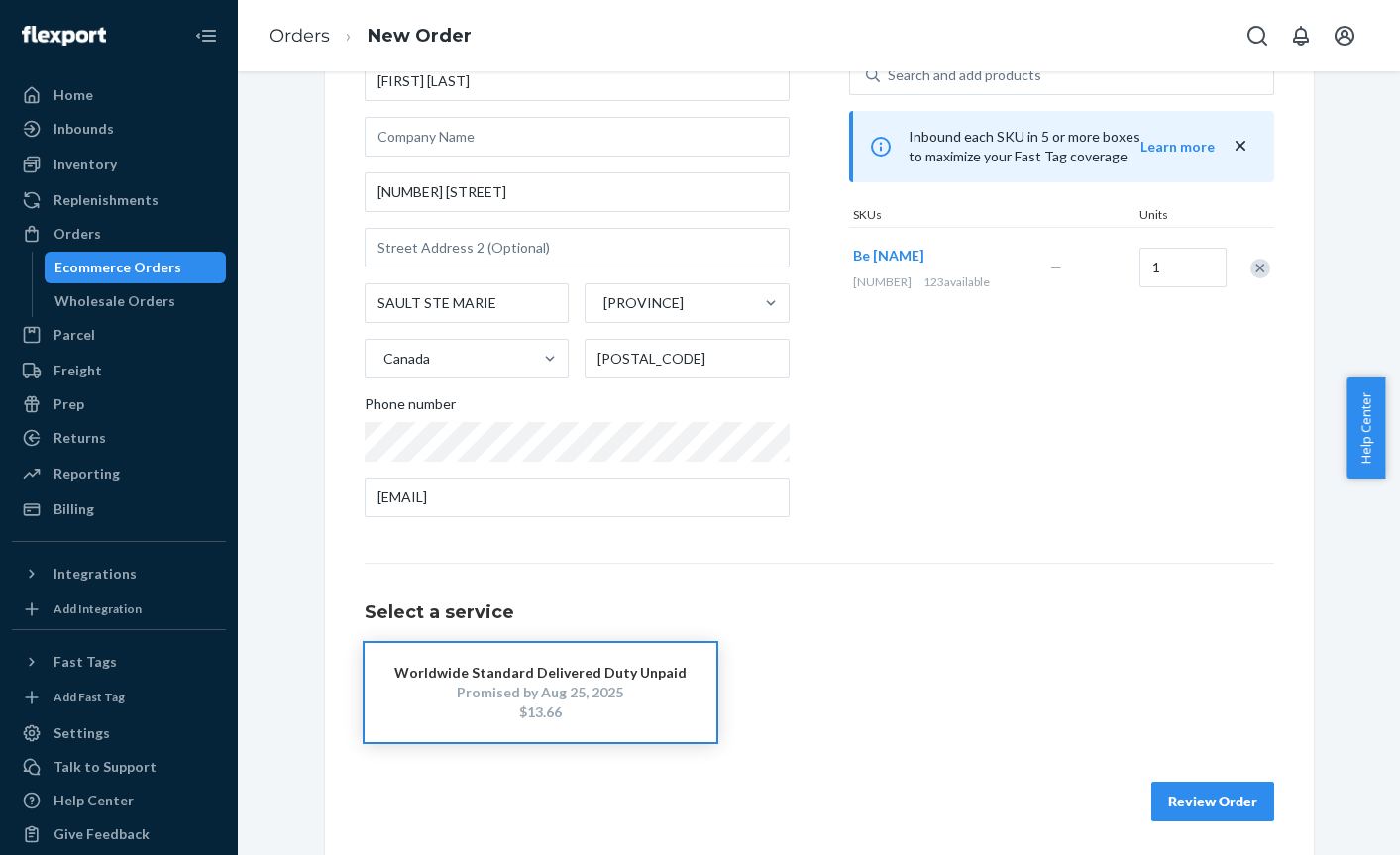 scroll, scrollTop: 145, scrollLeft: 0, axis: vertical 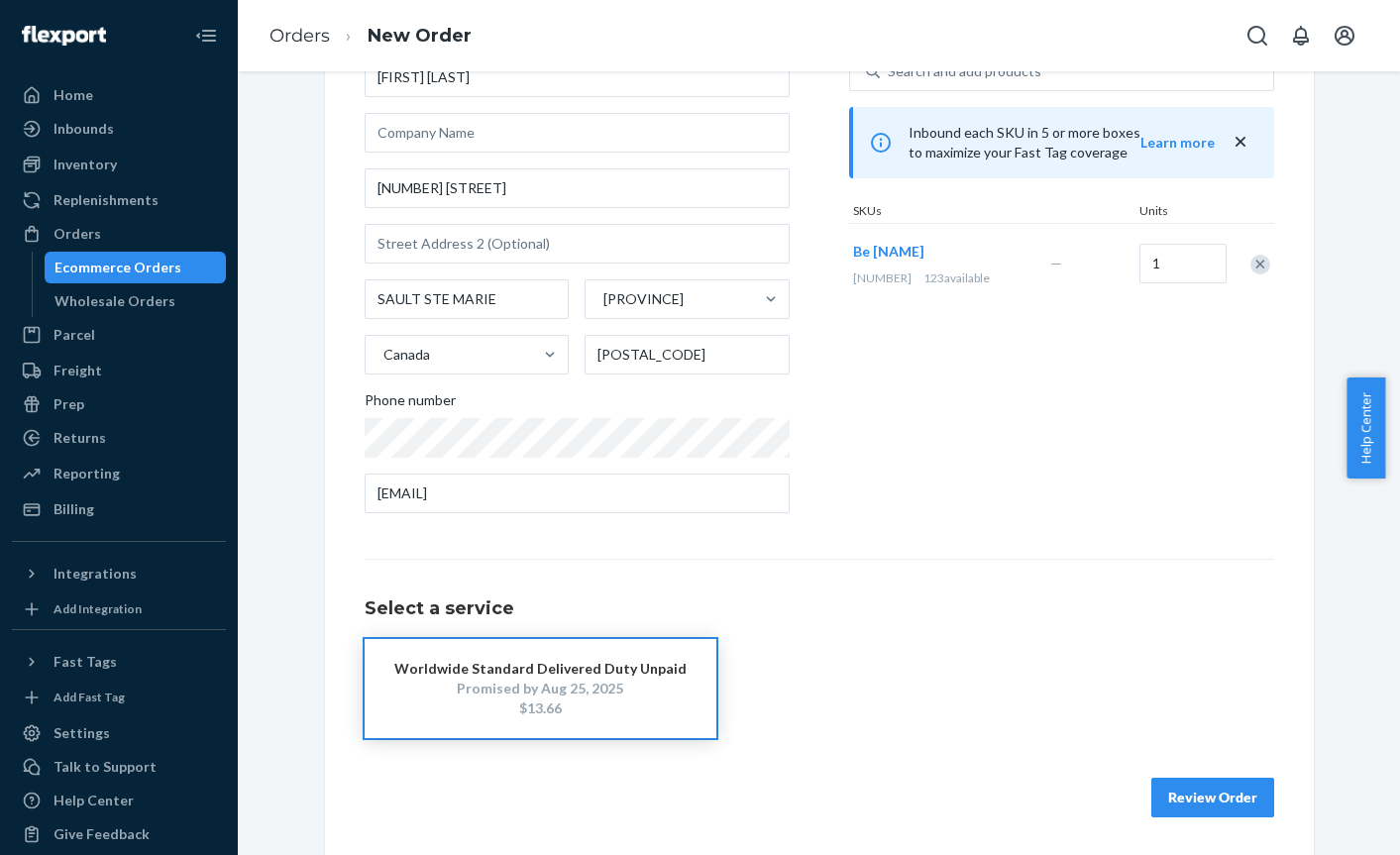 click on "Promised by Aug 25, 2025" at bounding box center [540, 689] 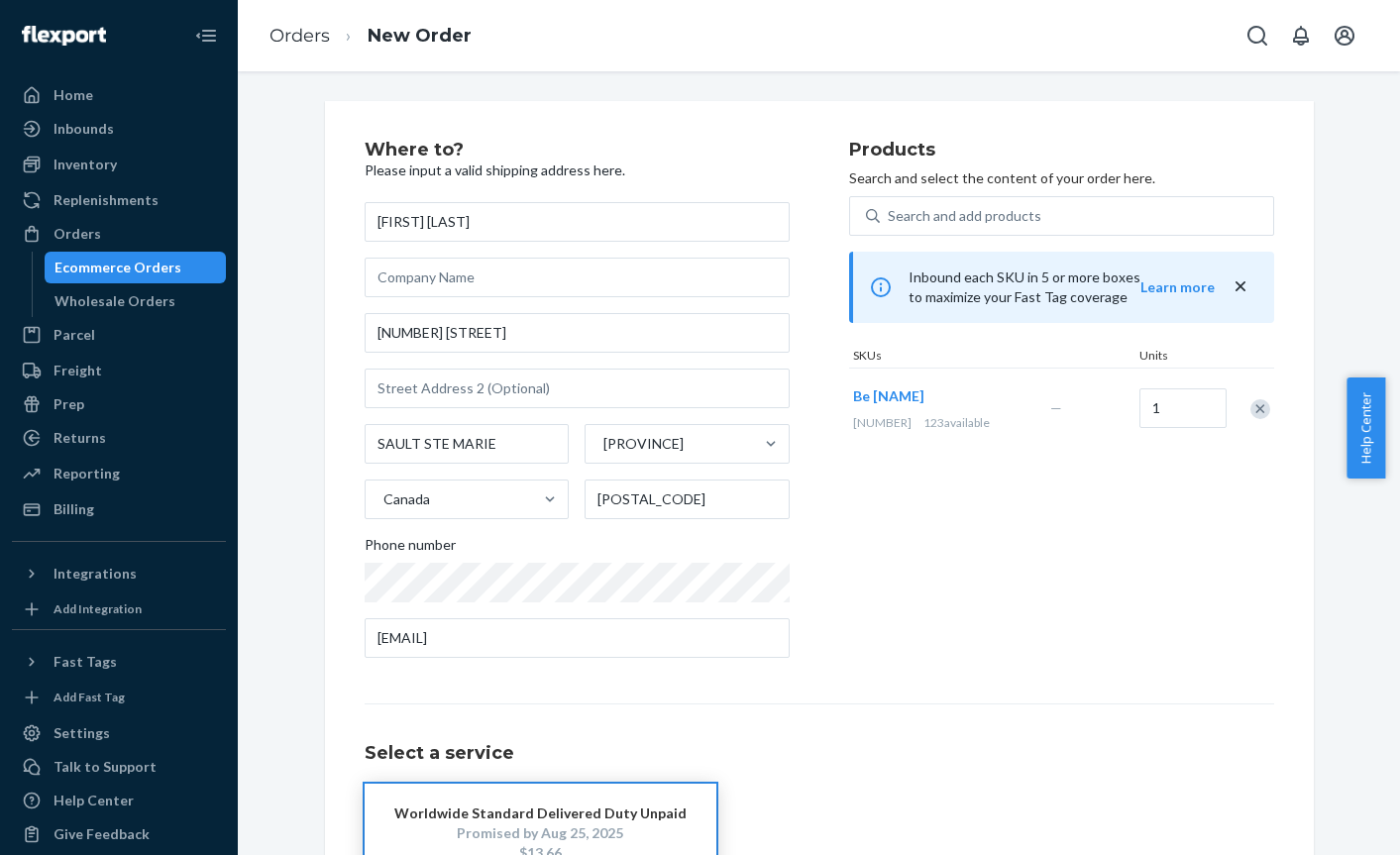 scroll, scrollTop: 146, scrollLeft: 0, axis: vertical 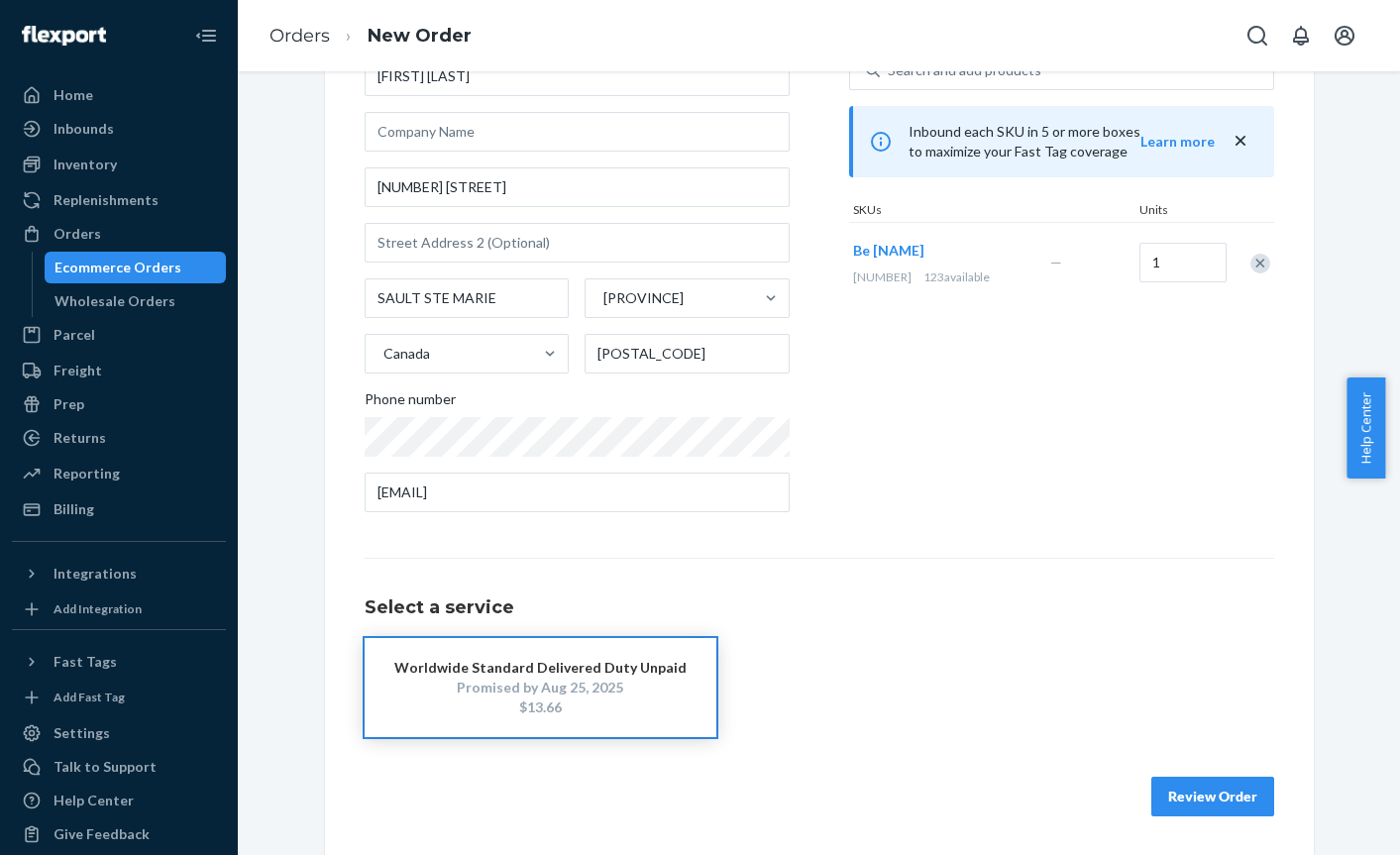 click on "Review Order" at bounding box center [1213, 797] 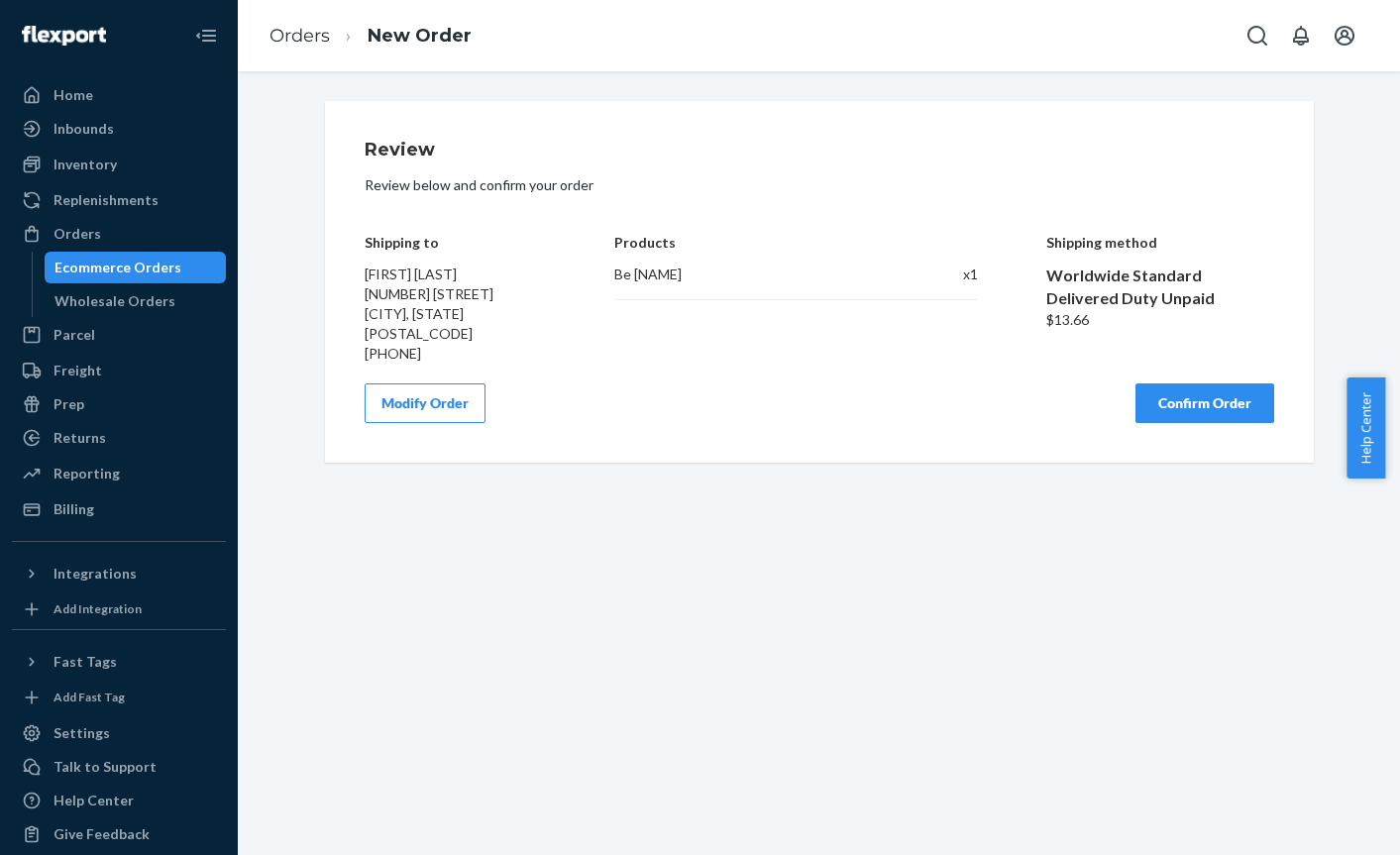 click on "Confirm Order" at bounding box center [1205, 403] 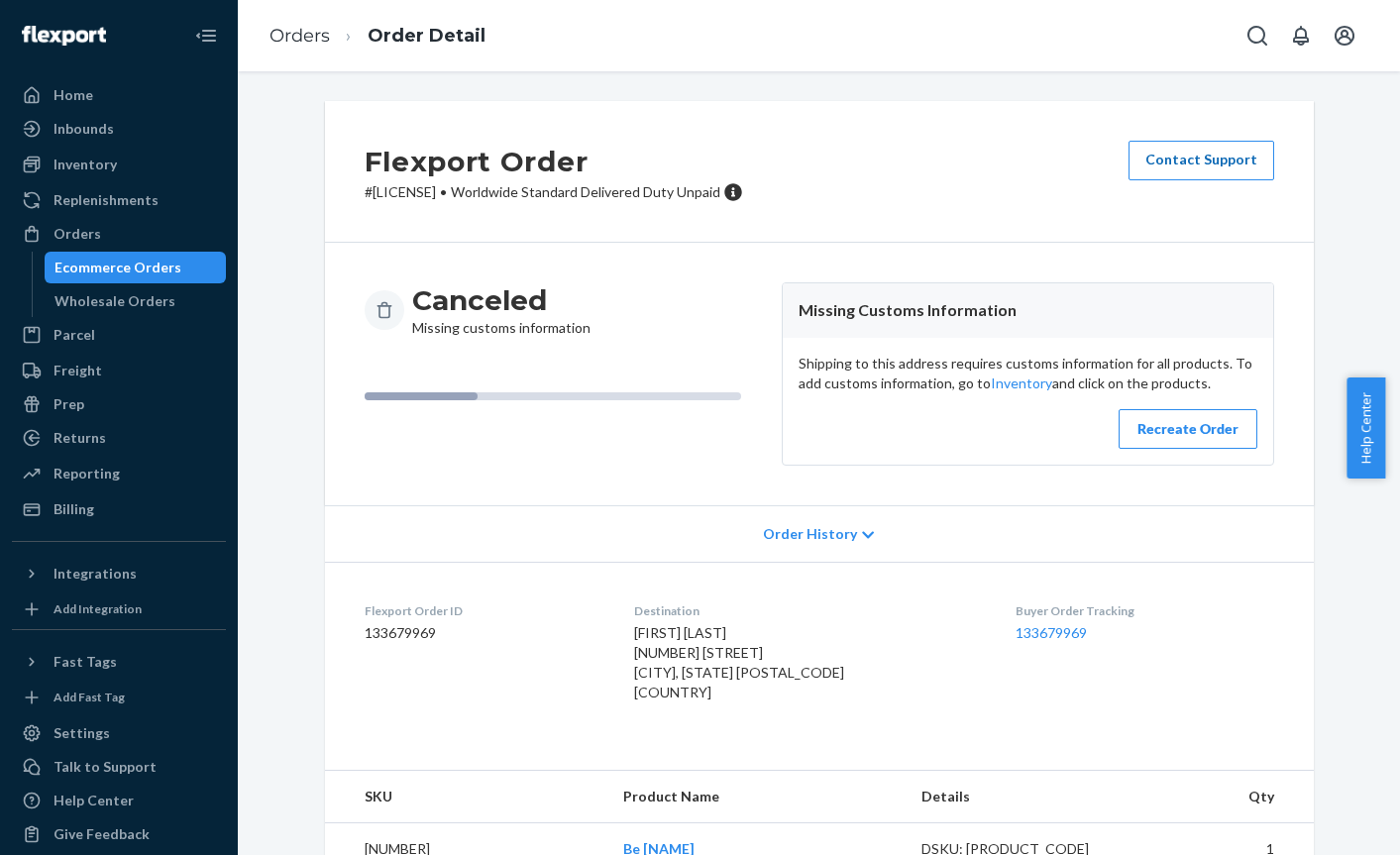 click on "Contact Support" at bounding box center [1201, 160] 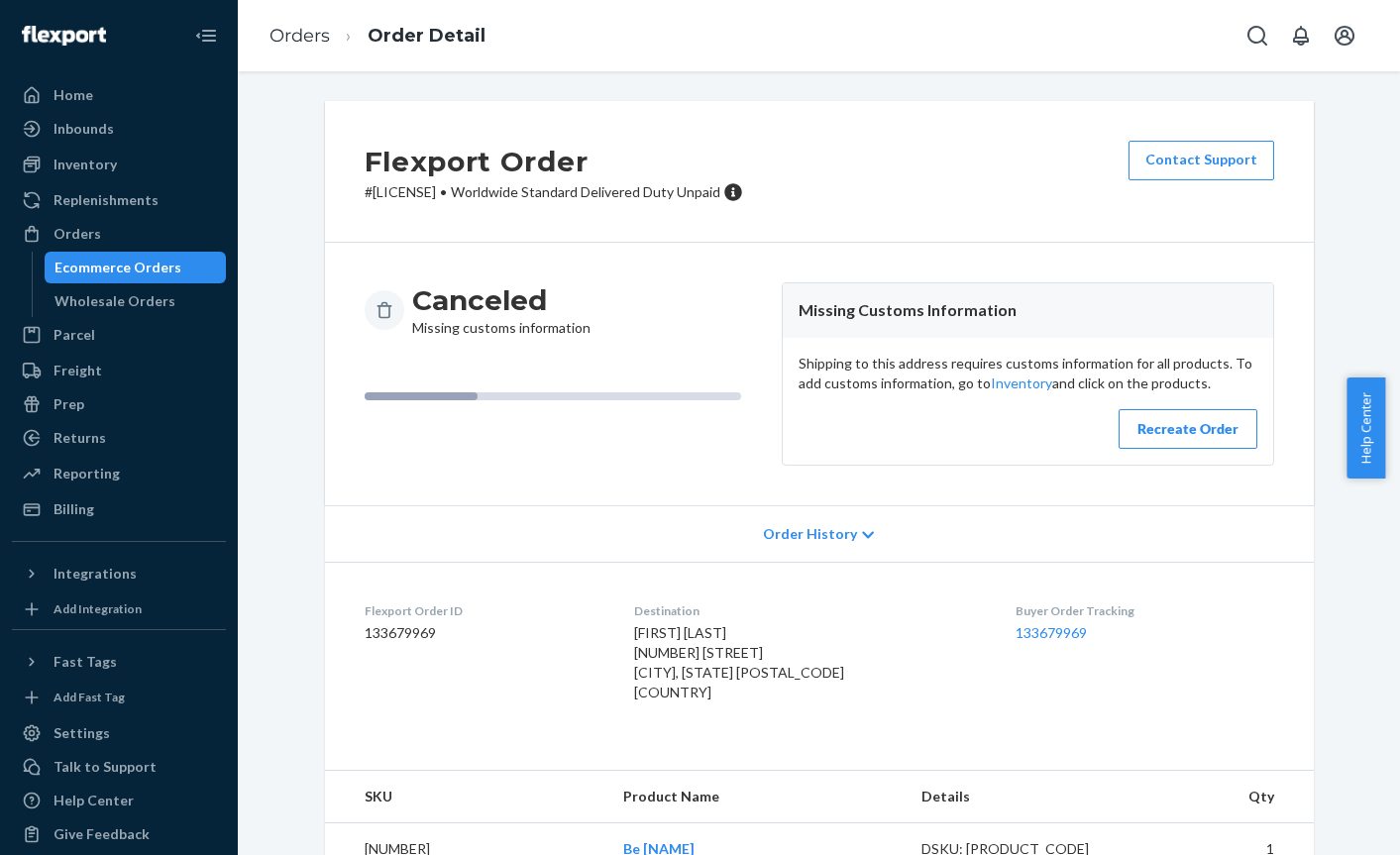 click on "Order History" at bounding box center (809, 534) 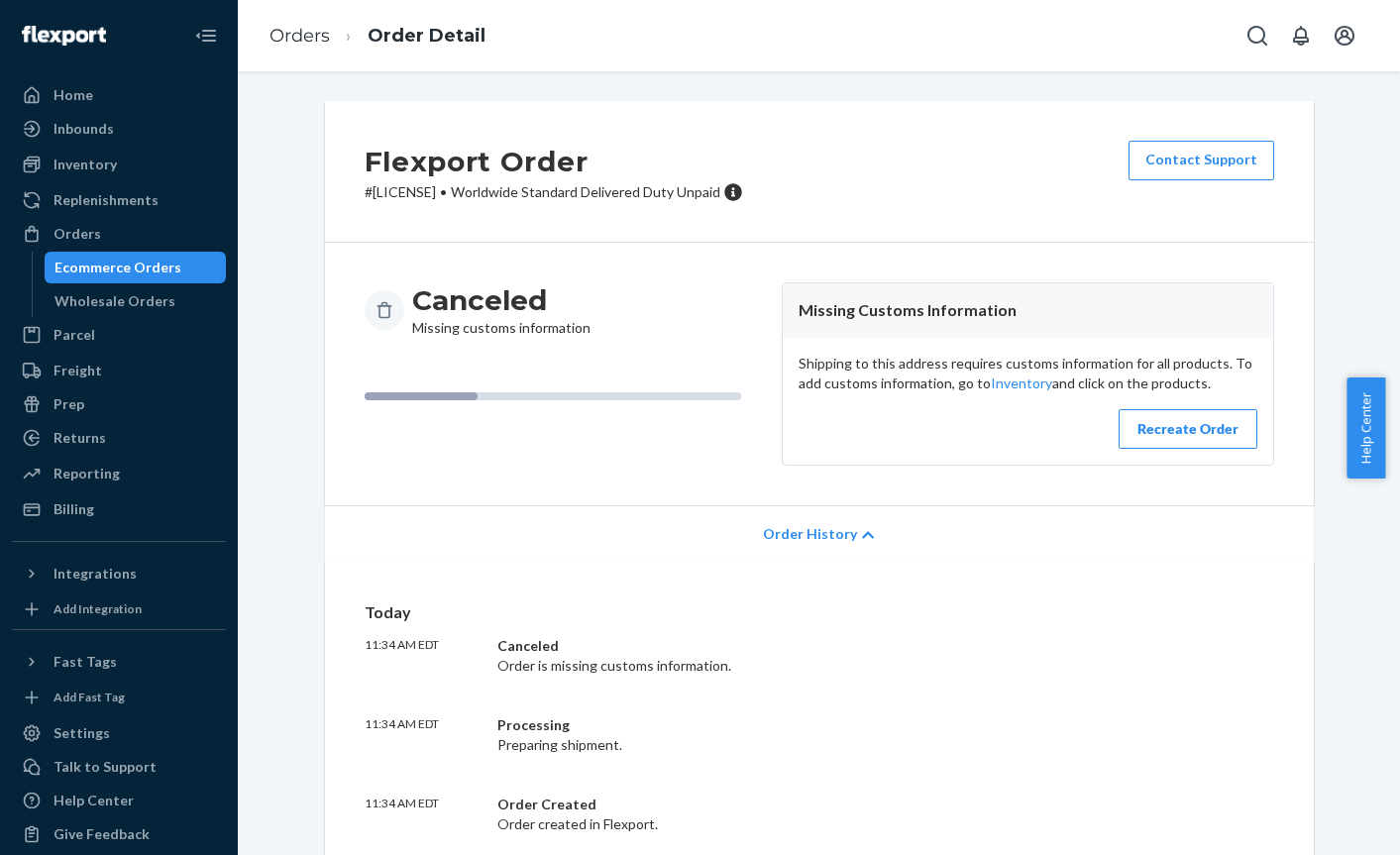click on "Recreate Order" at bounding box center [1188, 429] 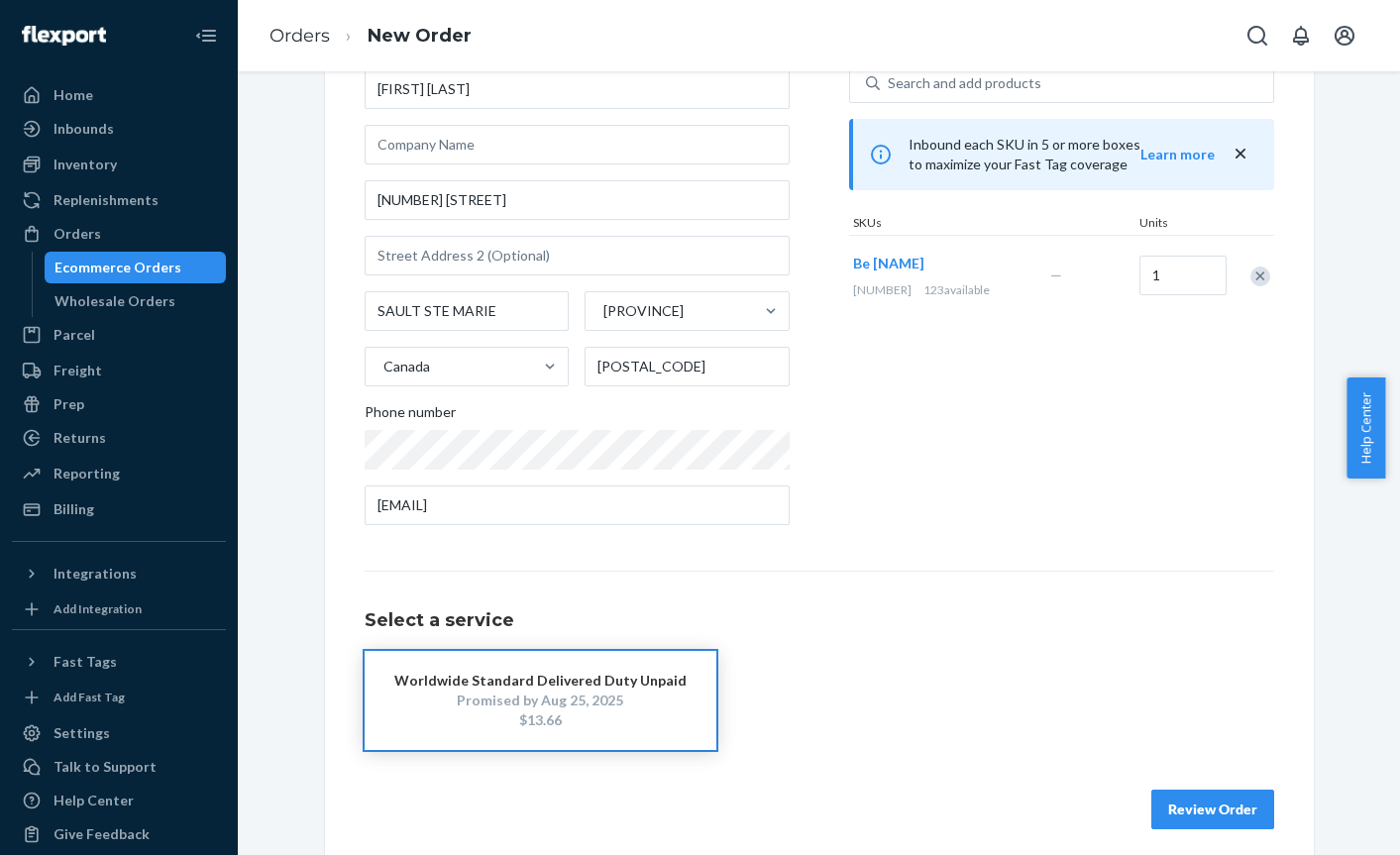 scroll, scrollTop: 146, scrollLeft: 0, axis: vertical 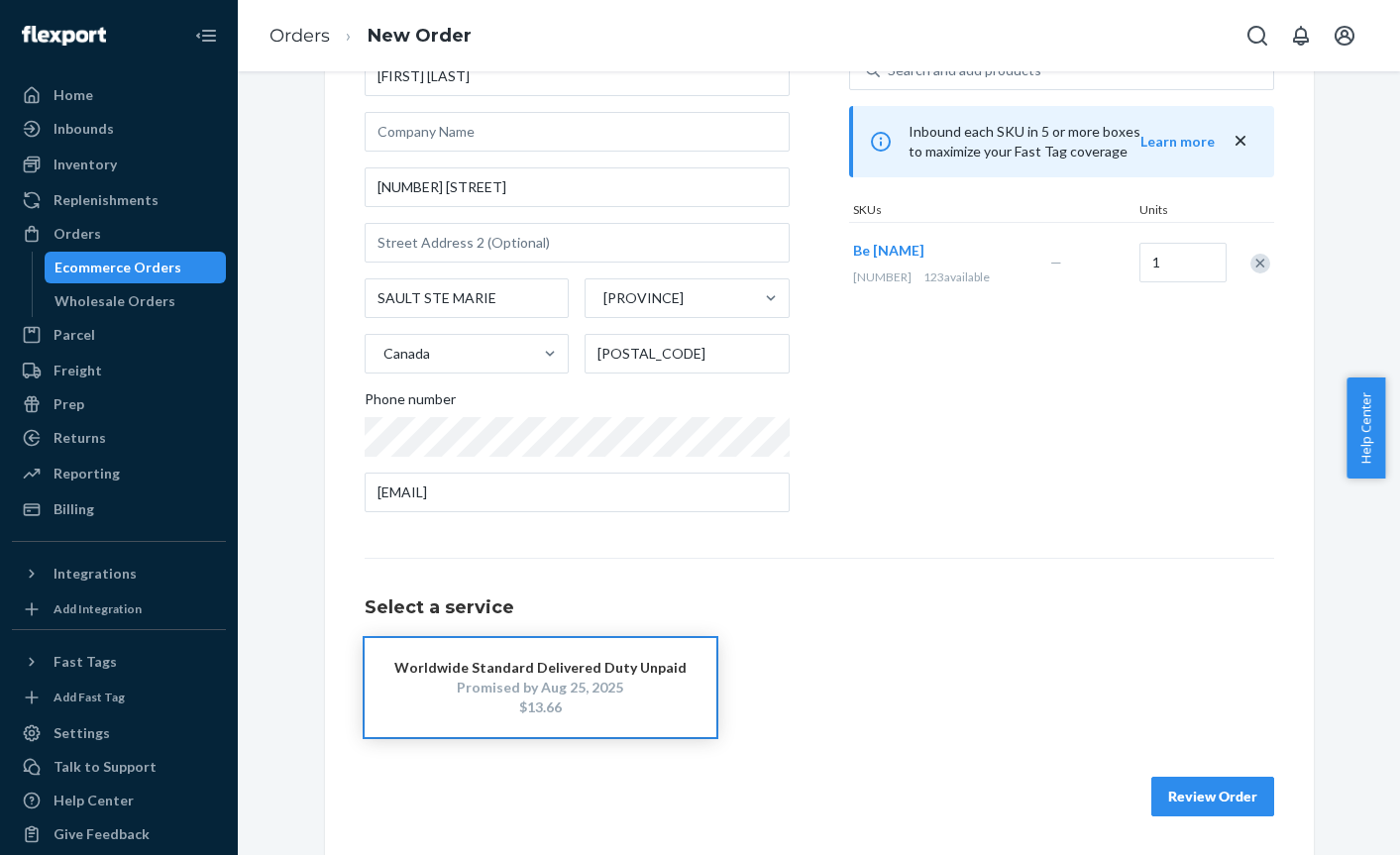 click on "Review Order" at bounding box center [1213, 797] 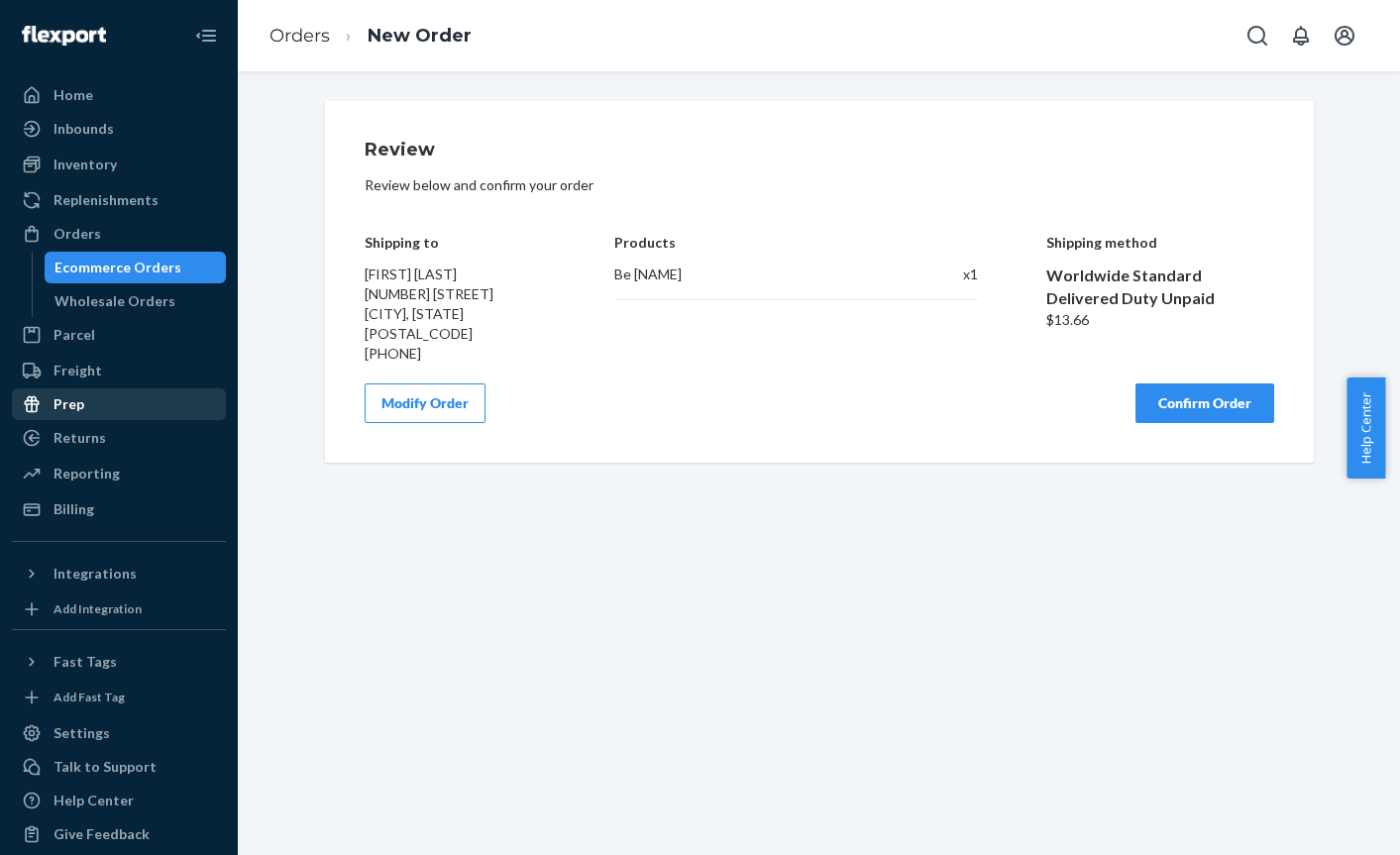click on "Prep" at bounding box center [119, 404] 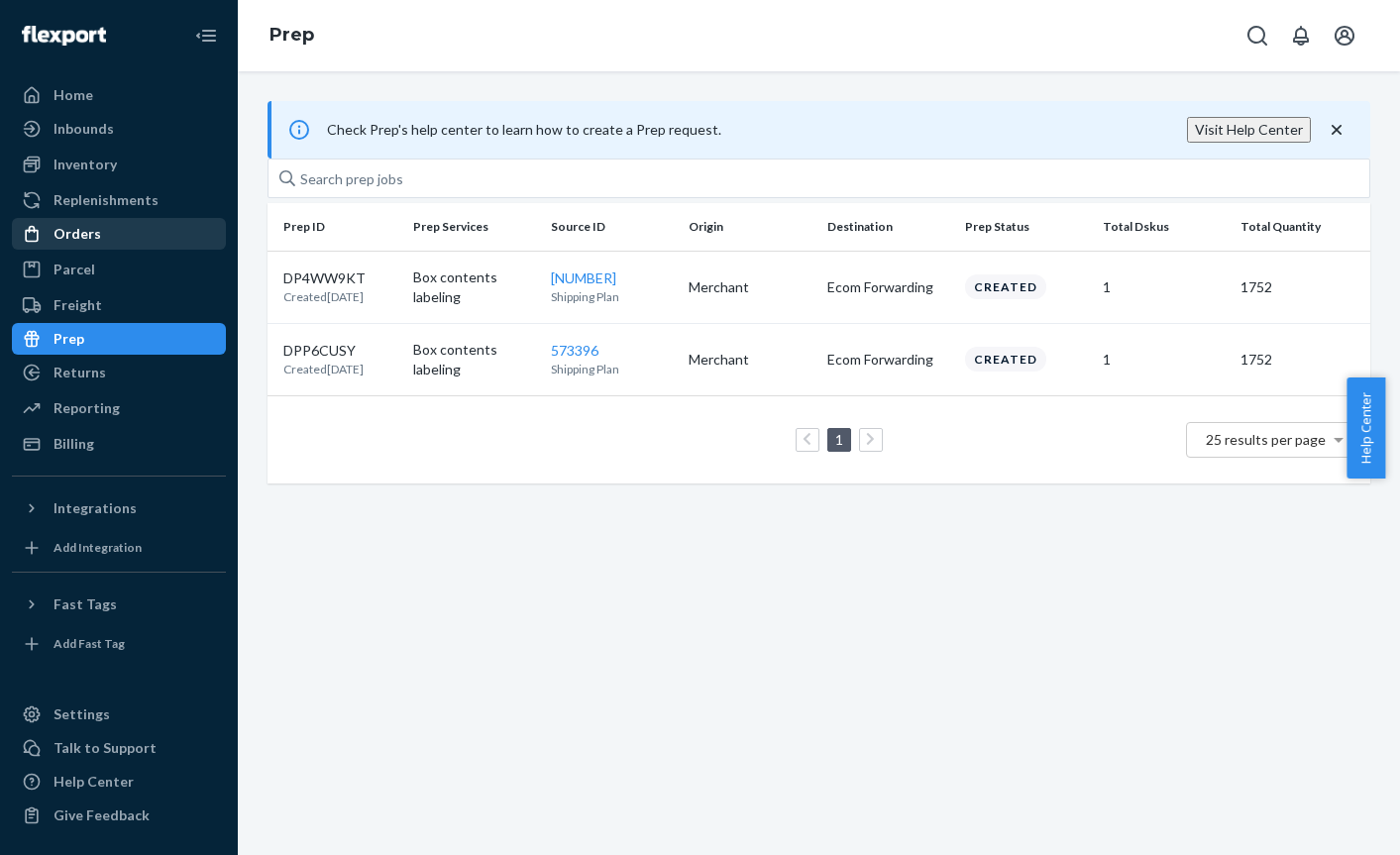 click on "Orders" at bounding box center (119, 234) 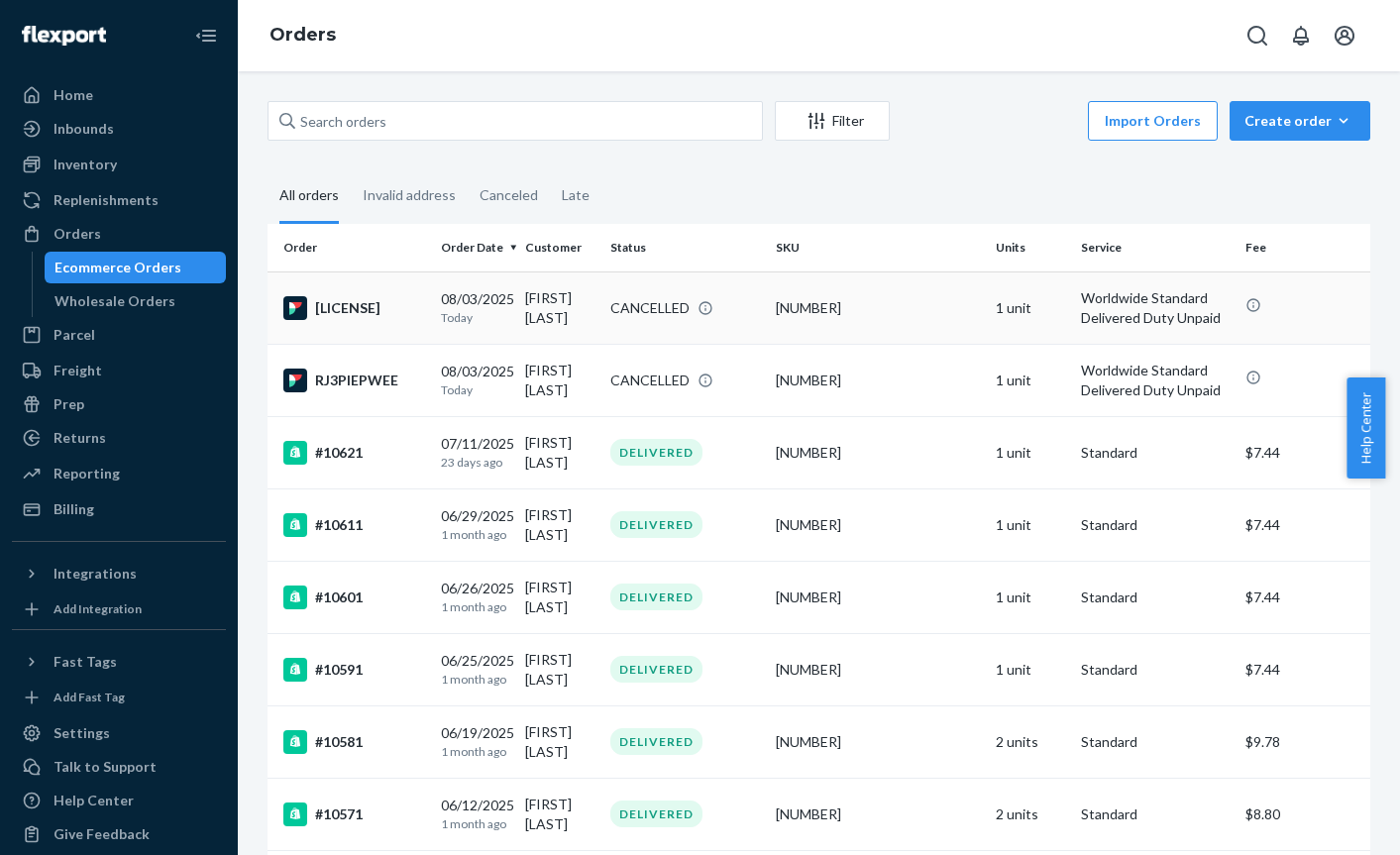 click on "Worldwide Standard Delivered Duty Unpaid" at bounding box center (1155, 308) 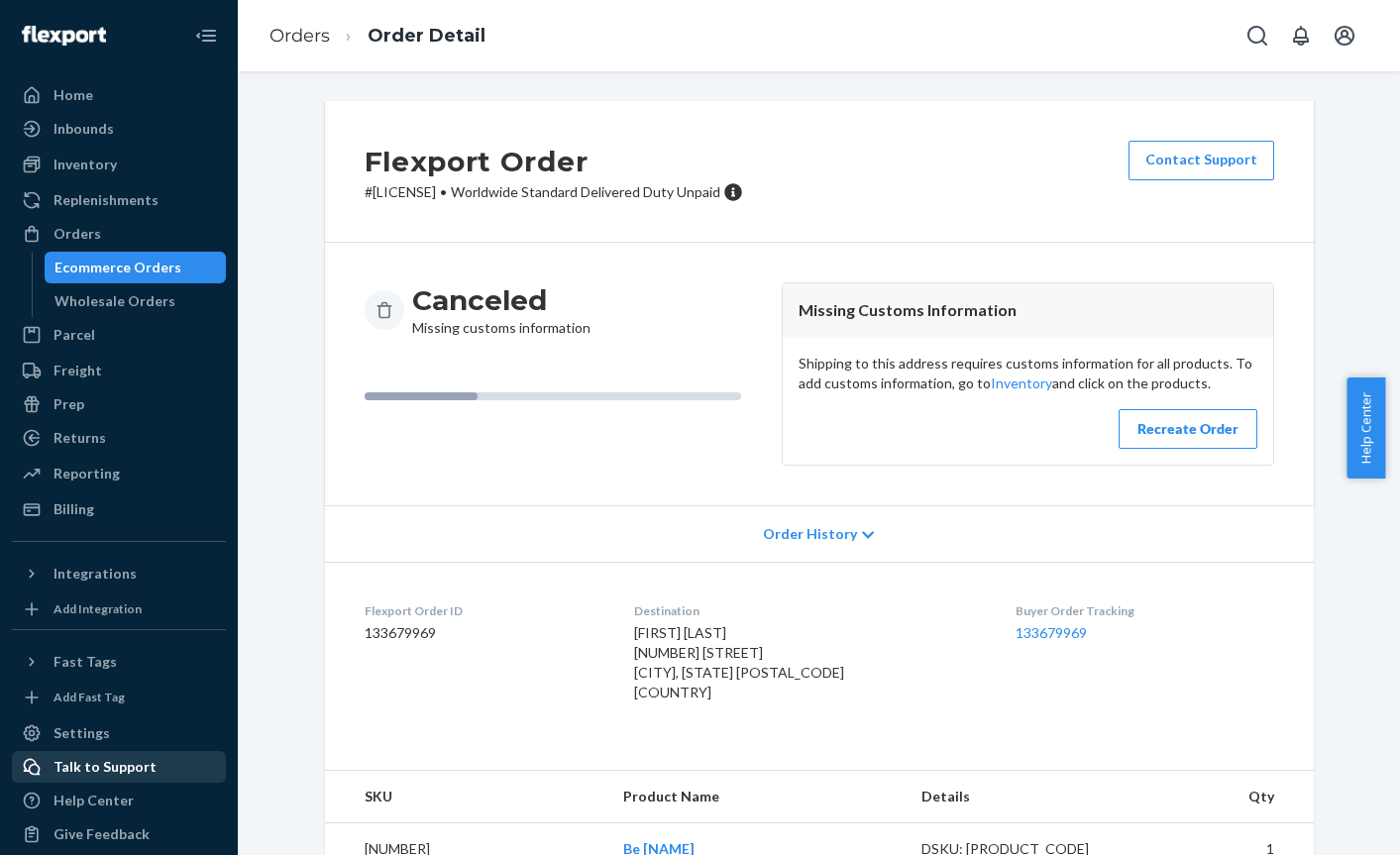 click on "Talk to Support" at bounding box center [105, 767] 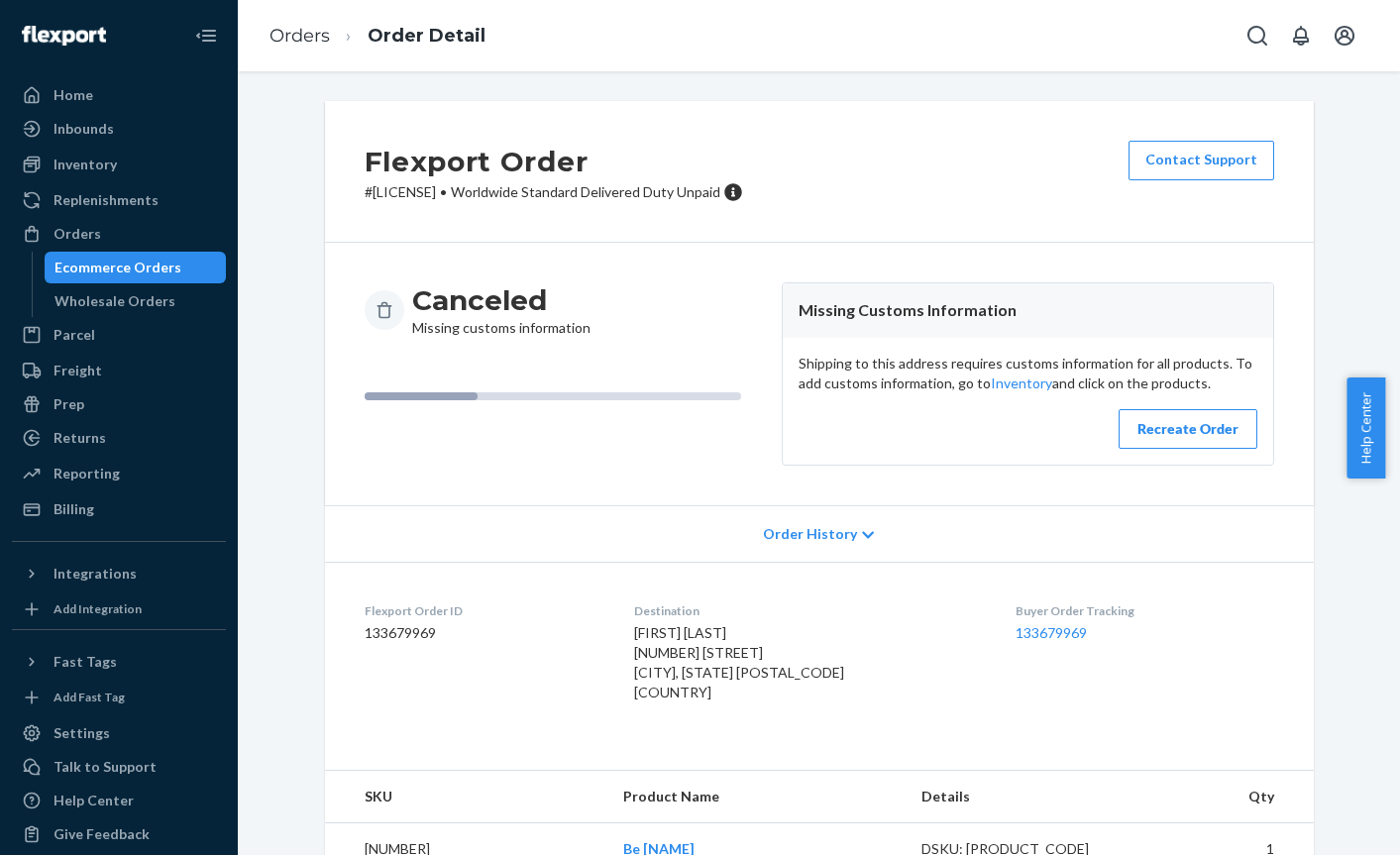 click on "Recreate Order" at bounding box center [1188, 429] 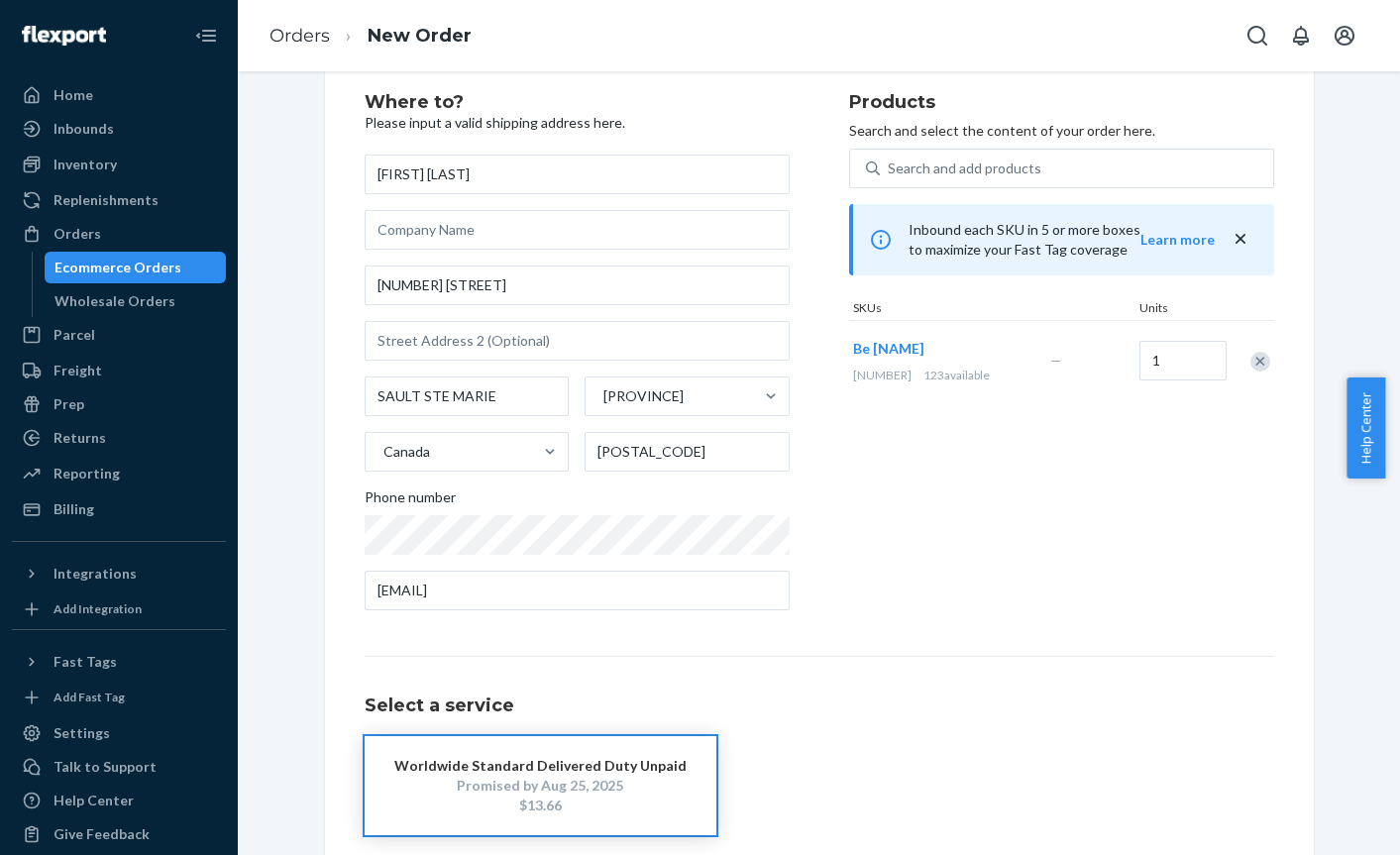 scroll, scrollTop: 42, scrollLeft: 0, axis: vertical 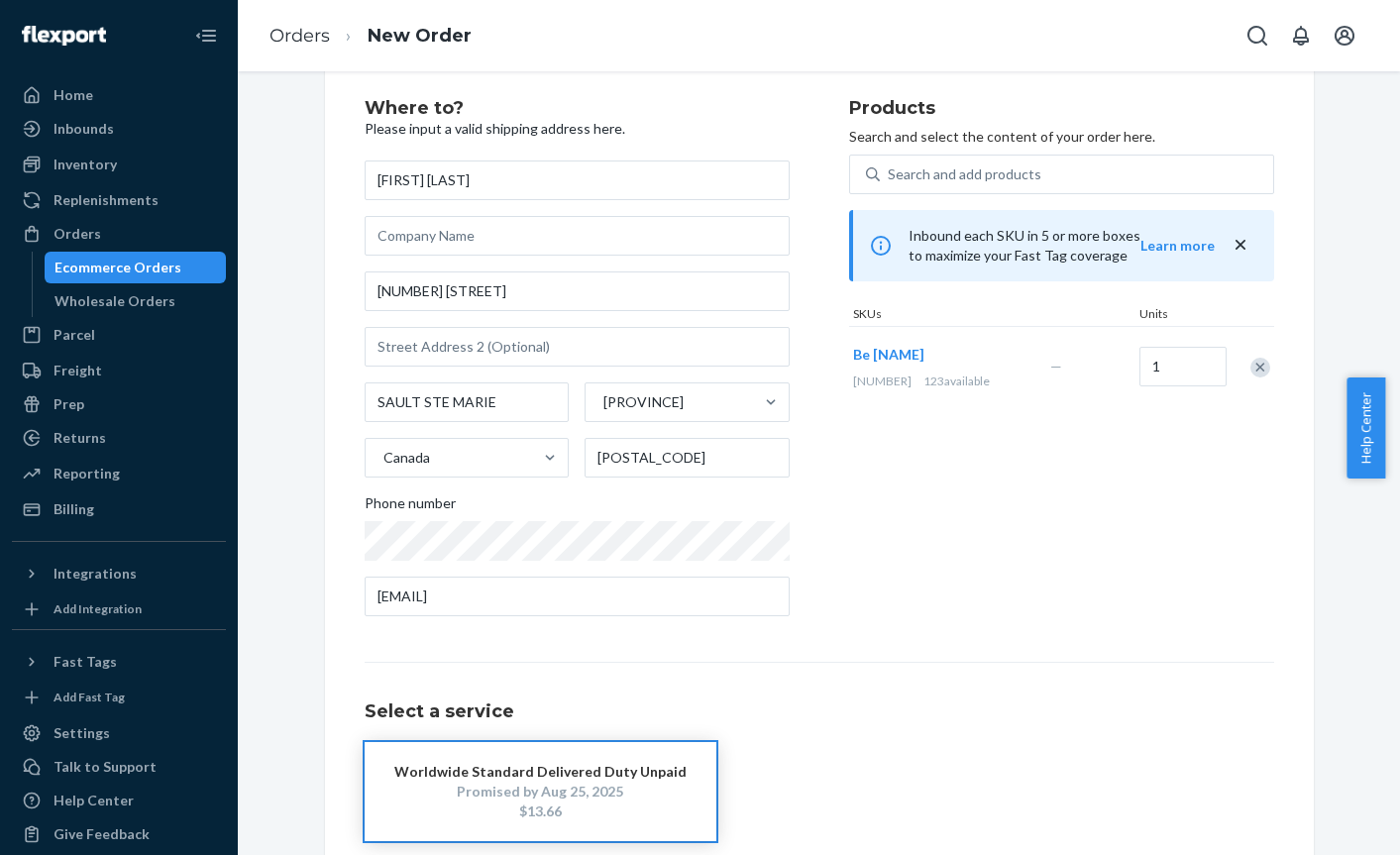 click on "Select a service" at bounding box center [819, 712] 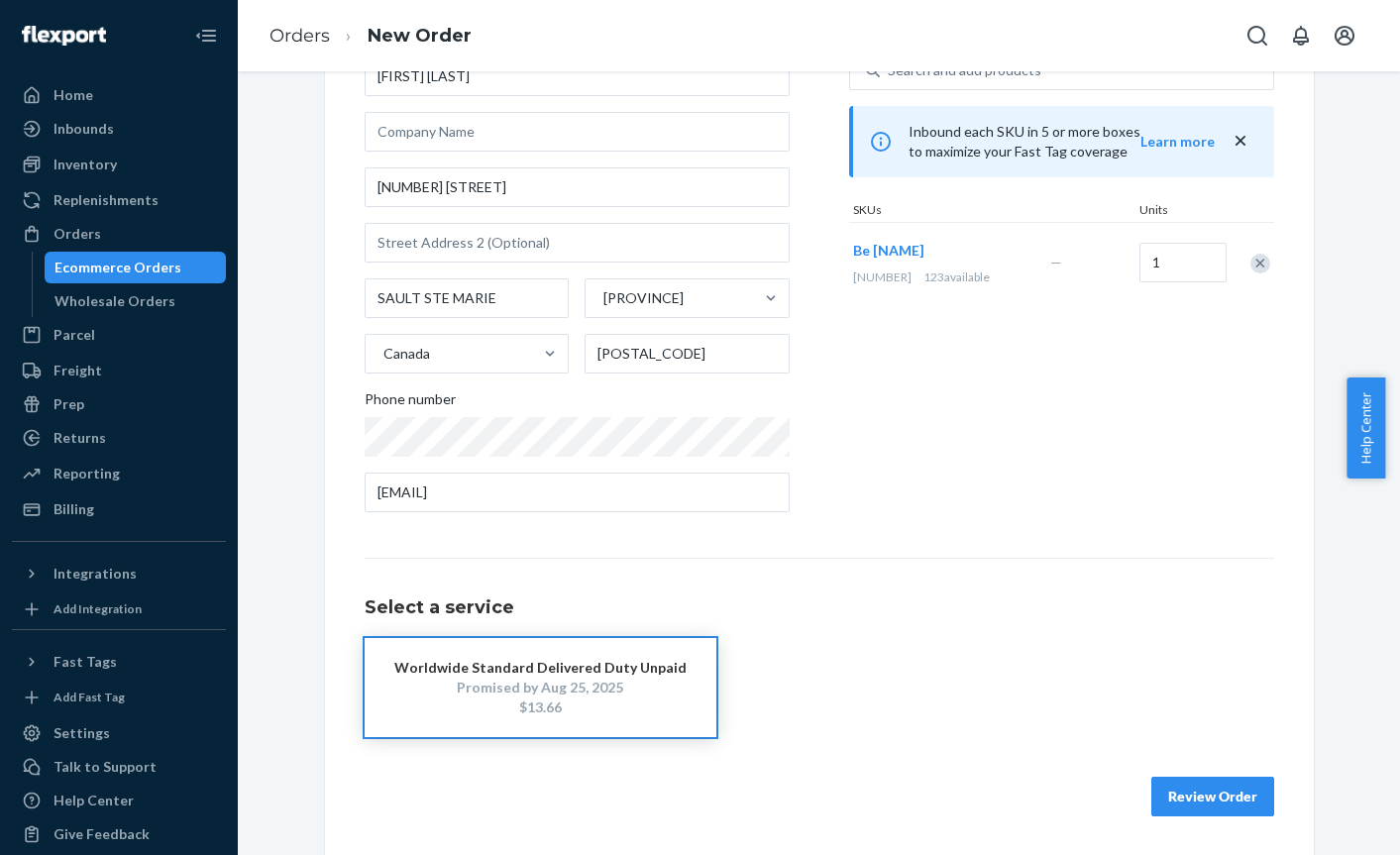 click on "Review Order" at bounding box center (1213, 797) 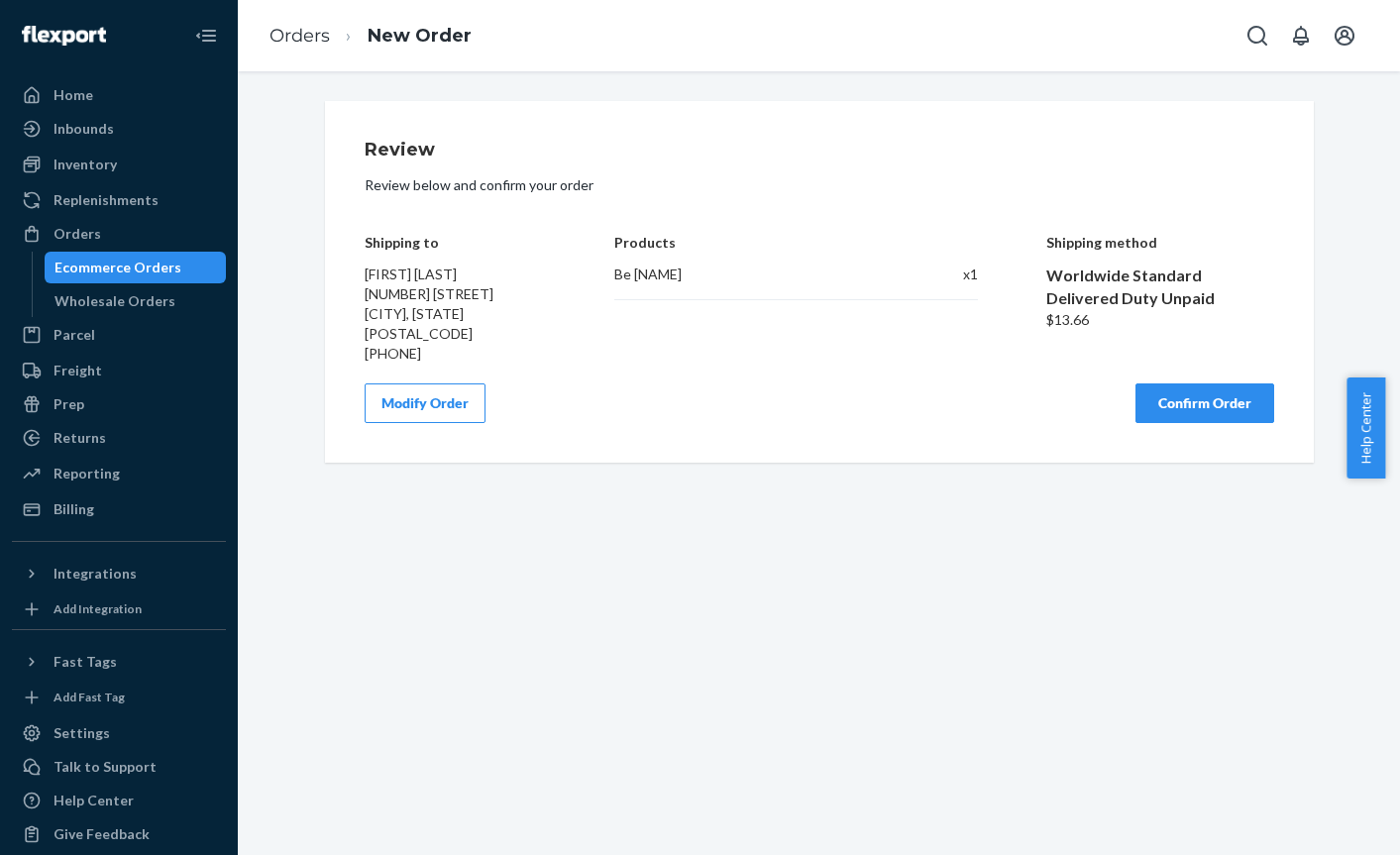 click on "Confirm Order" at bounding box center (1205, 403) 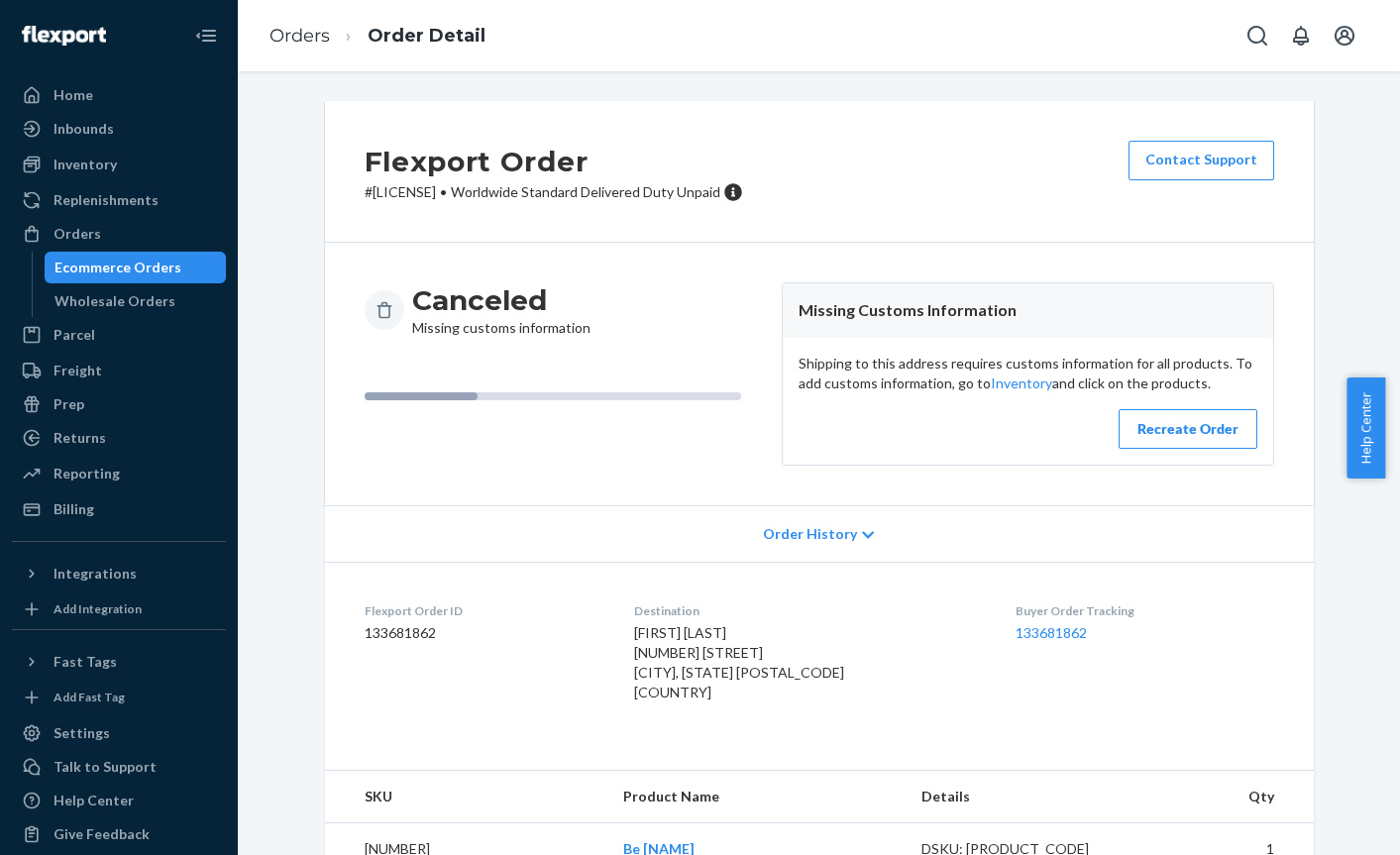 scroll, scrollTop: 44, scrollLeft: 0, axis: vertical 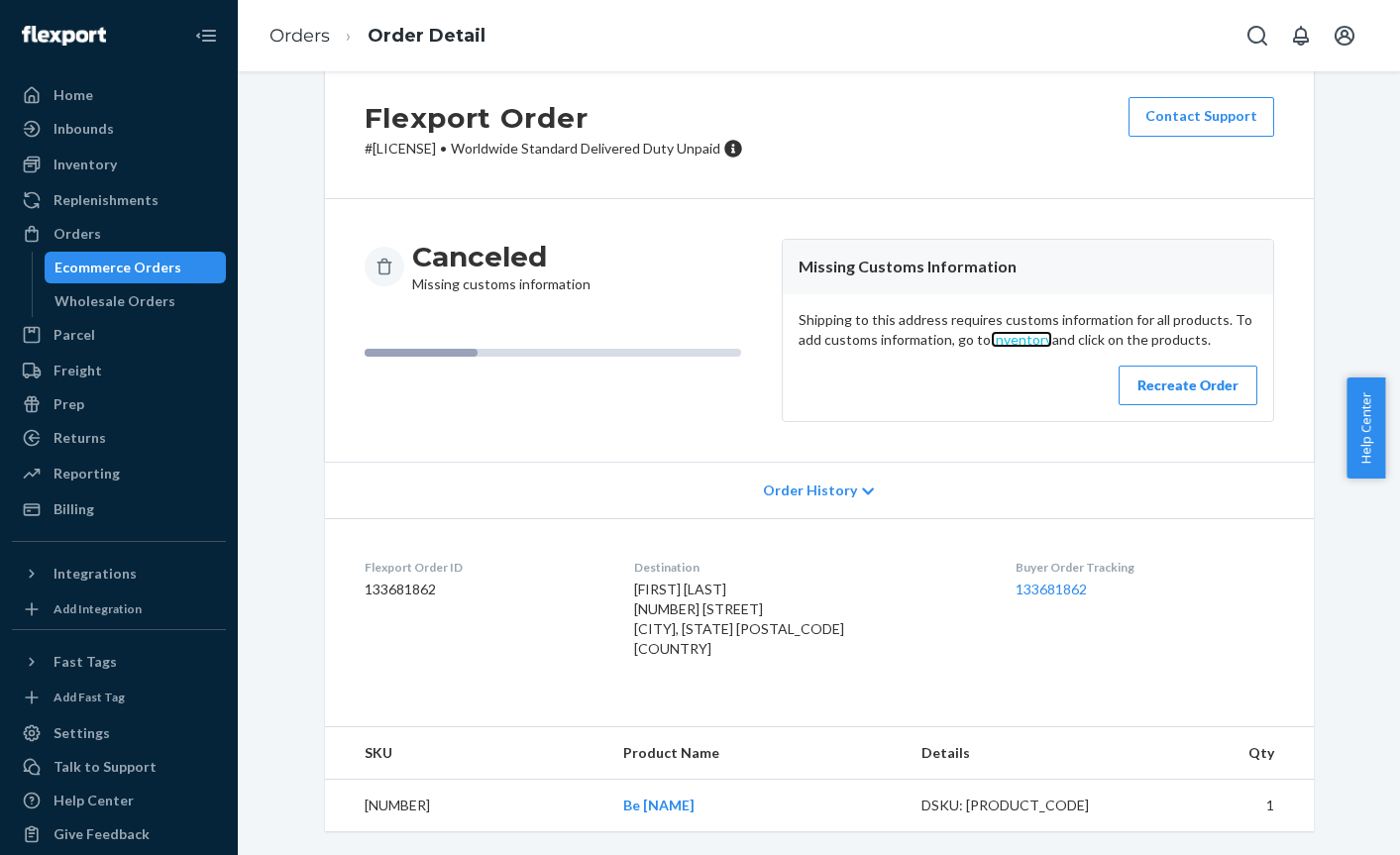 click on "Inventory" at bounding box center [1022, 339] 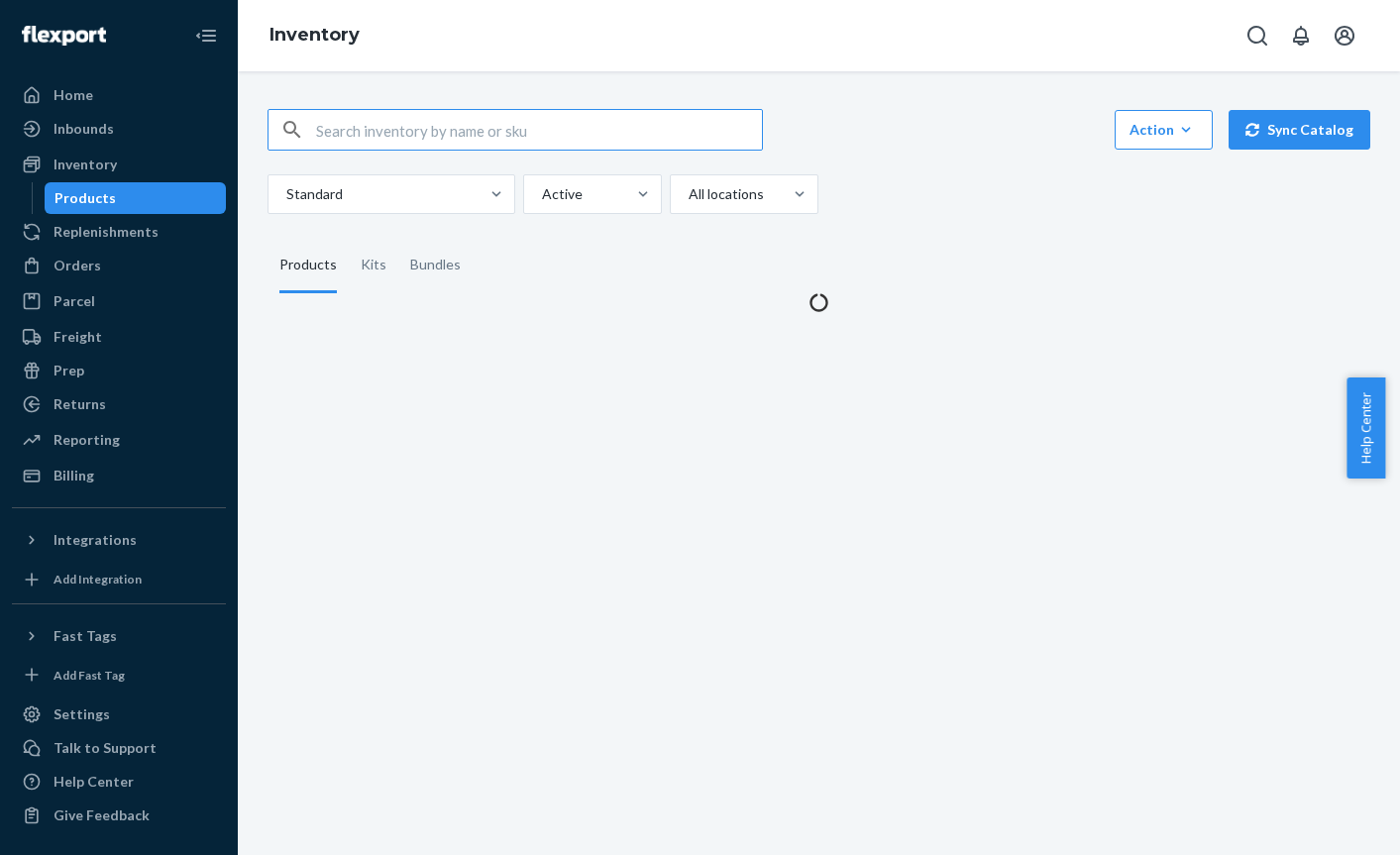 scroll, scrollTop: 0, scrollLeft: 0, axis: both 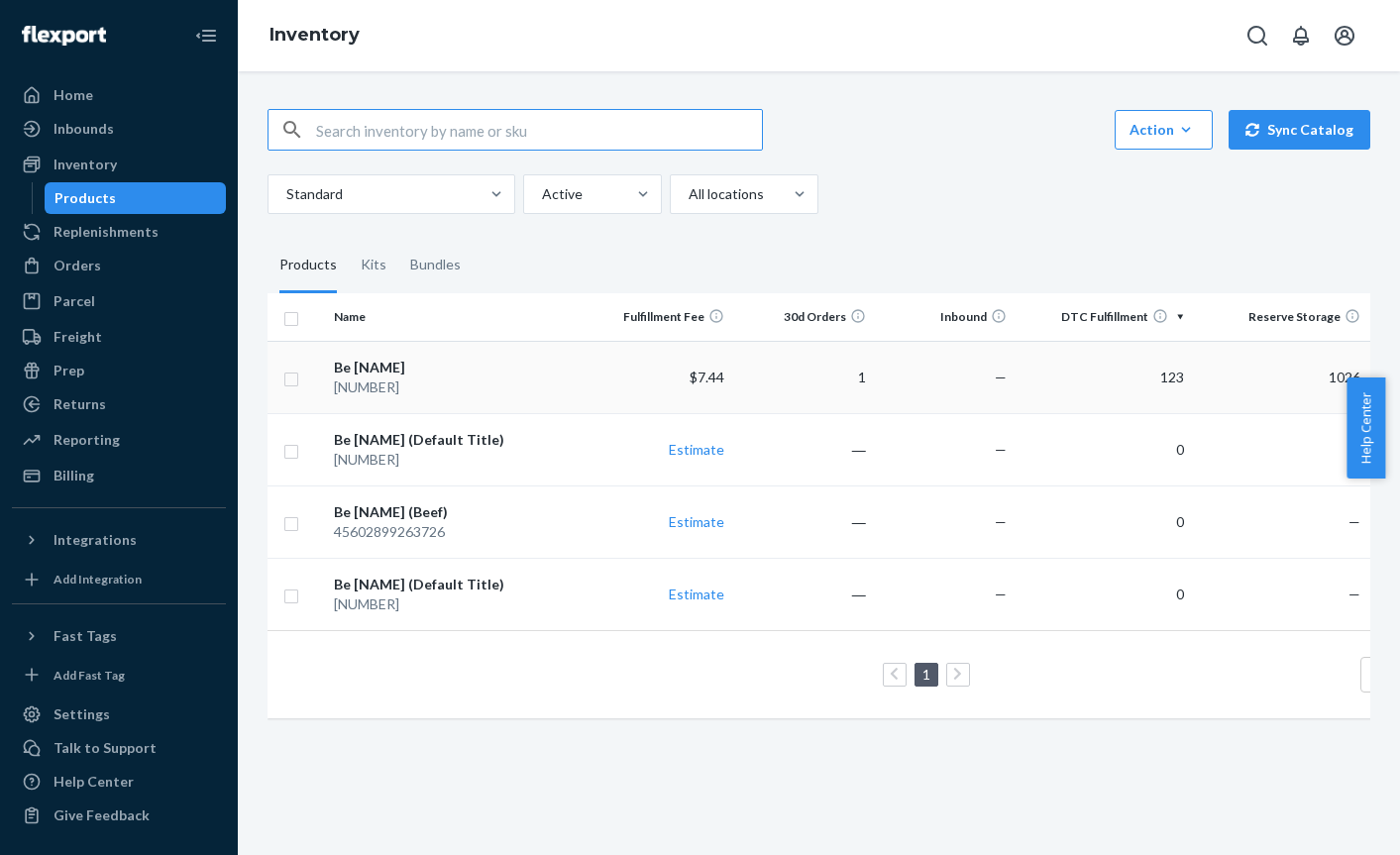 click on "Be [NAME]" at bounding box center (458, 368) 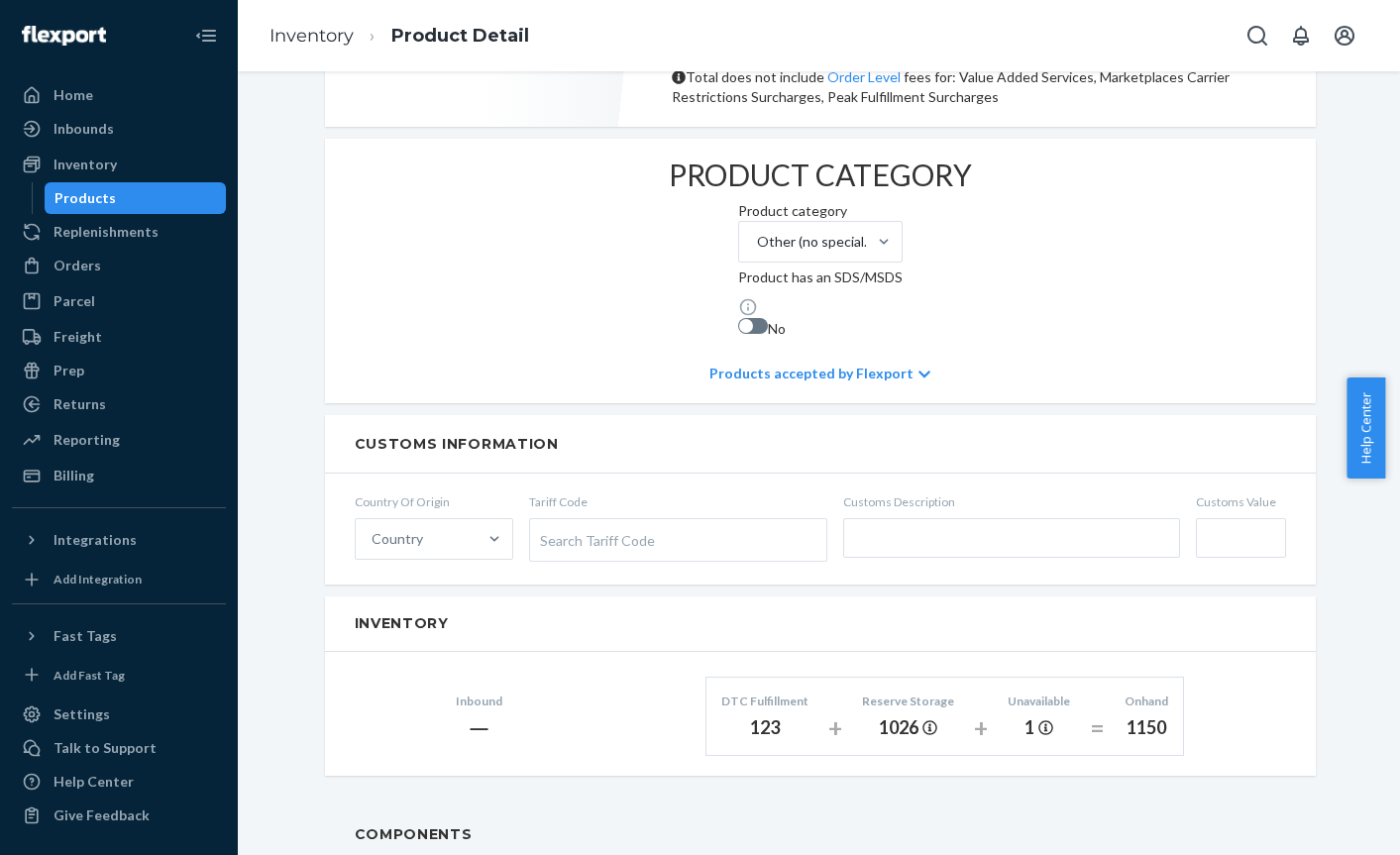 scroll, scrollTop: 766, scrollLeft: 0, axis: vertical 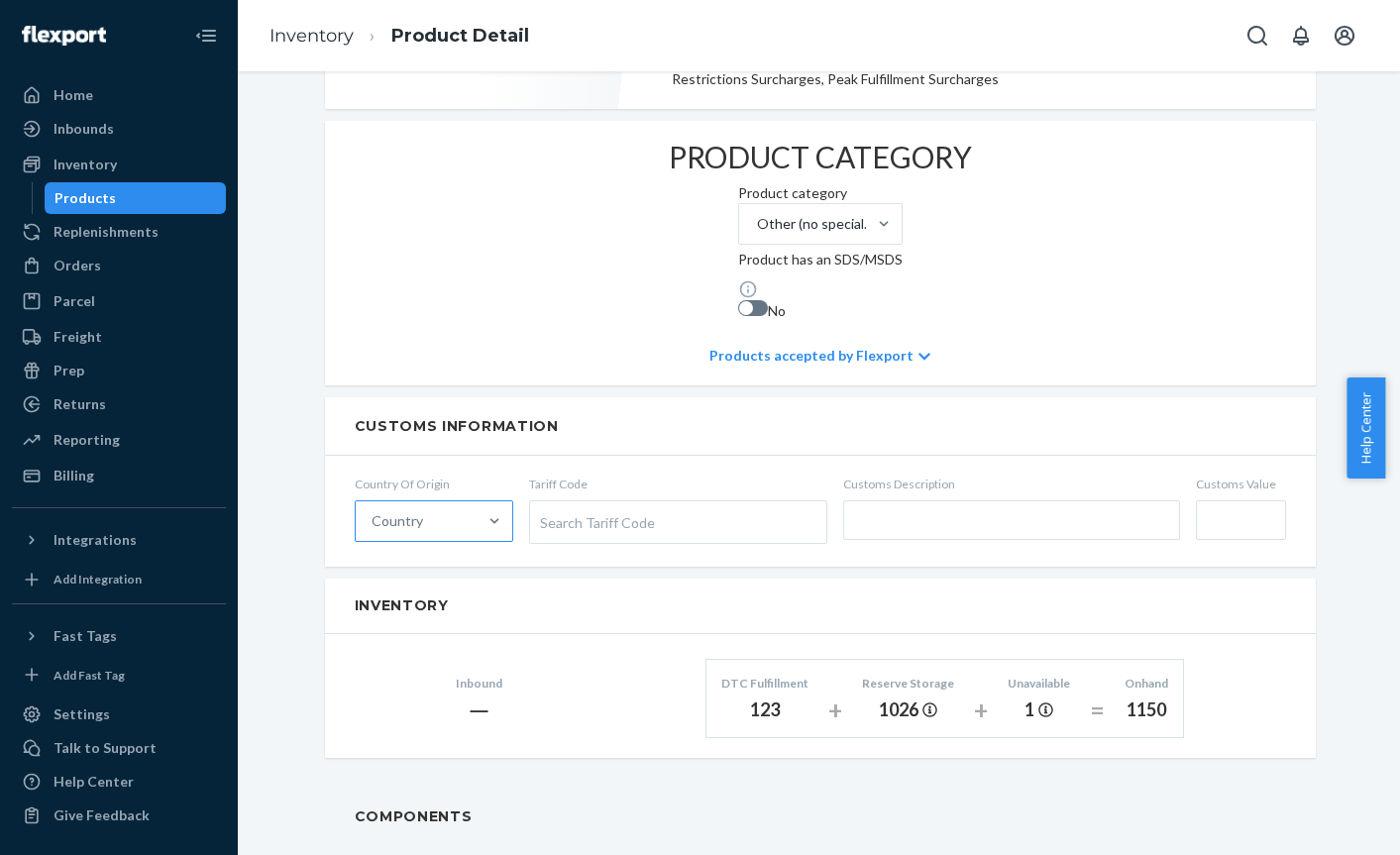 click on "Country" at bounding box center [416, 521] 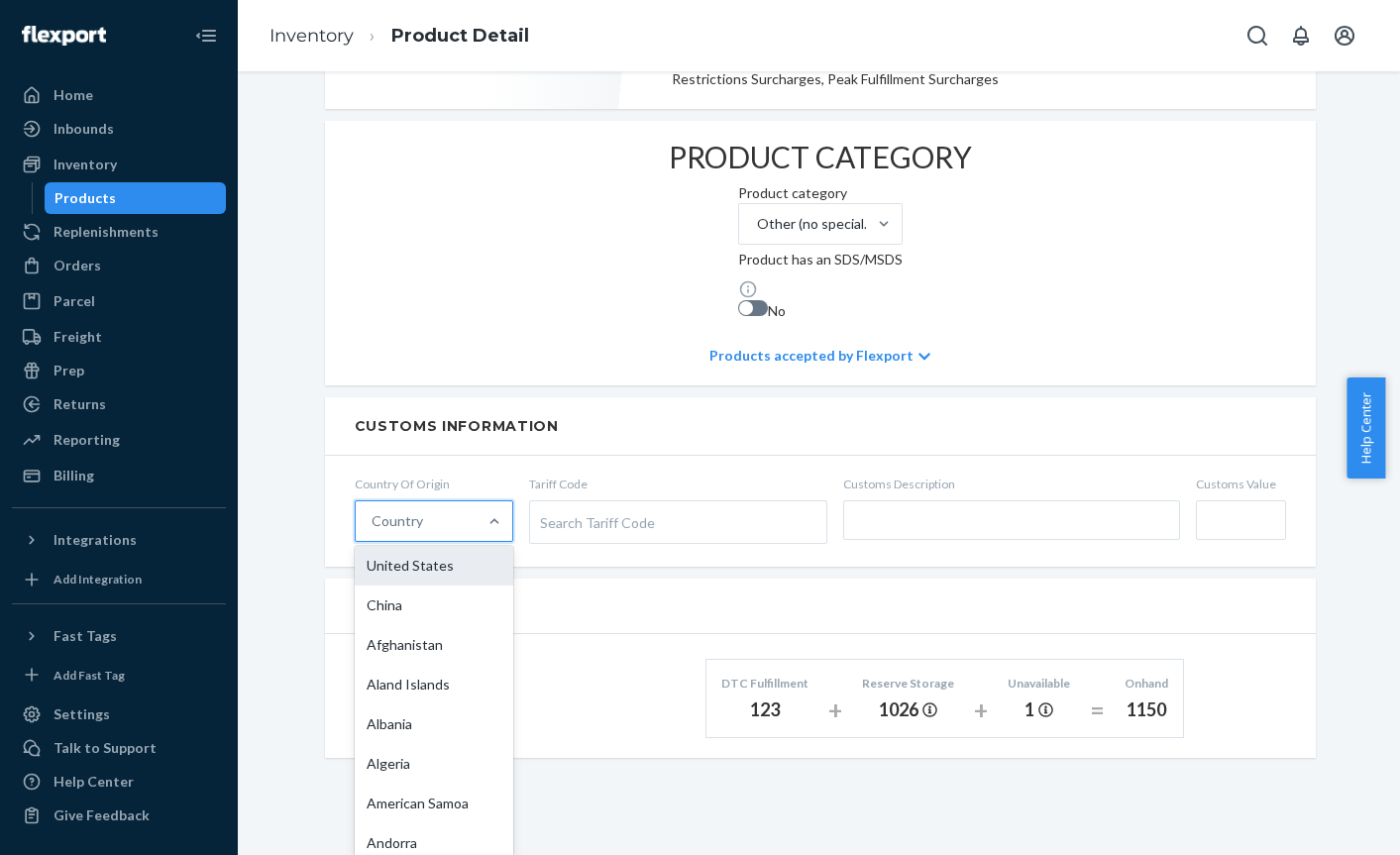 click on "United States" at bounding box center [434, 566] 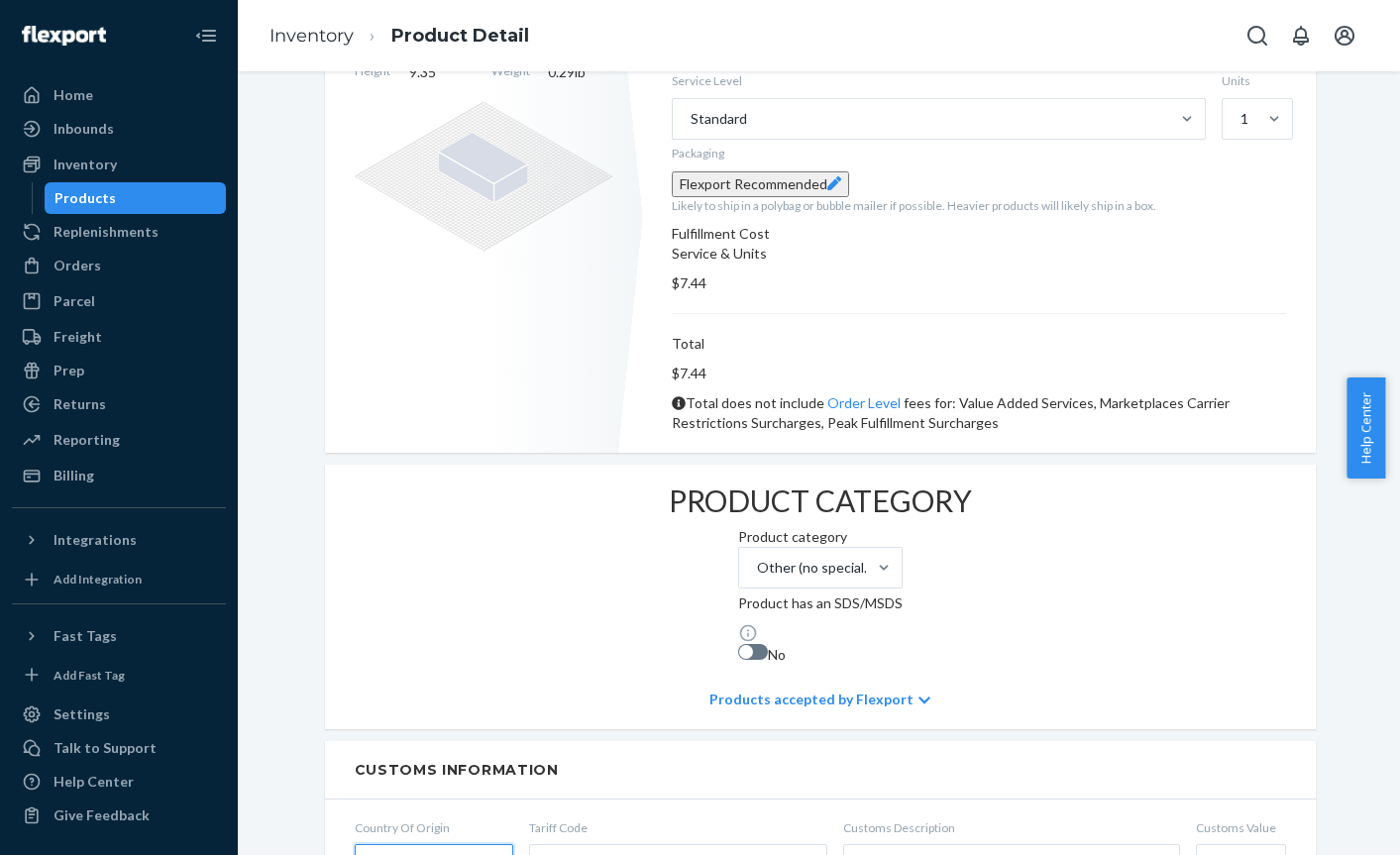 scroll, scrollTop: 459, scrollLeft: 0, axis: vertical 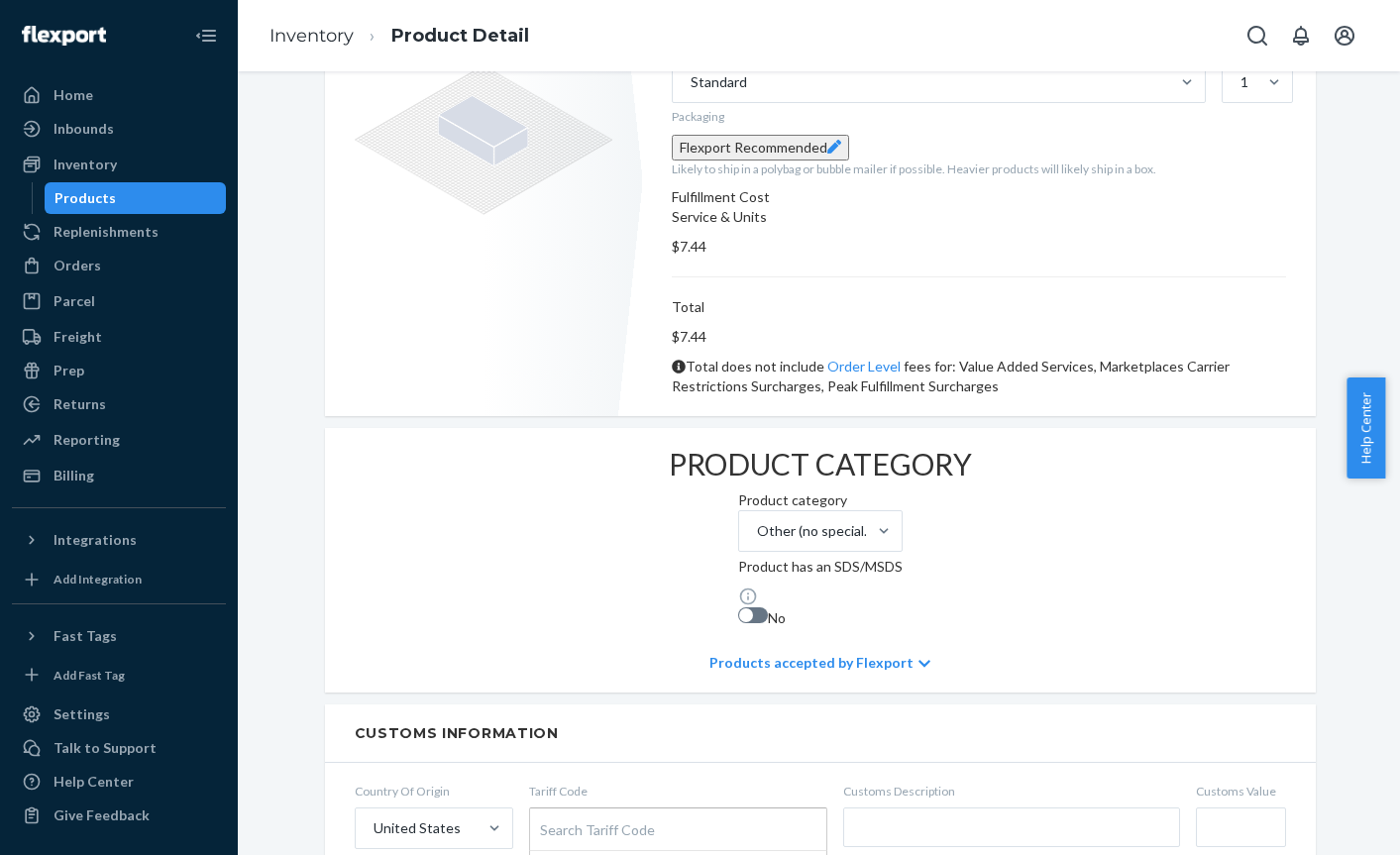 click on "Search Tariff Code" at bounding box center (678, 829) 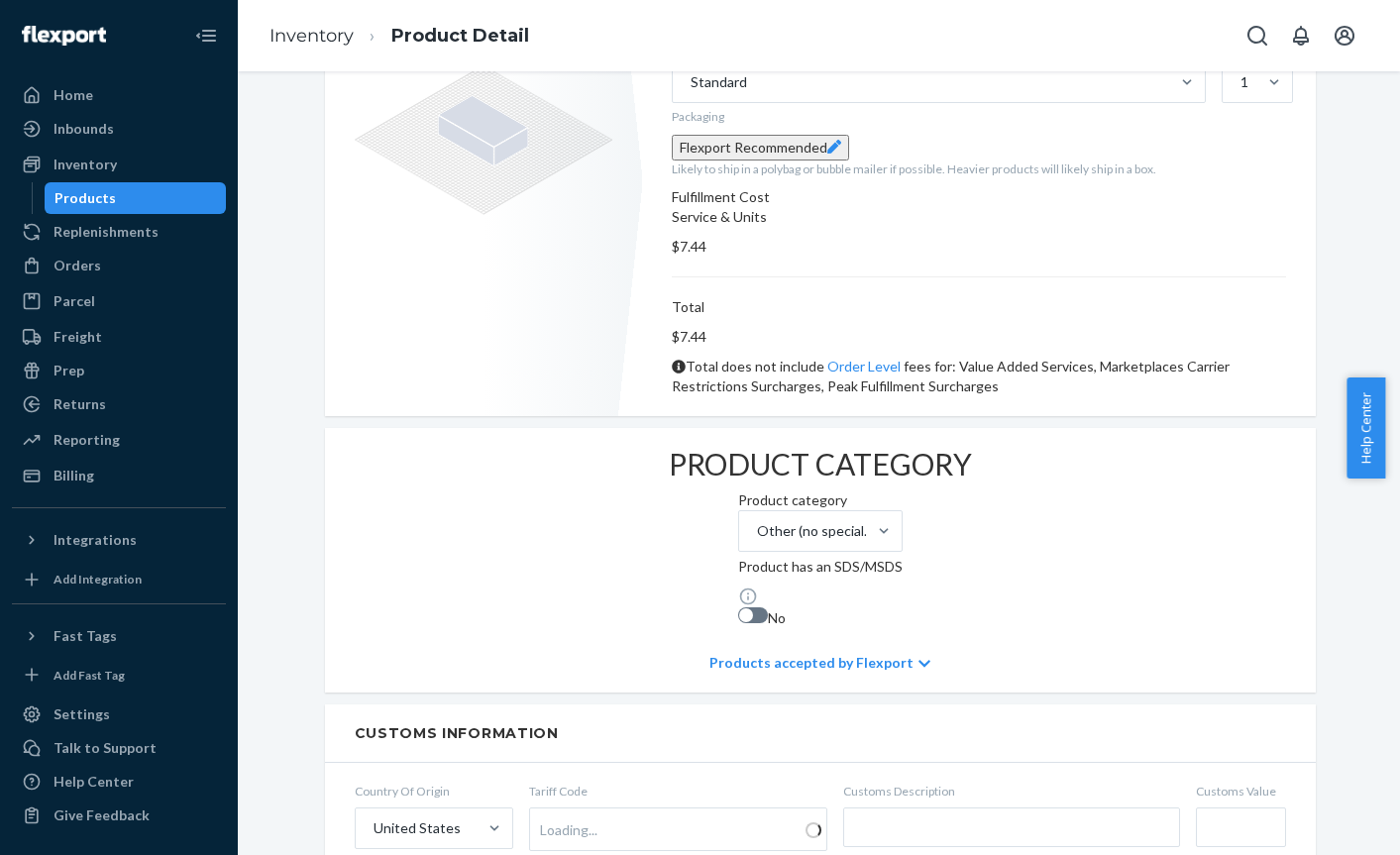 click on "Country Of Origin United States Tariff Code Loading... Customs Description Customs Value" at bounding box center [820, 818] 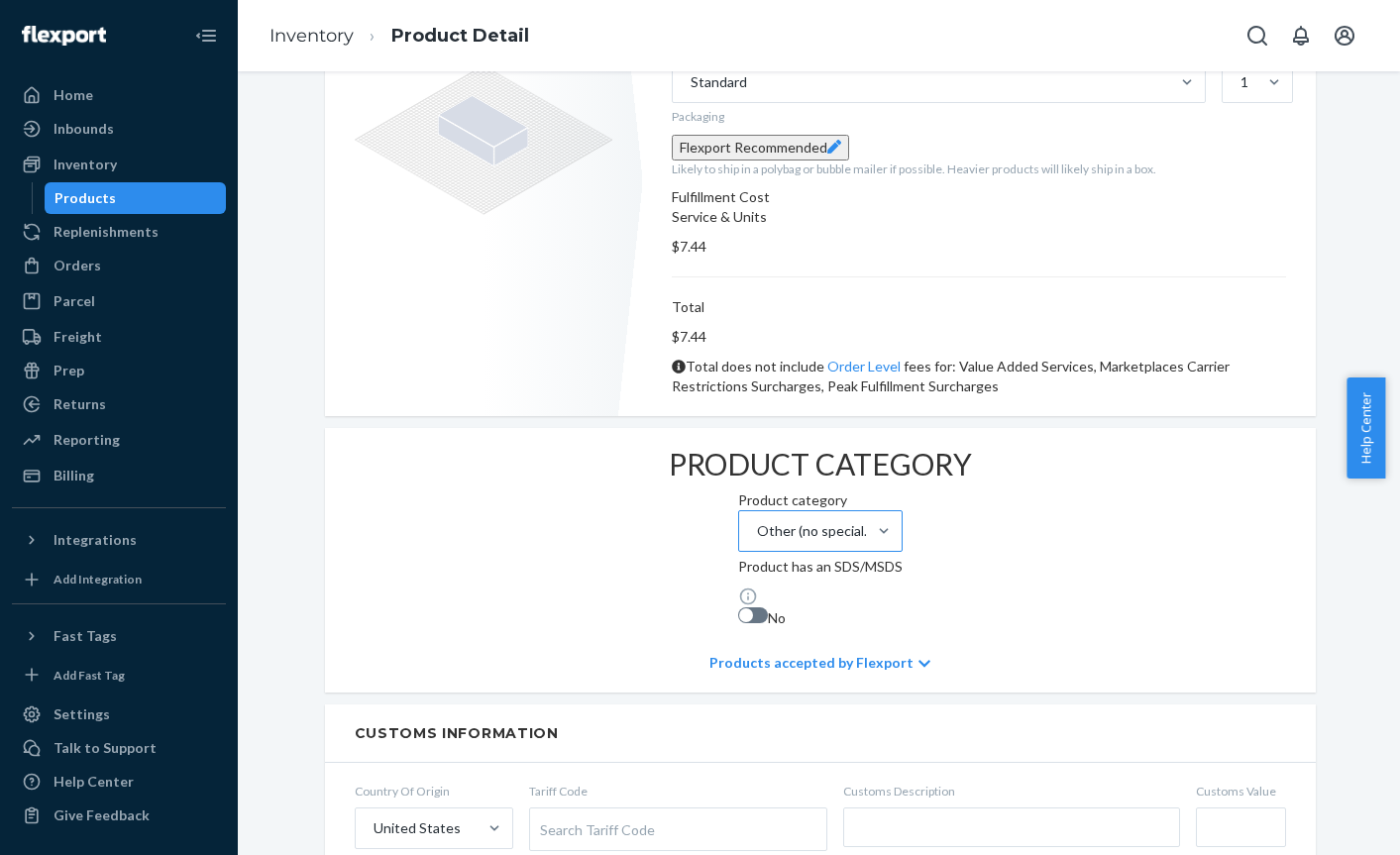 click on "Other (no special packaging)" at bounding box center [803, 531] 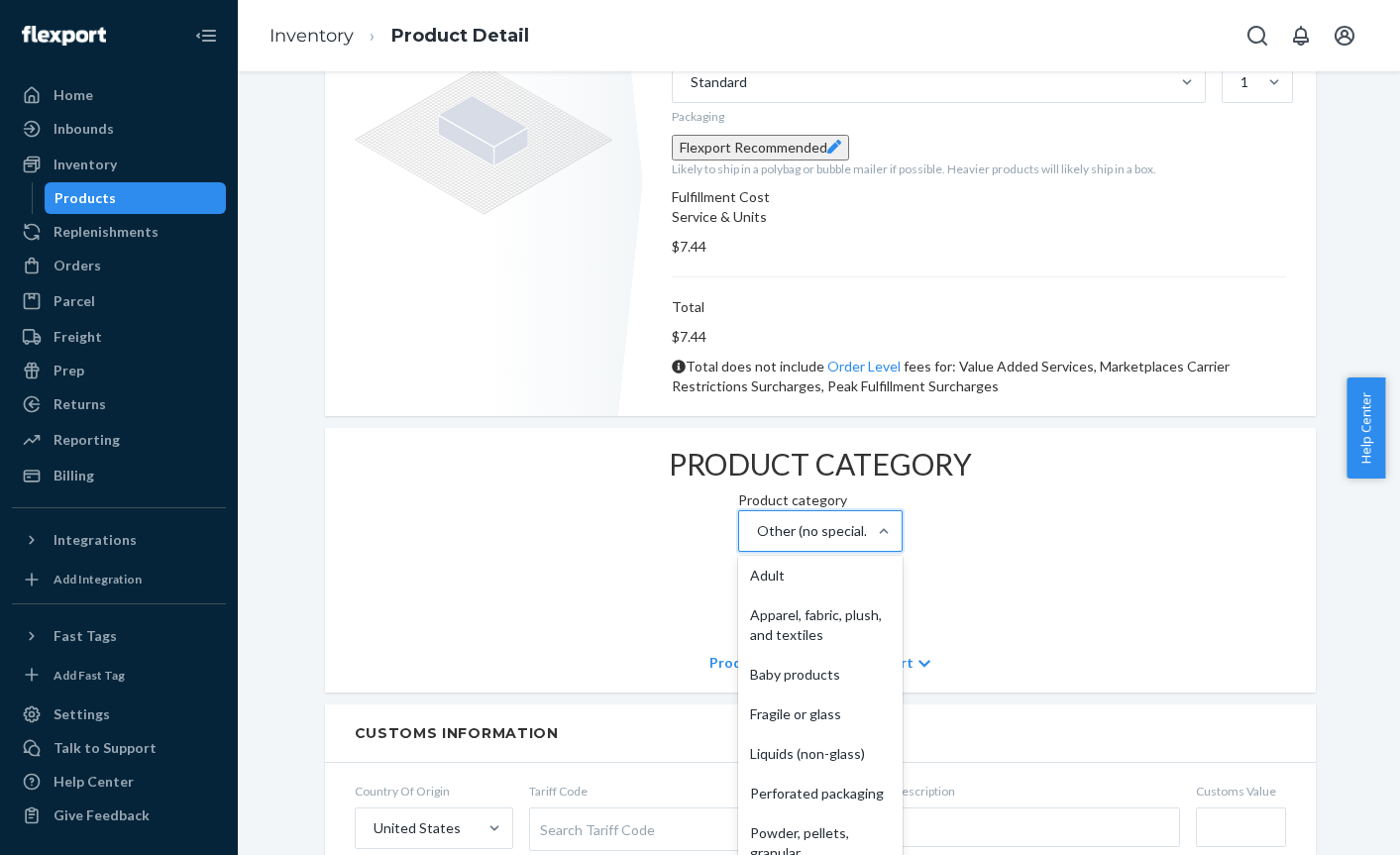 scroll, scrollTop: 127, scrollLeft: 0, axis: vertical 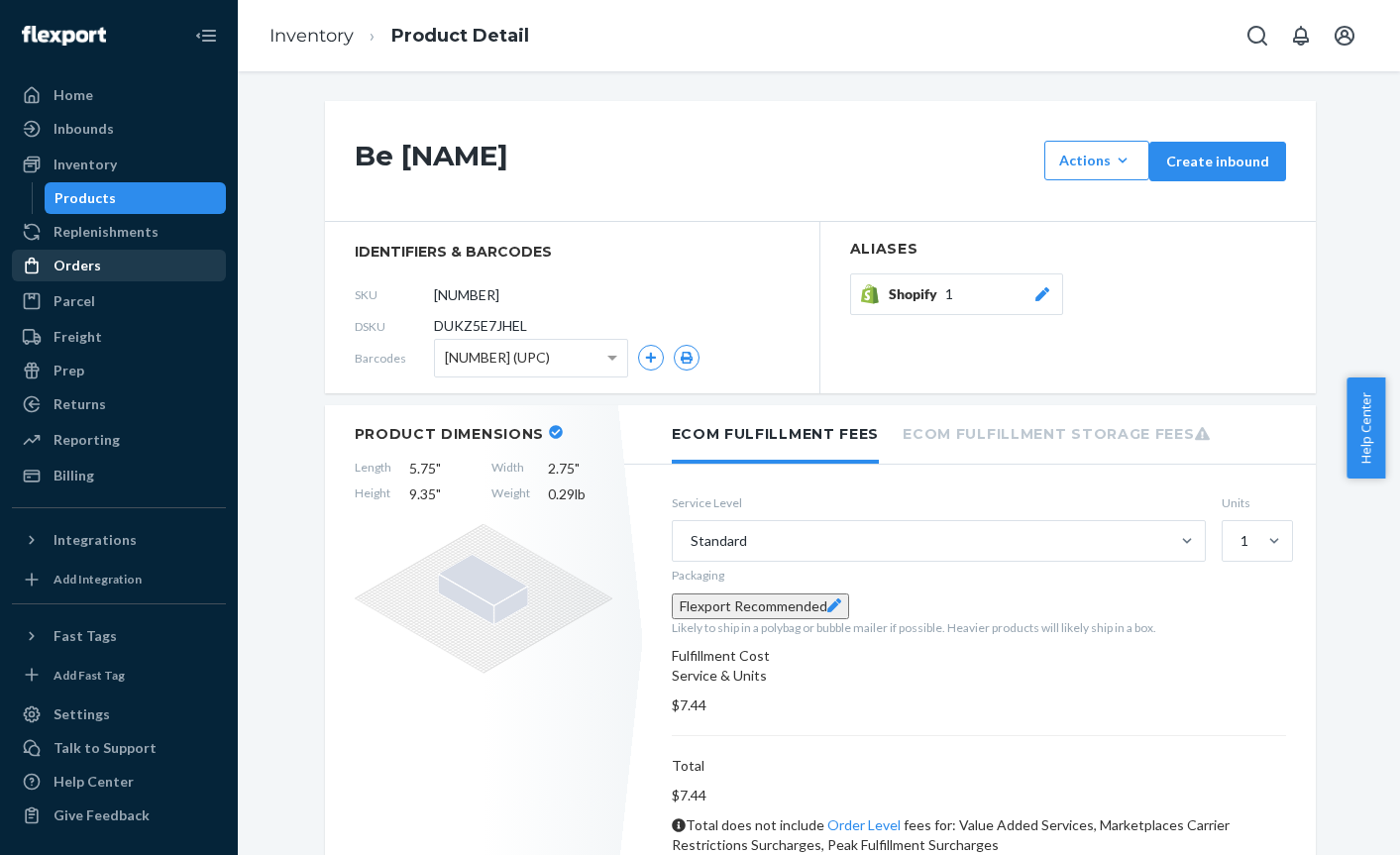 click on "Orders" at bounding box center [119, 266] 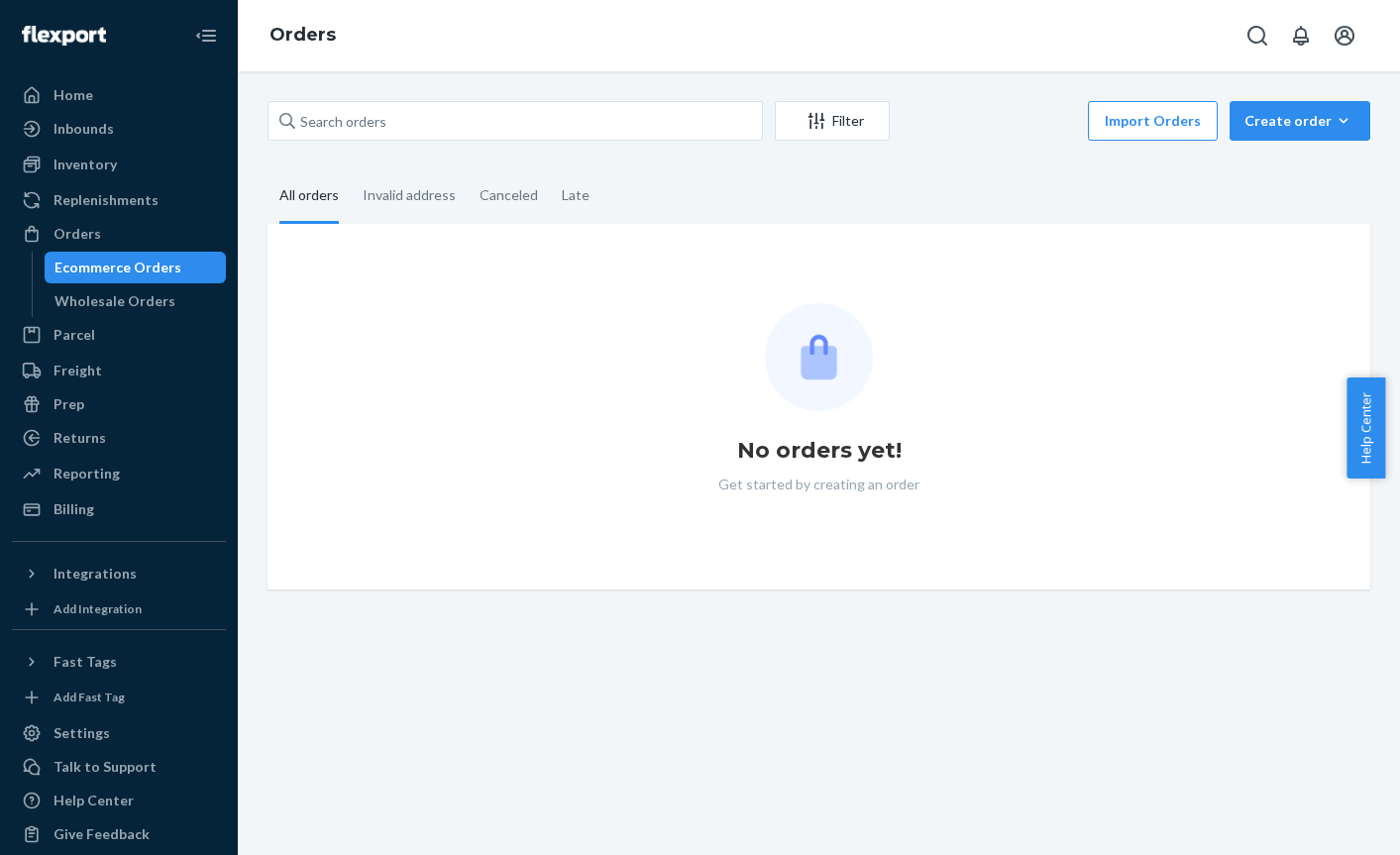 scroll, scrollTop: 0, scrollLeft: 0, axis: both 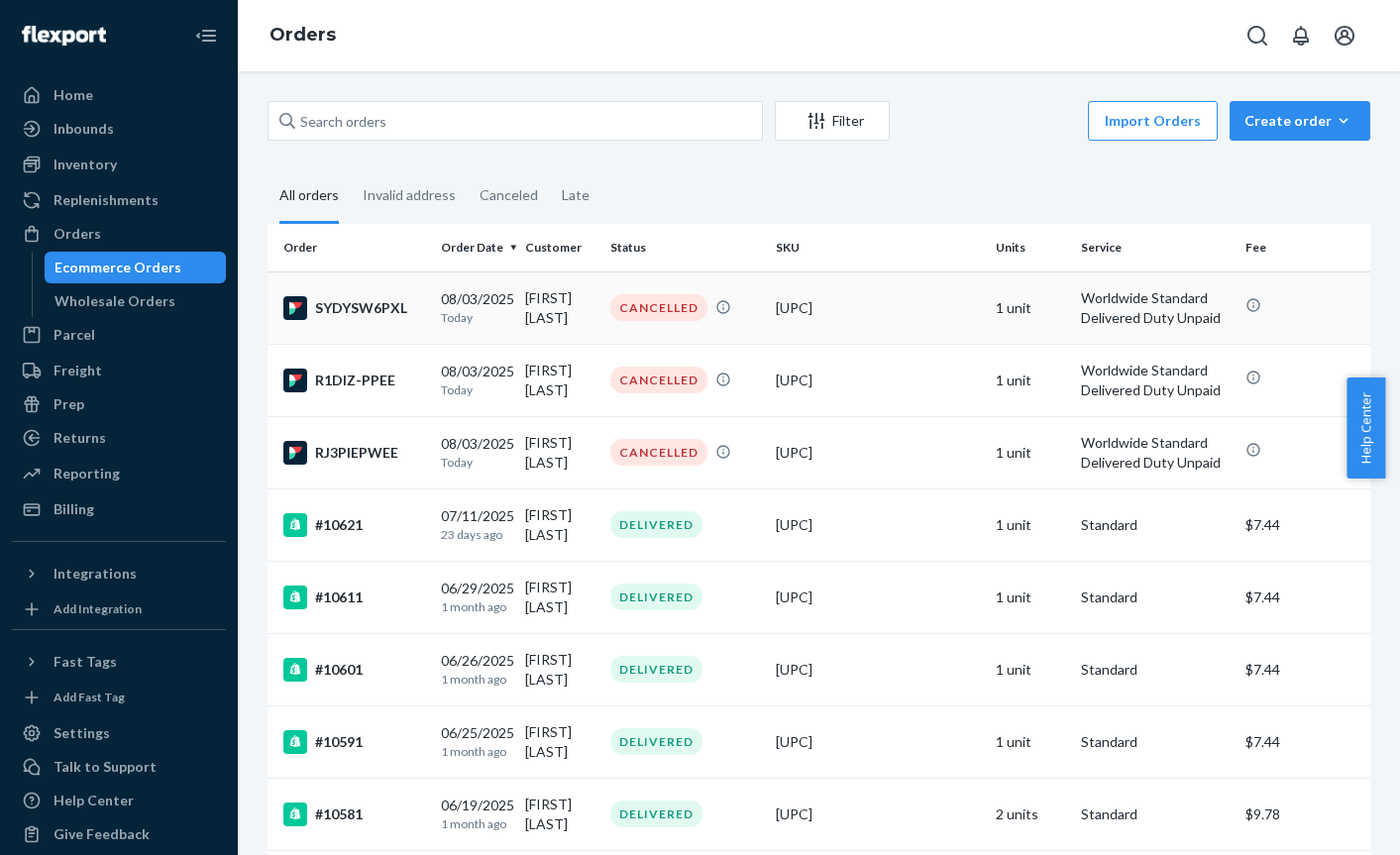 click on "Worldwide Standard Delivered Duty Unpaid" at bounding box center [1155, 308] 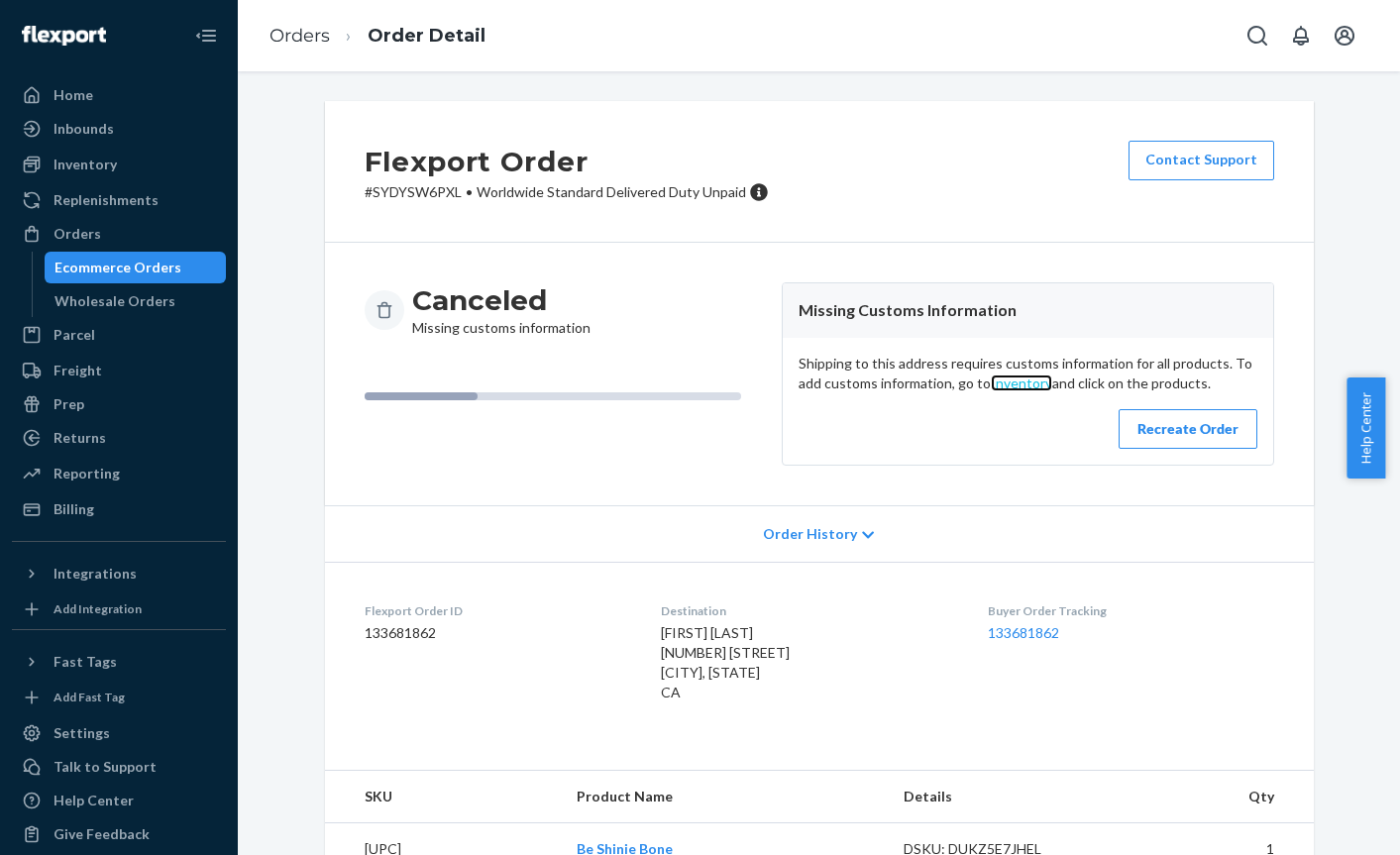 click on "Inventory" at bounding box center (1022, 382) 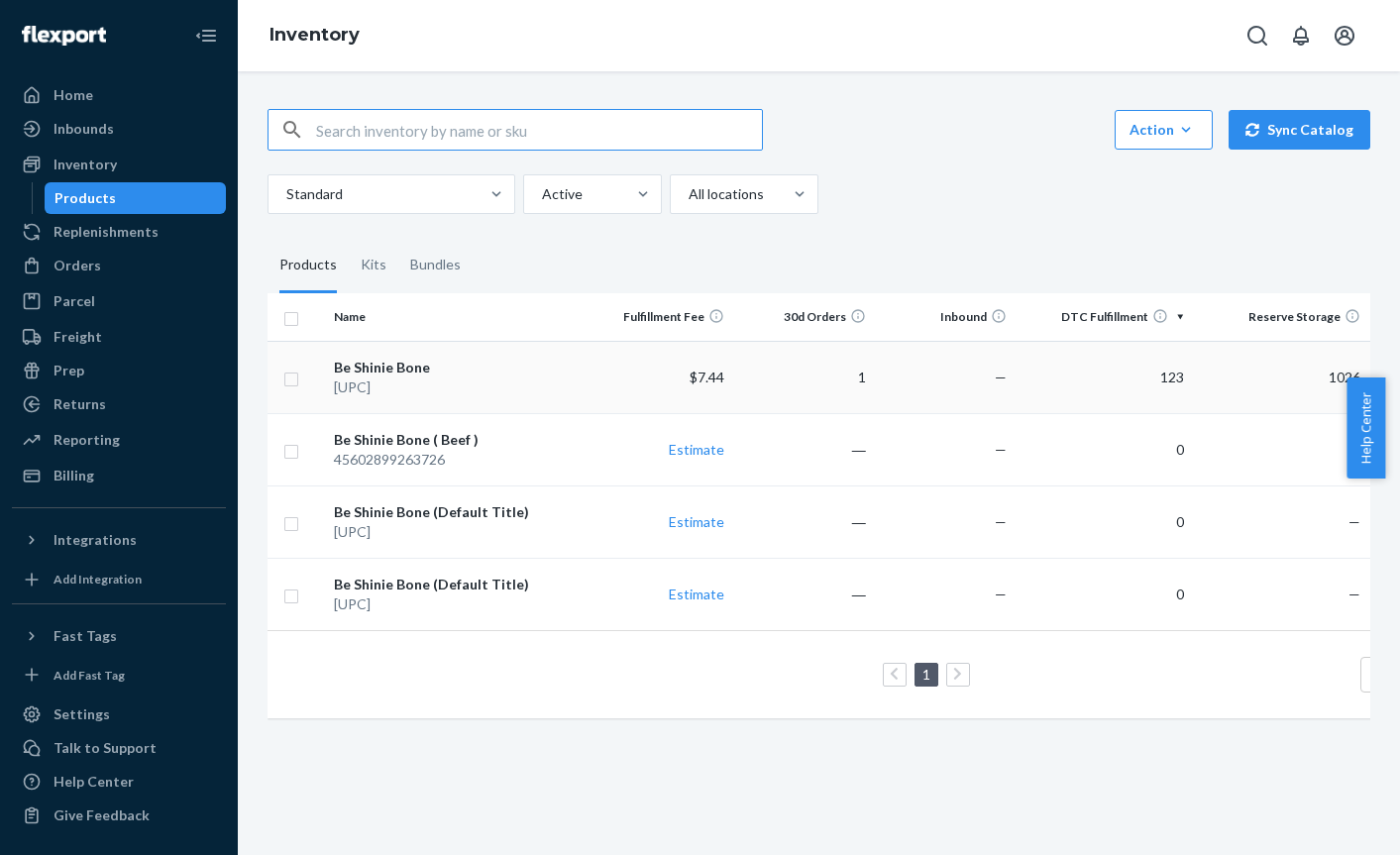 click at bounding box center (296, 376) 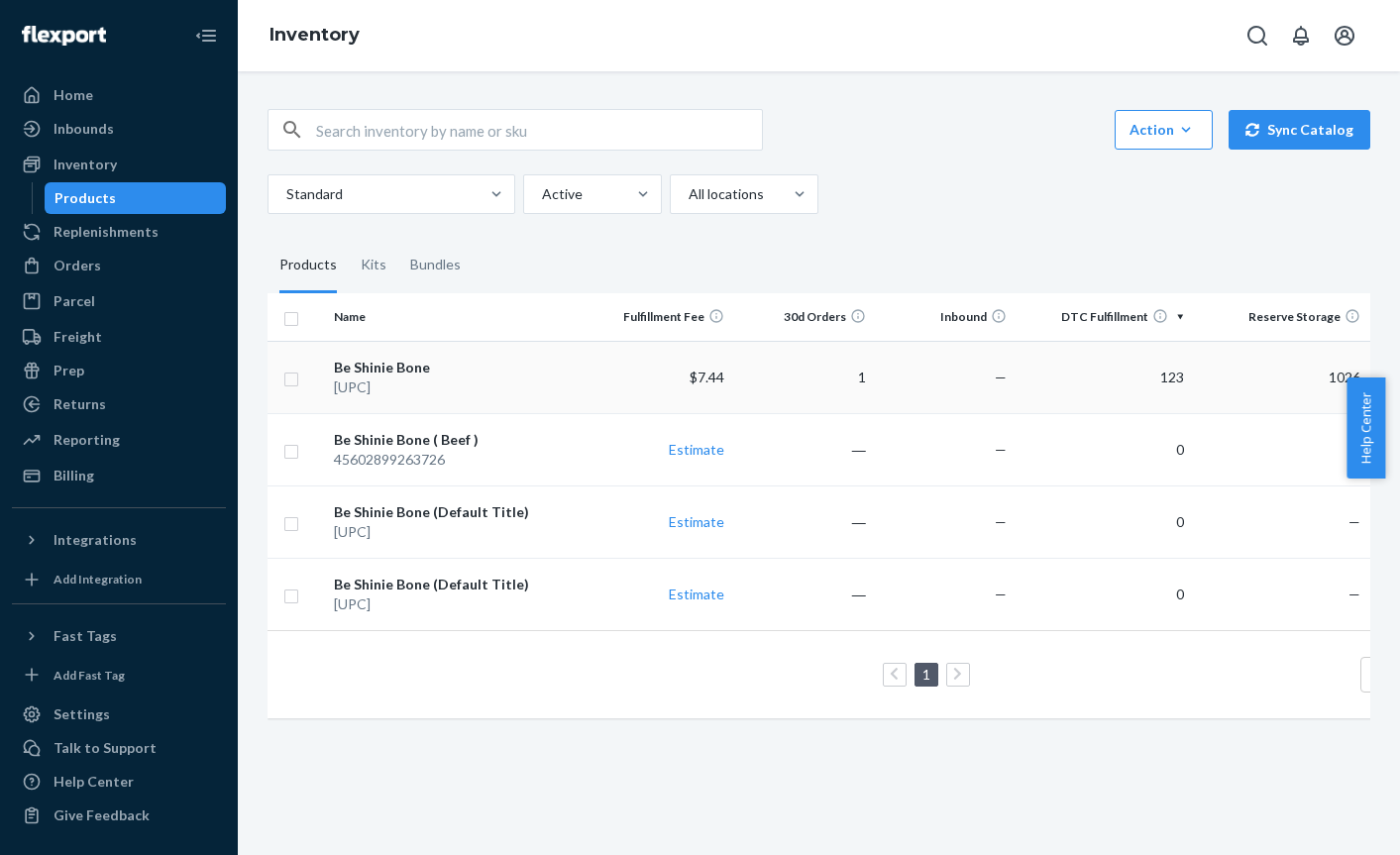 click at bounding box center (291, 376) 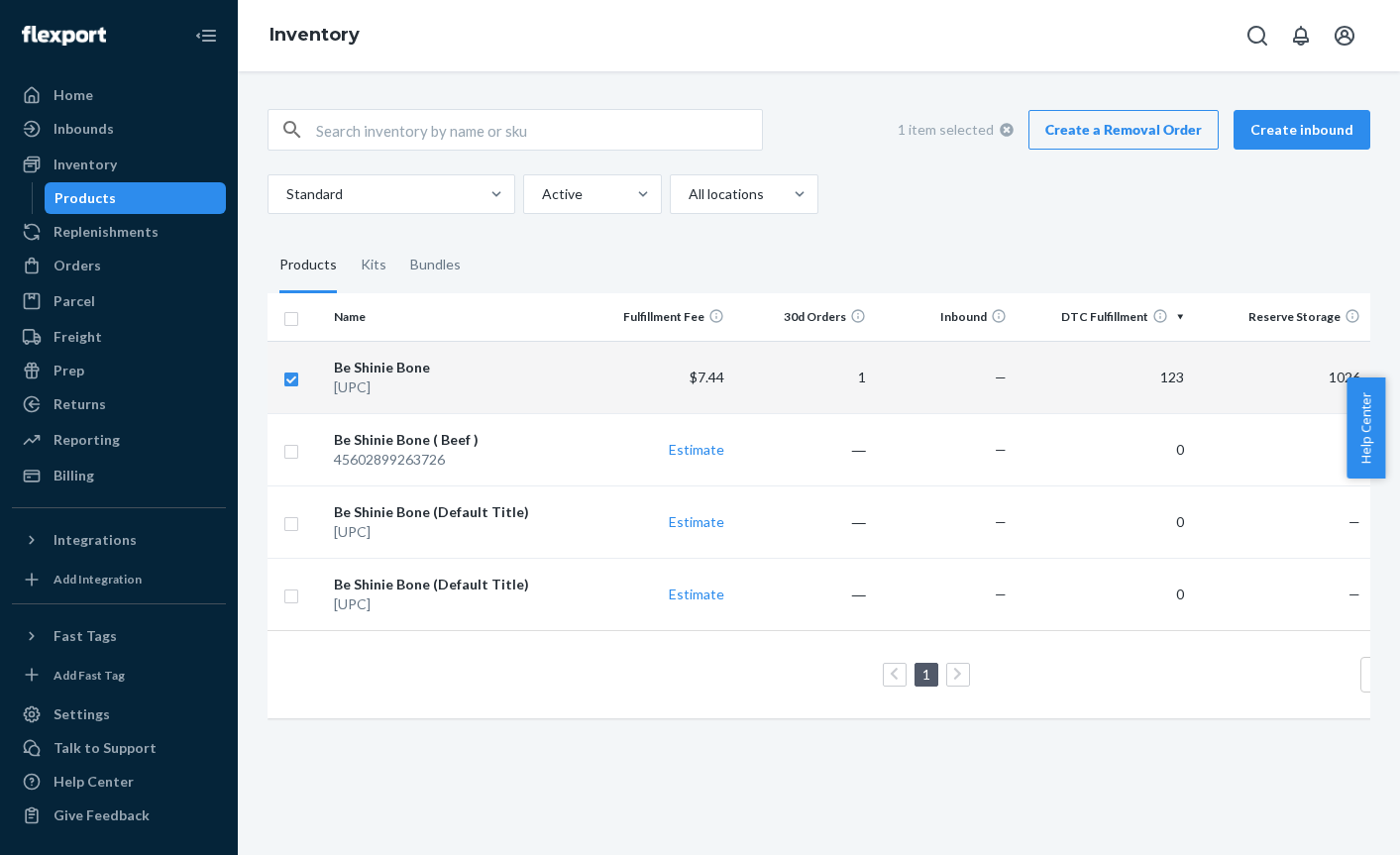 click on "Be Shinie Bone" at bounding box center [458, 368] 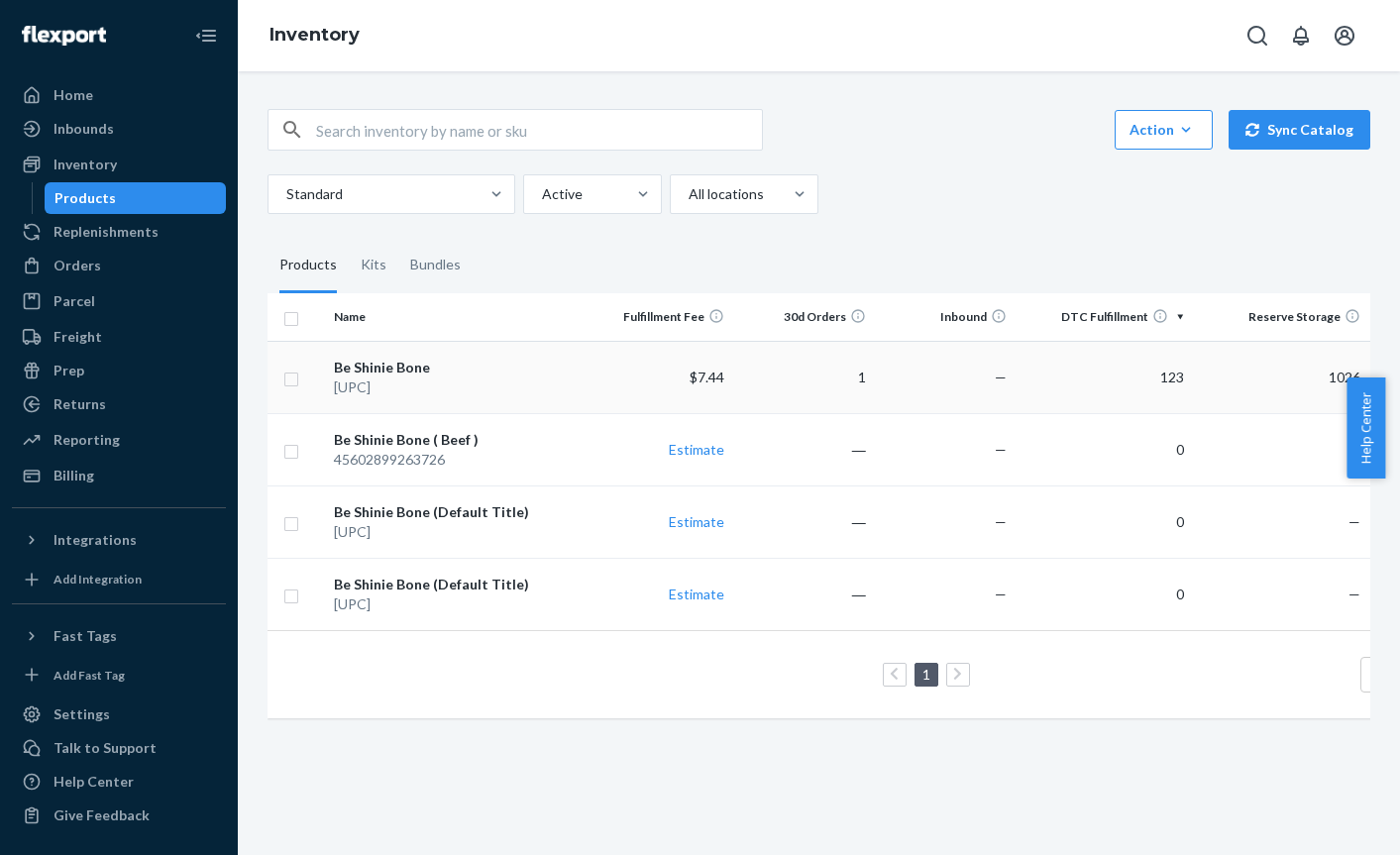 click on "Be [NAME]" at bounding box center (458, 368) 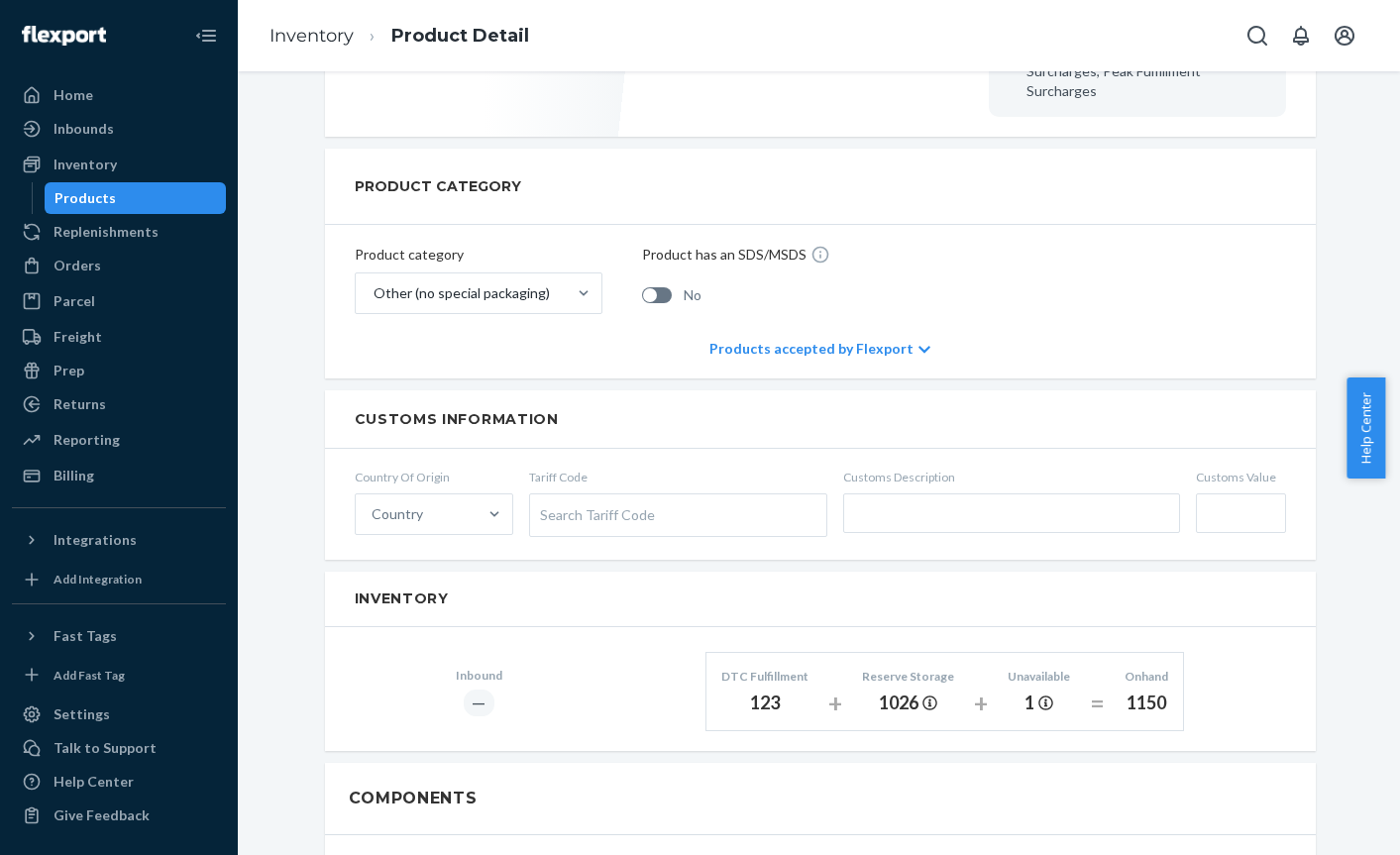 scroll, scrollTop: 670, scrollLeft: 0, axis: vertical 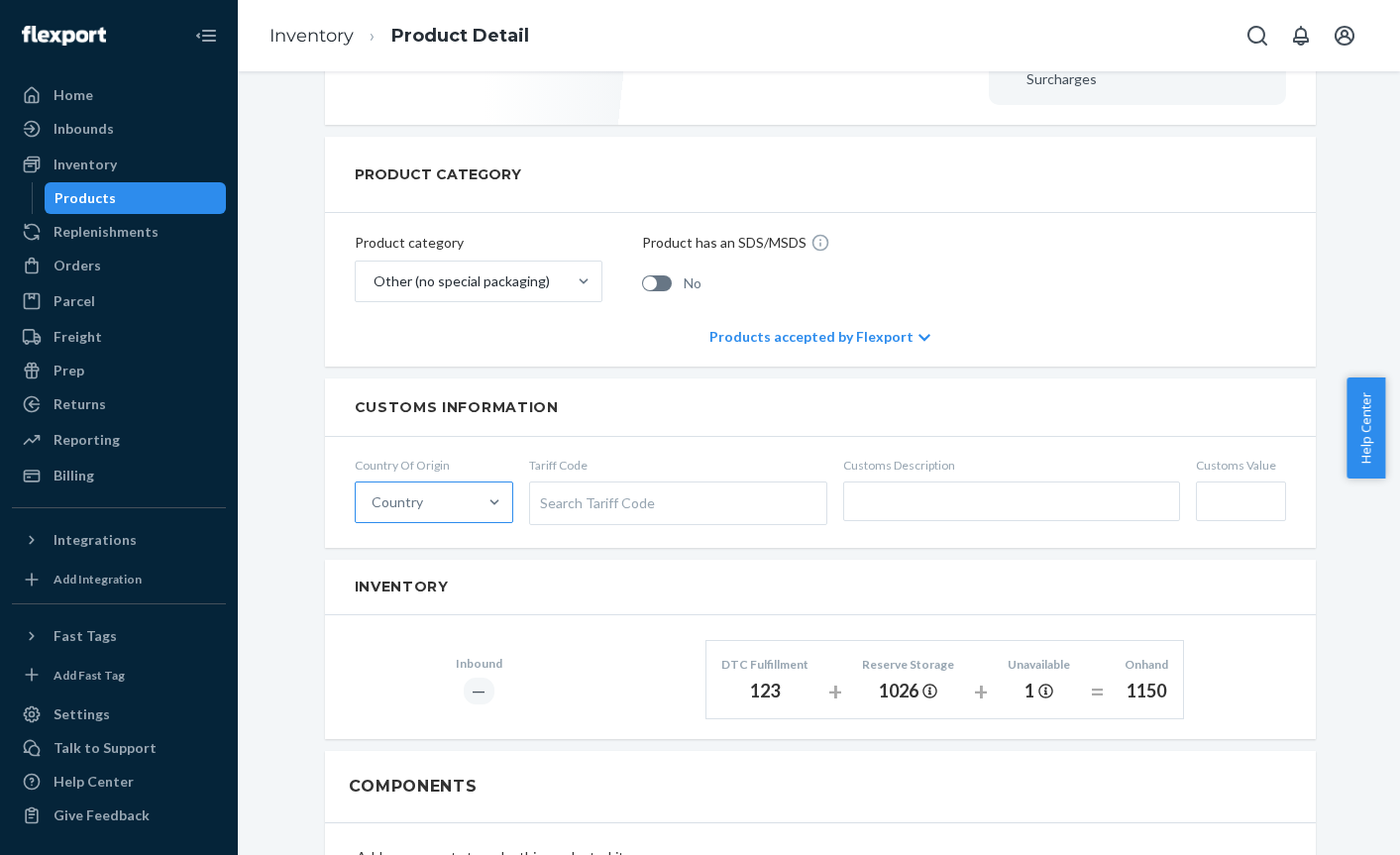 click on "Country" at bounding box center (416, 502) 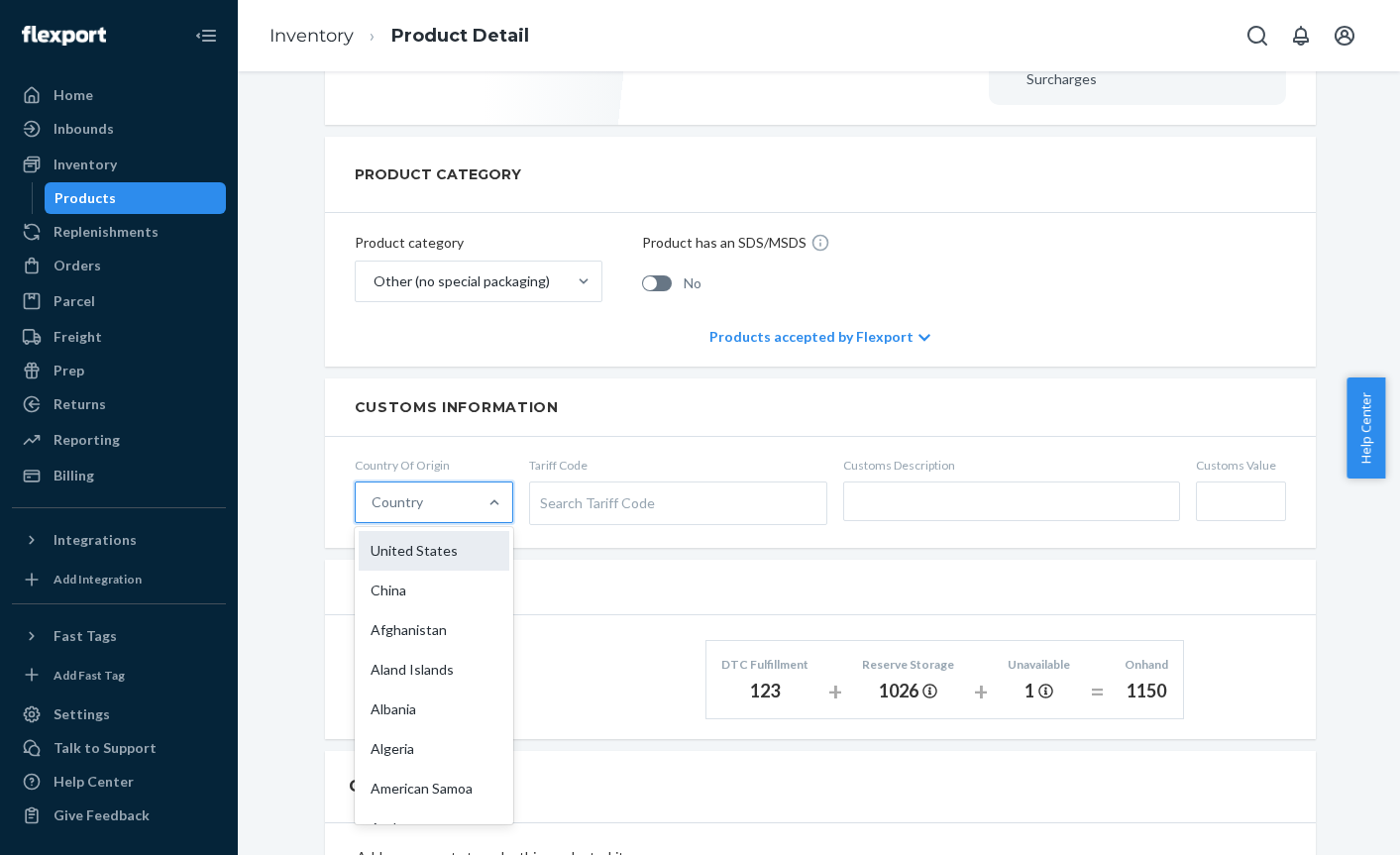 click on "United States" at bounding box center [434, 551] 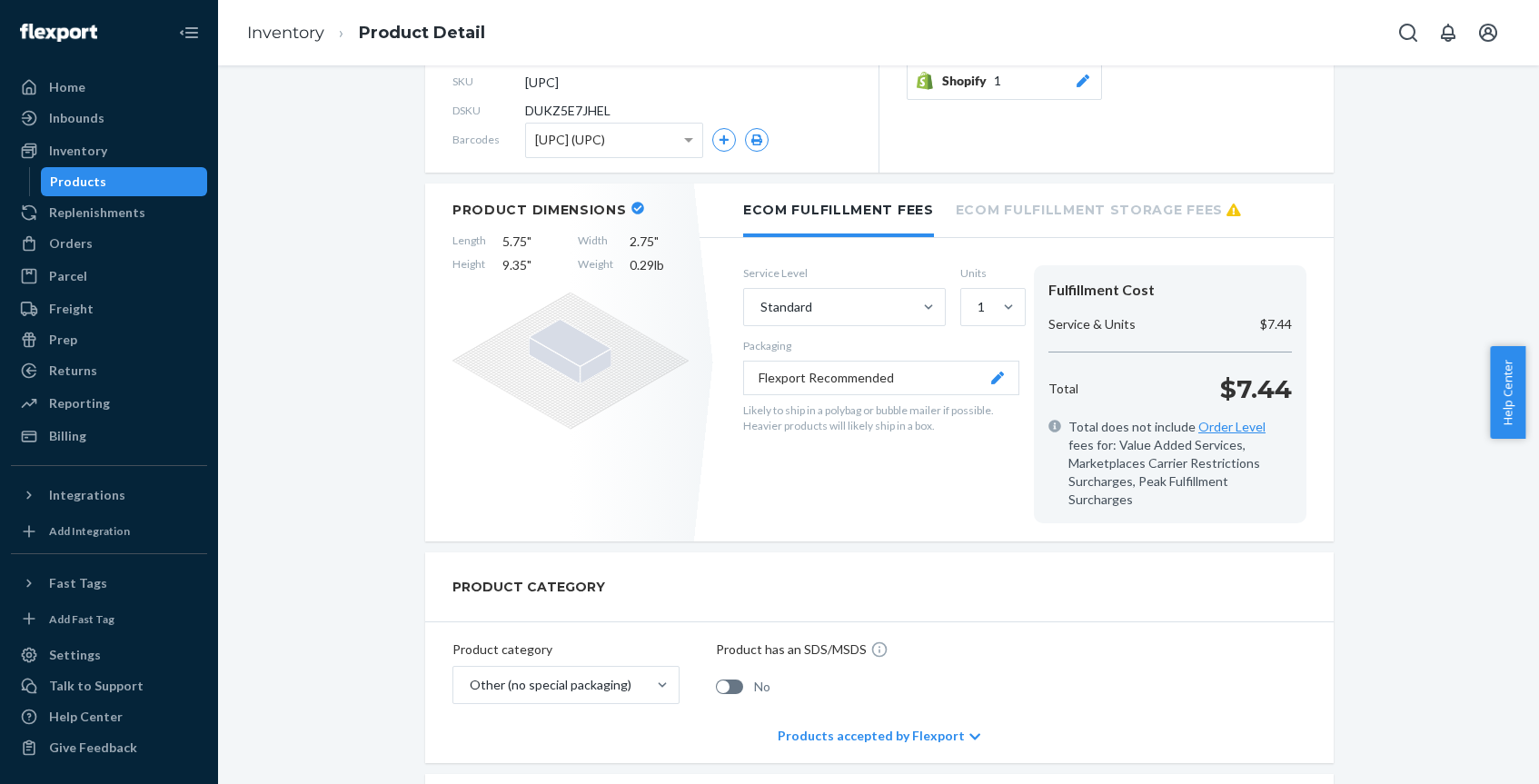 scroll, scrollTop: 0, scrollLeft: 0, axis: both 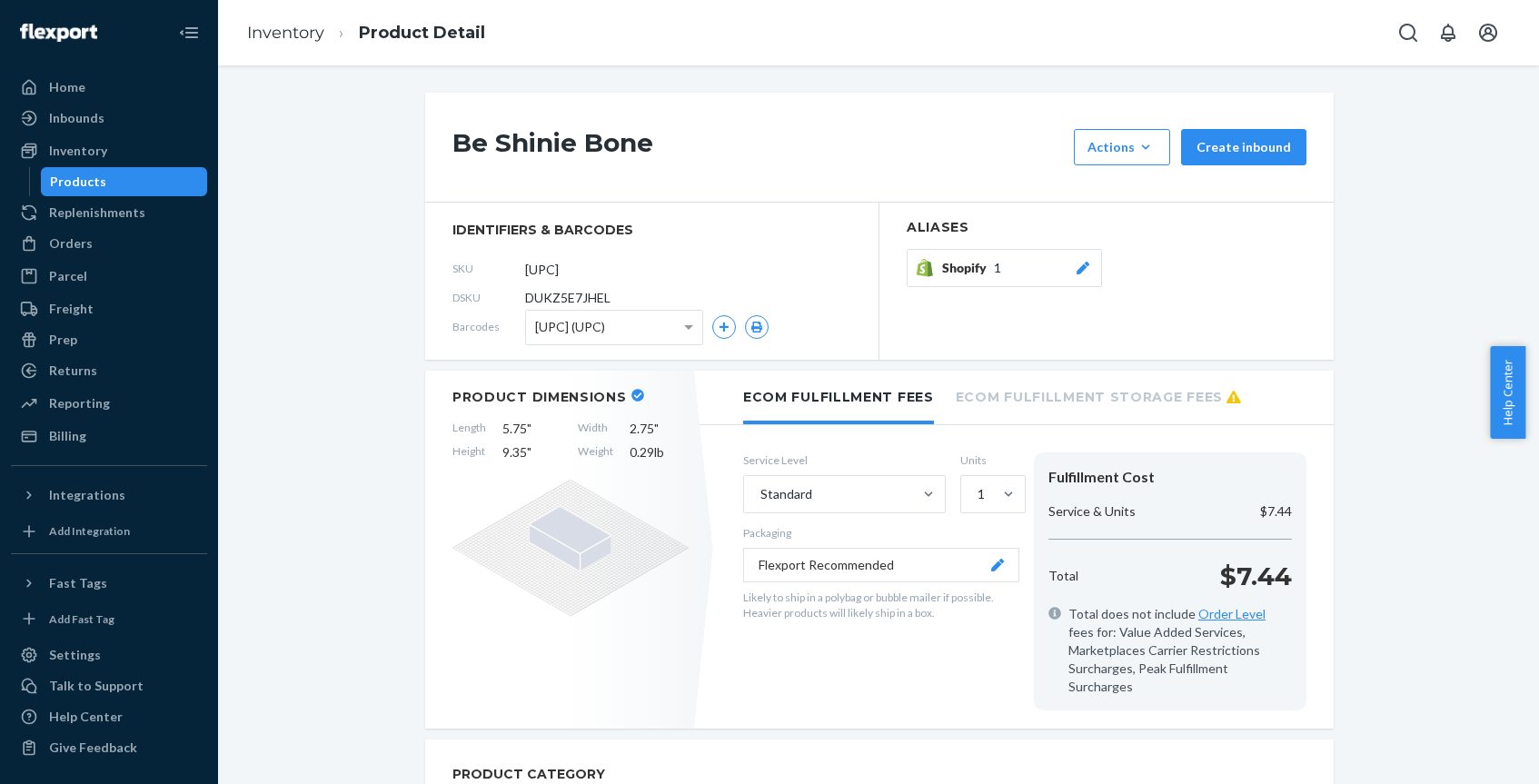 click on "Ecom Fulfillment Storage Fees" at bounding box center (1098, 395) 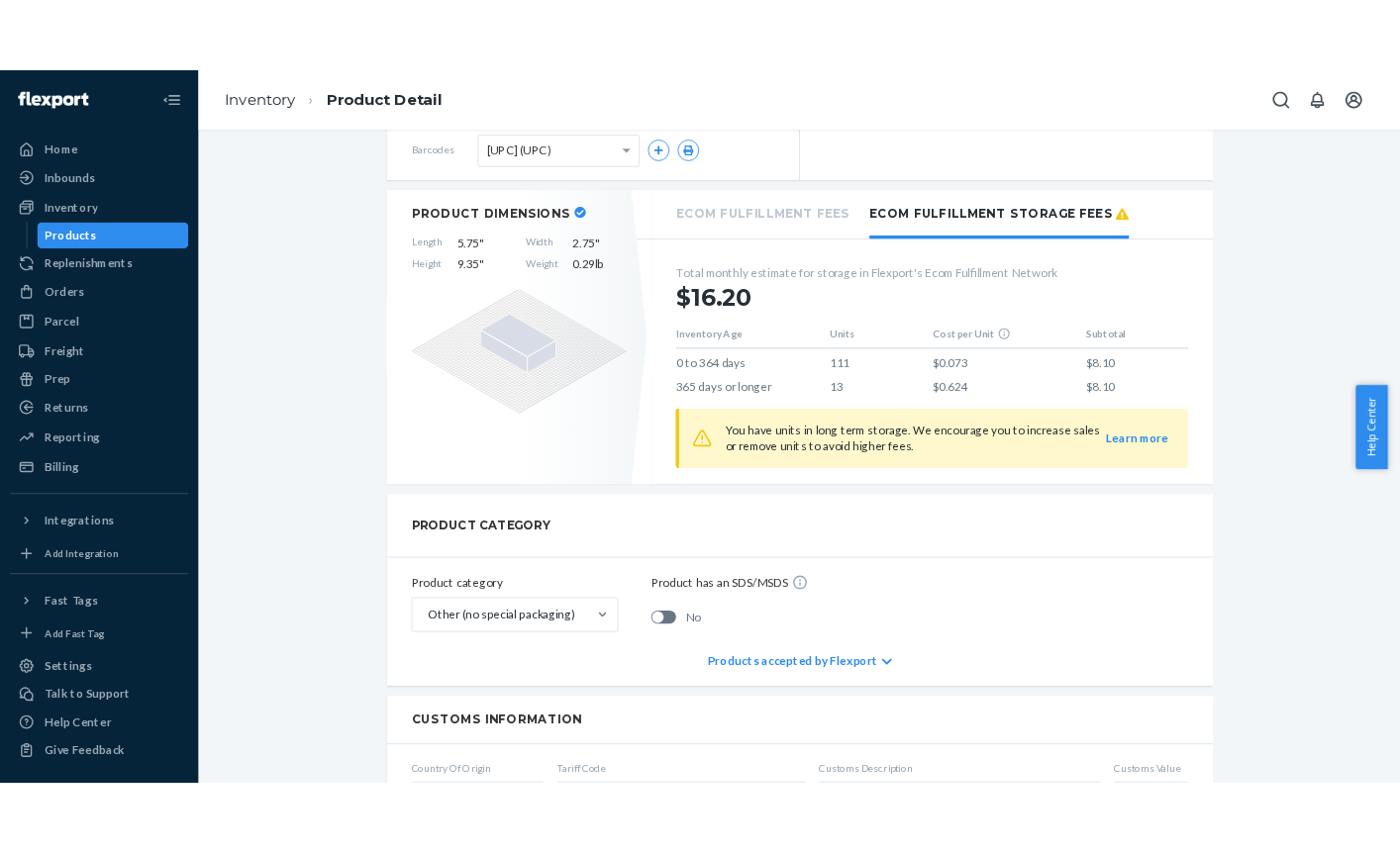scroll, scrollTop: 0, scrollLeft: 0, axis: both 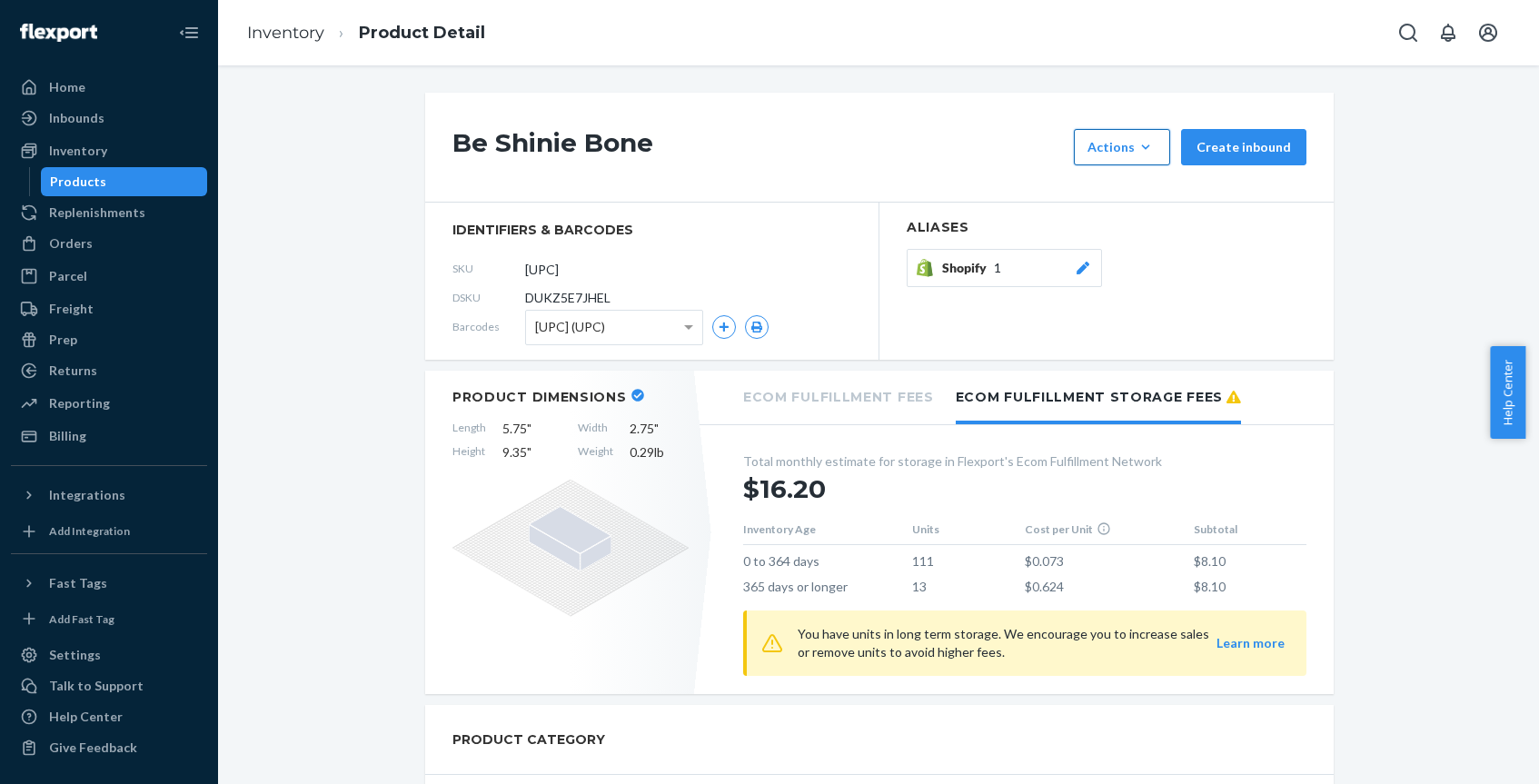 click on "Actions Add components Hide Request removal" at bounding box center (1122, 147) 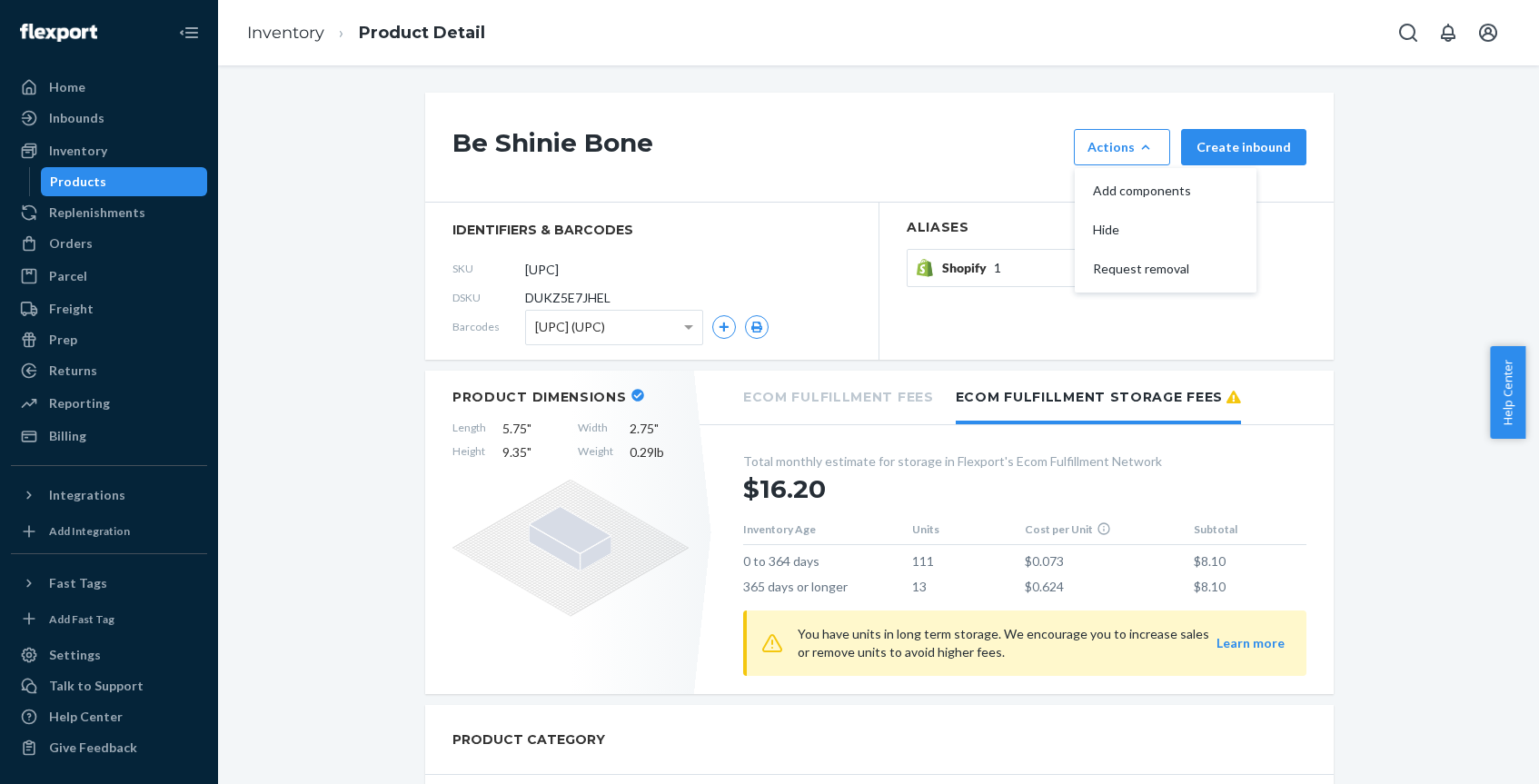 click on "Be Shinie Bone Actions Add components Hide Request removal Create inbound identifiers & barcodes SKU 727785329385 DSKU DUKZ5E7JHEL Barcodes 00727785329385 (UPC) Aliases Shopify 1 Product Dimensions Length 5.75 " Width 2.75 " Height 9.35 " Weight 0.29 lb Ecom Fulfillment Fees Ecom Fulfillment Storage Fees Total monthly estimate for storage in Flexport's Ecom Fulfillment Network $16.20 Inventory Age Units Cost per Unit Subtotal 0 to 364 days 111 $0.073 $8.10 365 days or longer 13 $0.624 $8.10 You have units in long term storage. We encourage you to increase sales or remove units to avoid higher fees. Learn more PRODUCT CATEGORY Product category Other (no special packaging) Product has an SDS/MSDS No Products accepted by Flexport Customs Information Country Of Origin United States Tariff Code Search Tariff Code Customs Description Customs Value Inventory Inbound ― DTC Fulfillment 123 + Reserve Storage 1026 + Unavailable 1 = Onhand 1150 Components Add components to make this product a kit. A kit   Learn more ." at bounding box center (879, 1101) 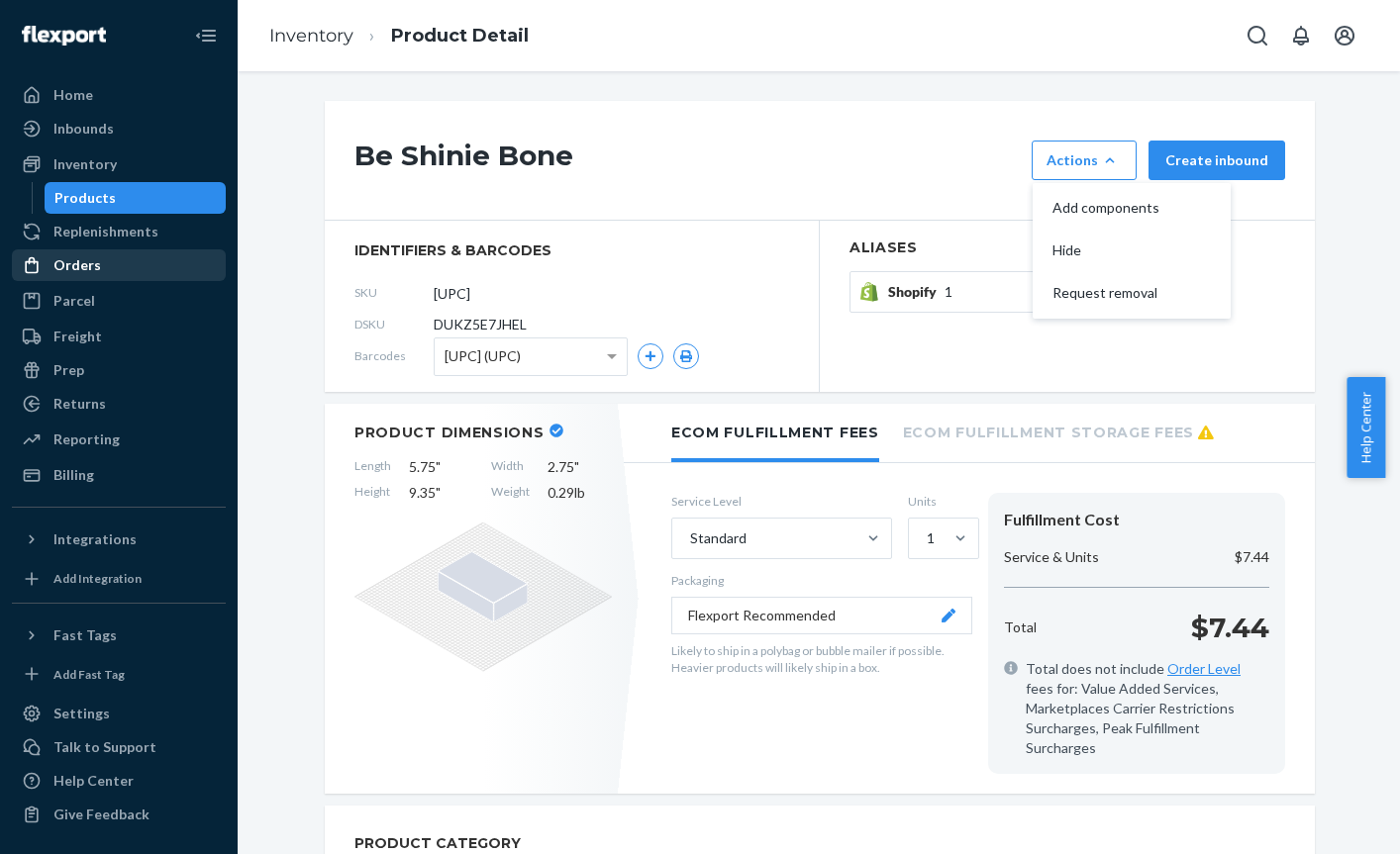 click on "Orders" at bounding box center [77, 265] 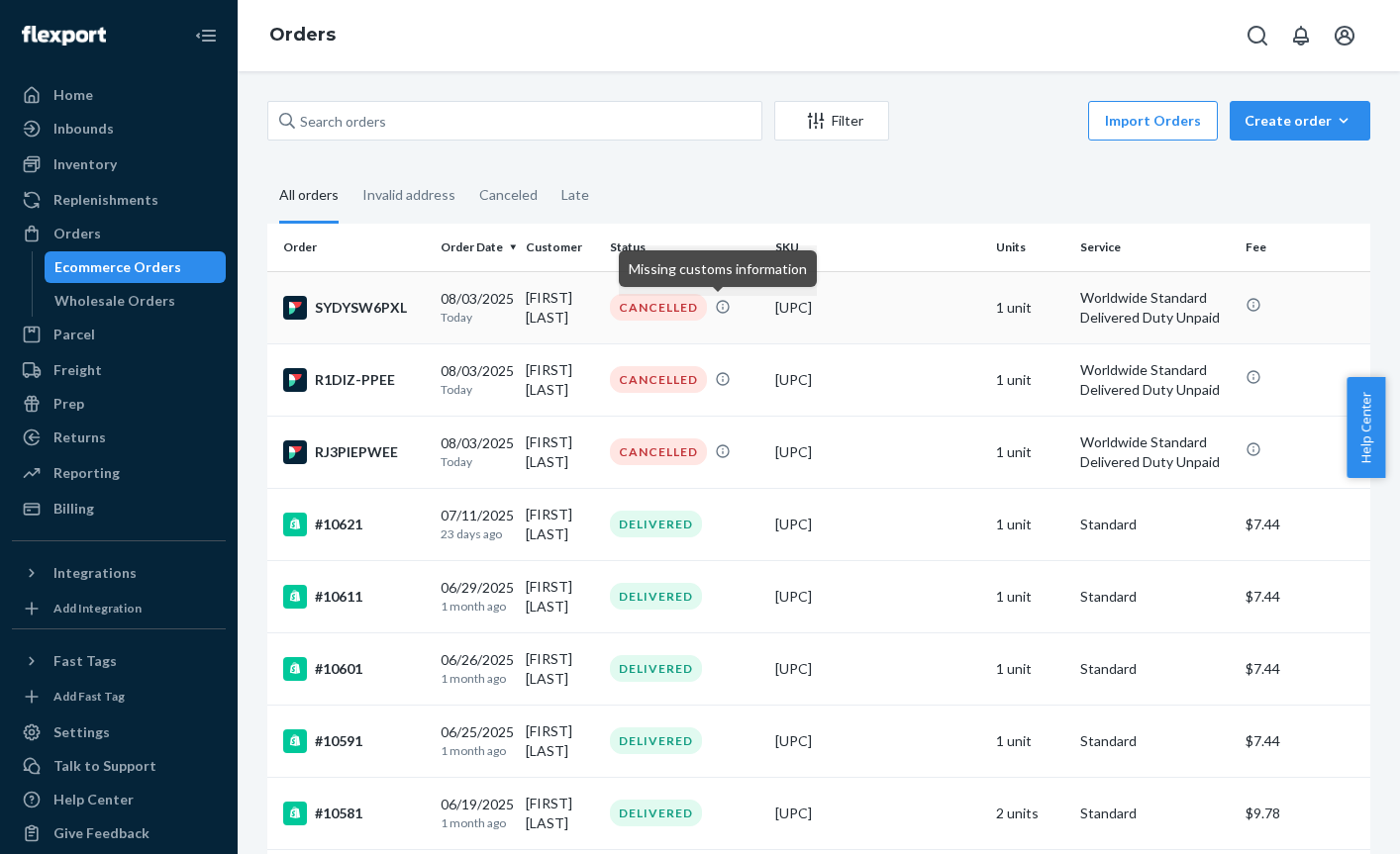 click 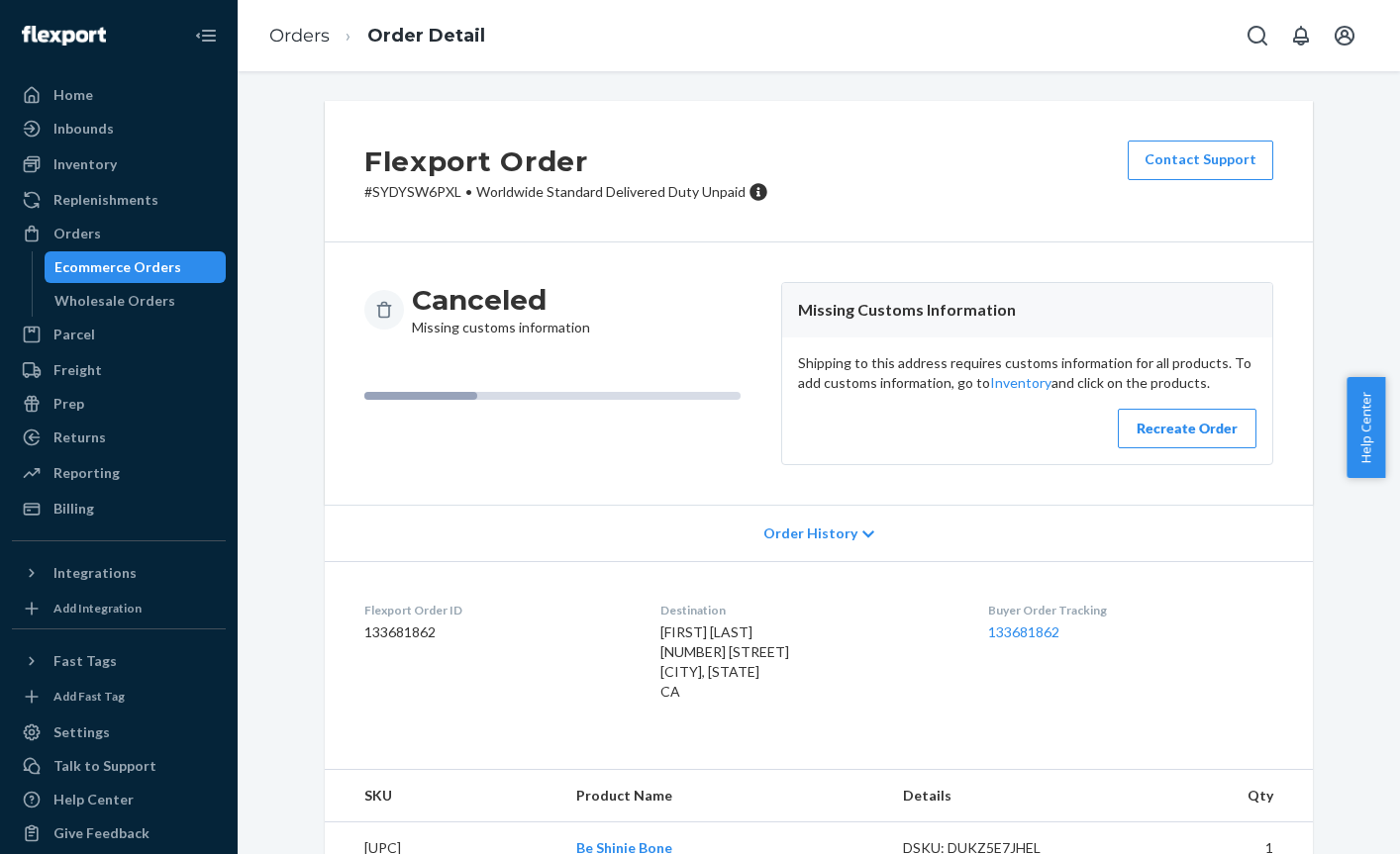 click on "Recreate Order" at bounding box center [1187, 428] 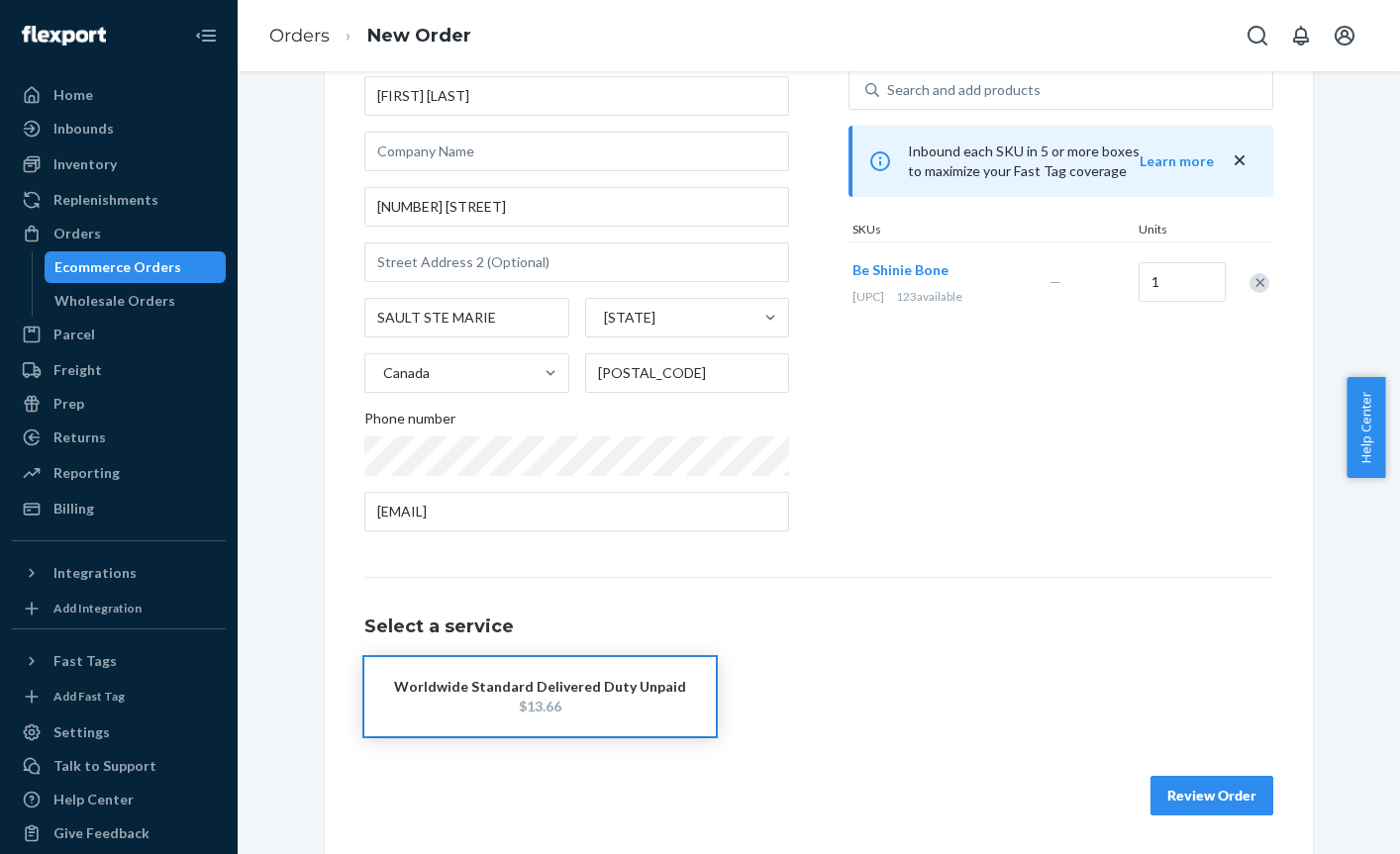 scroll, scrollTop: 145, scrollLeft: 0, axis: vertical 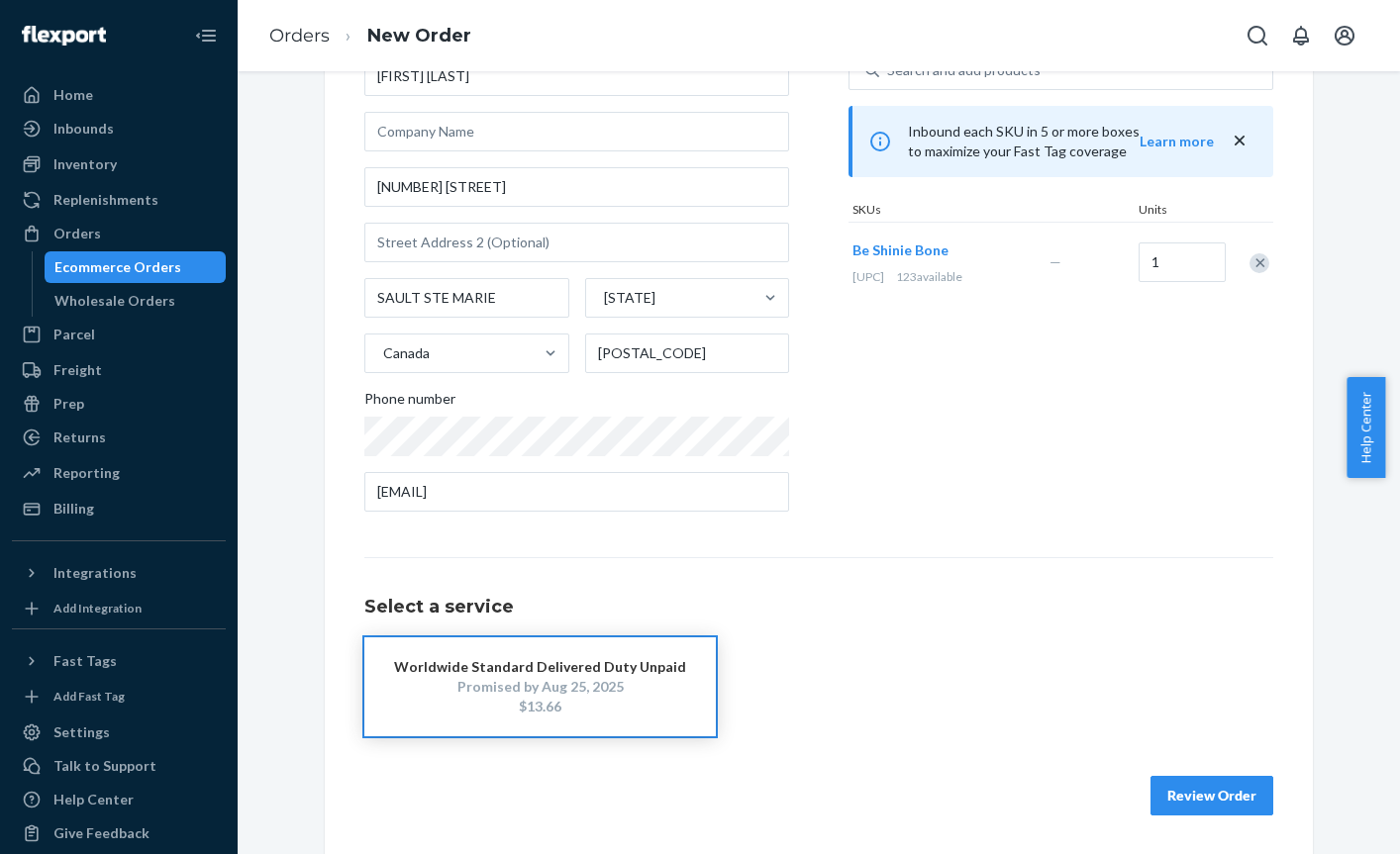 click on "Review Order" at bounding box center (819, 786) 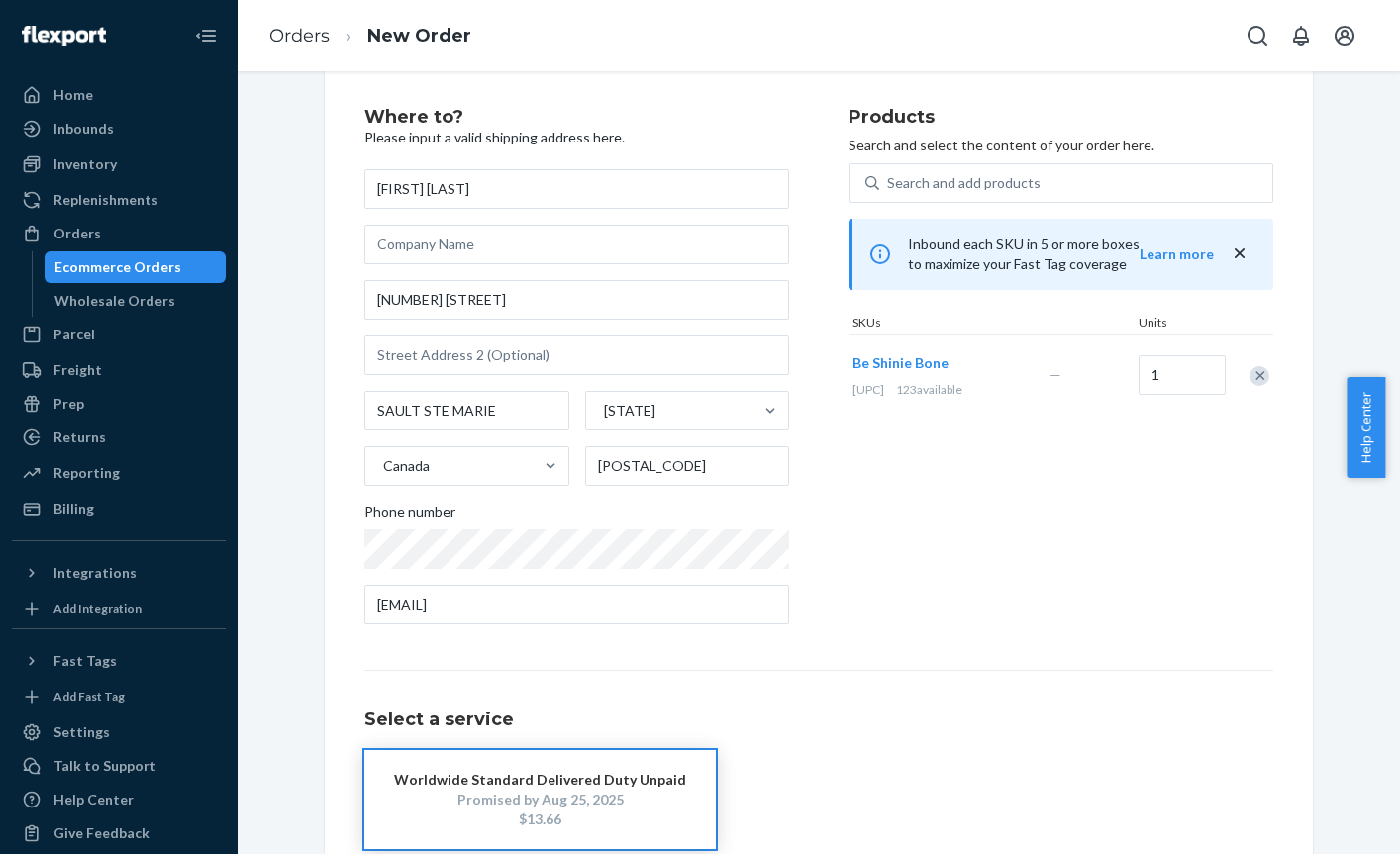 scroll, scrollTop: 30, scrollLeft: 0, axis: vertical 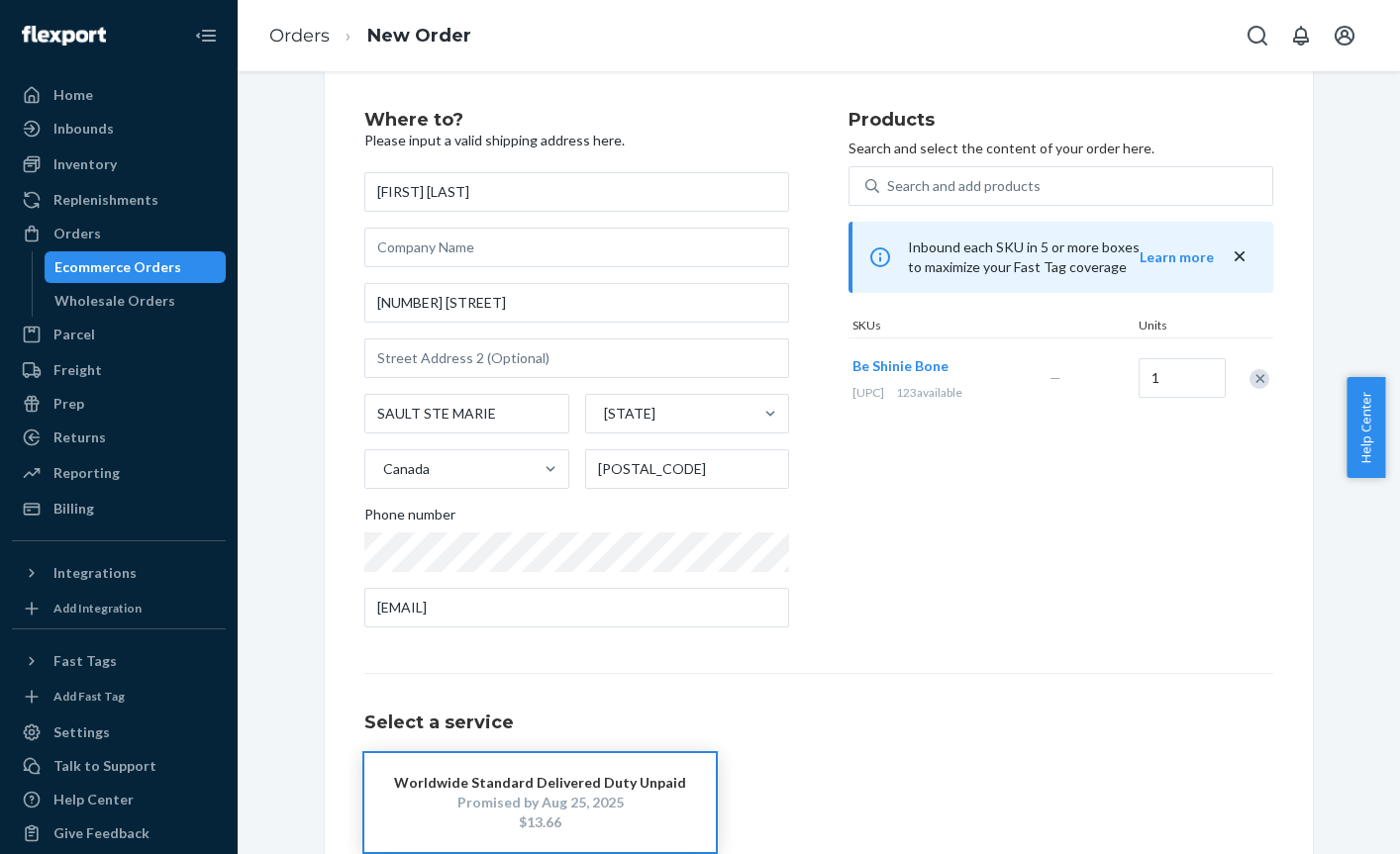click on "Be [NAME]" at bounding box center [947, 366] 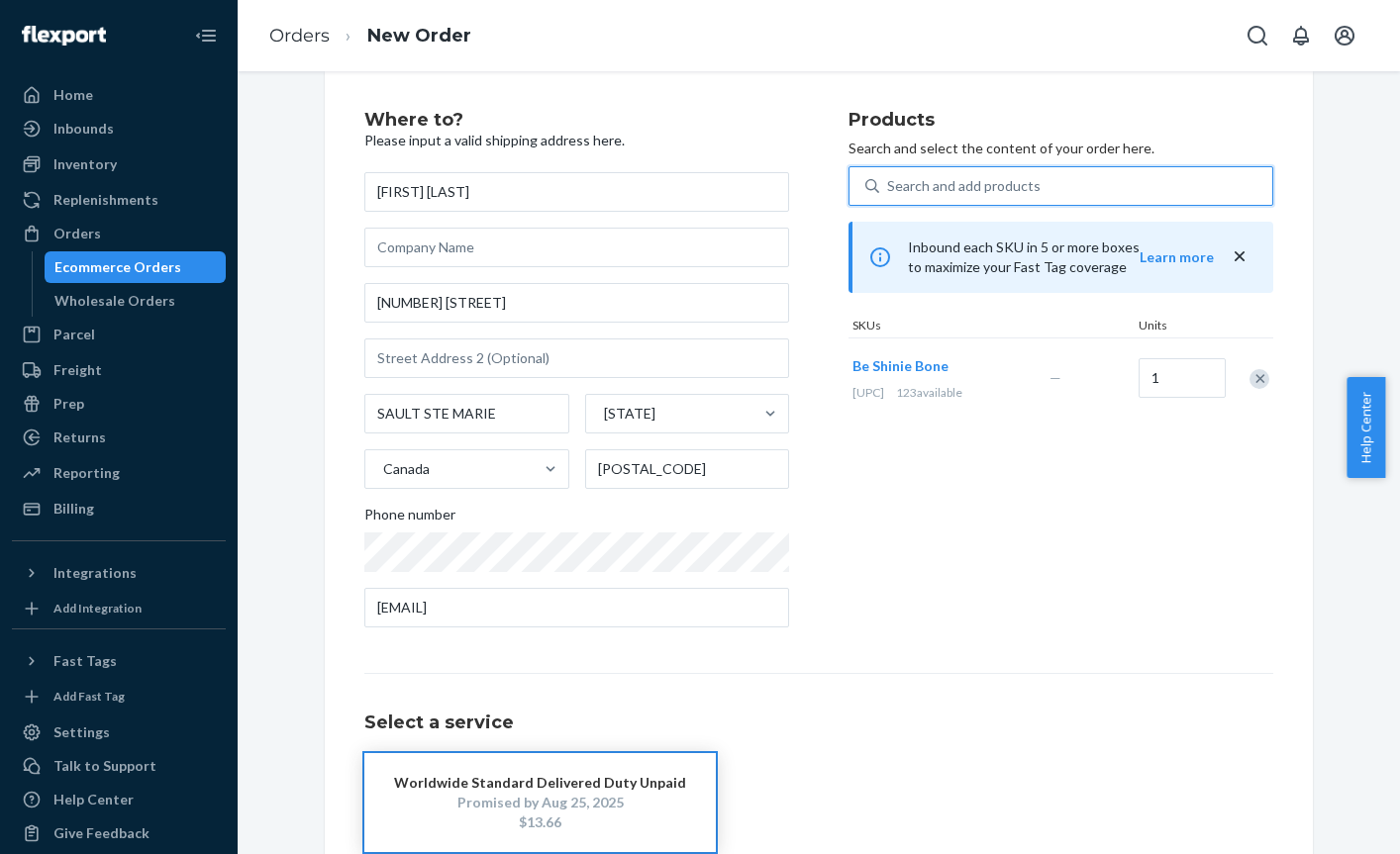 click on "Search and add products" at bounding box center (963, 186) 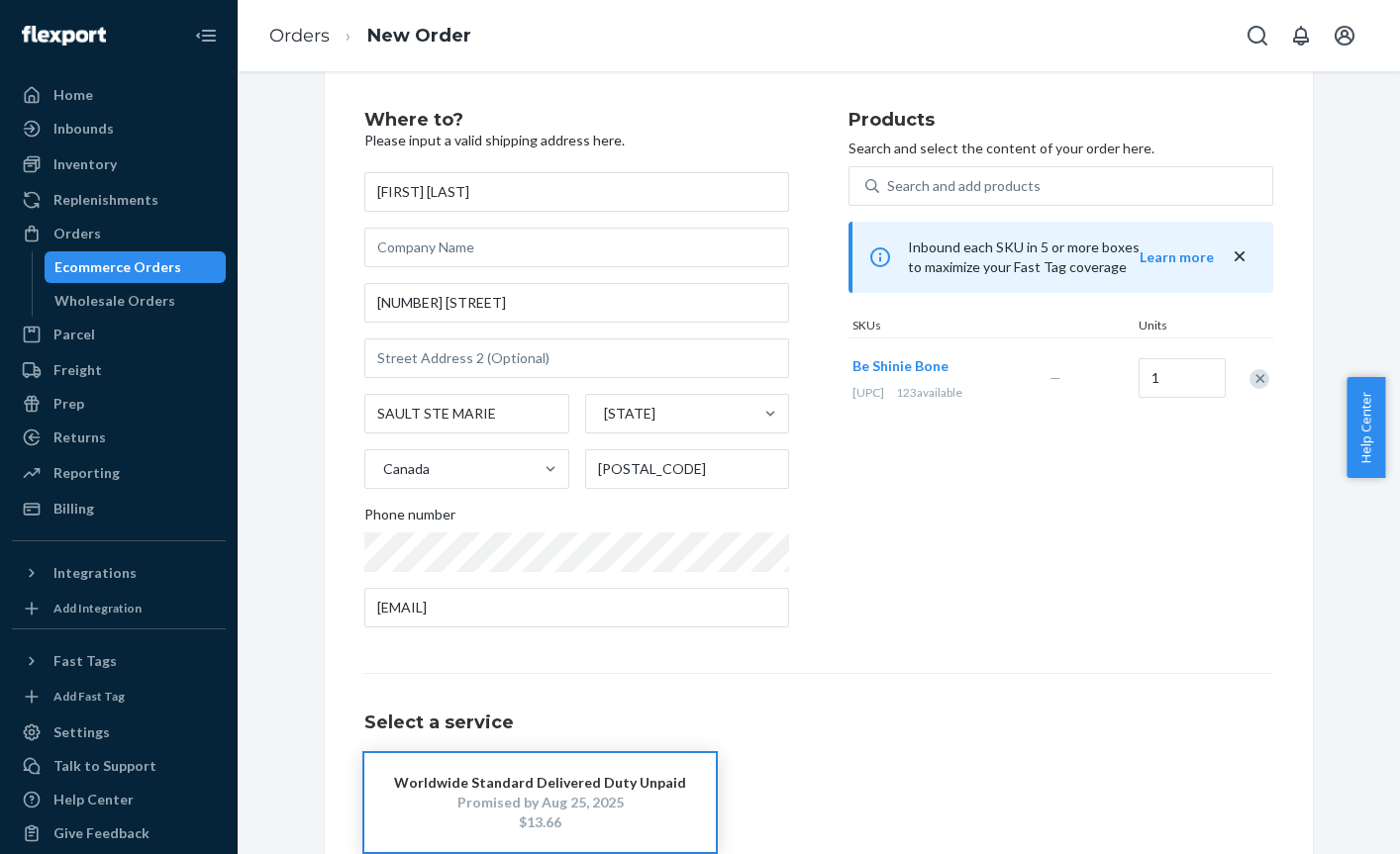 click on "Be Shinie Bone 727785329385 123  available" at bounding box center [947, 378] 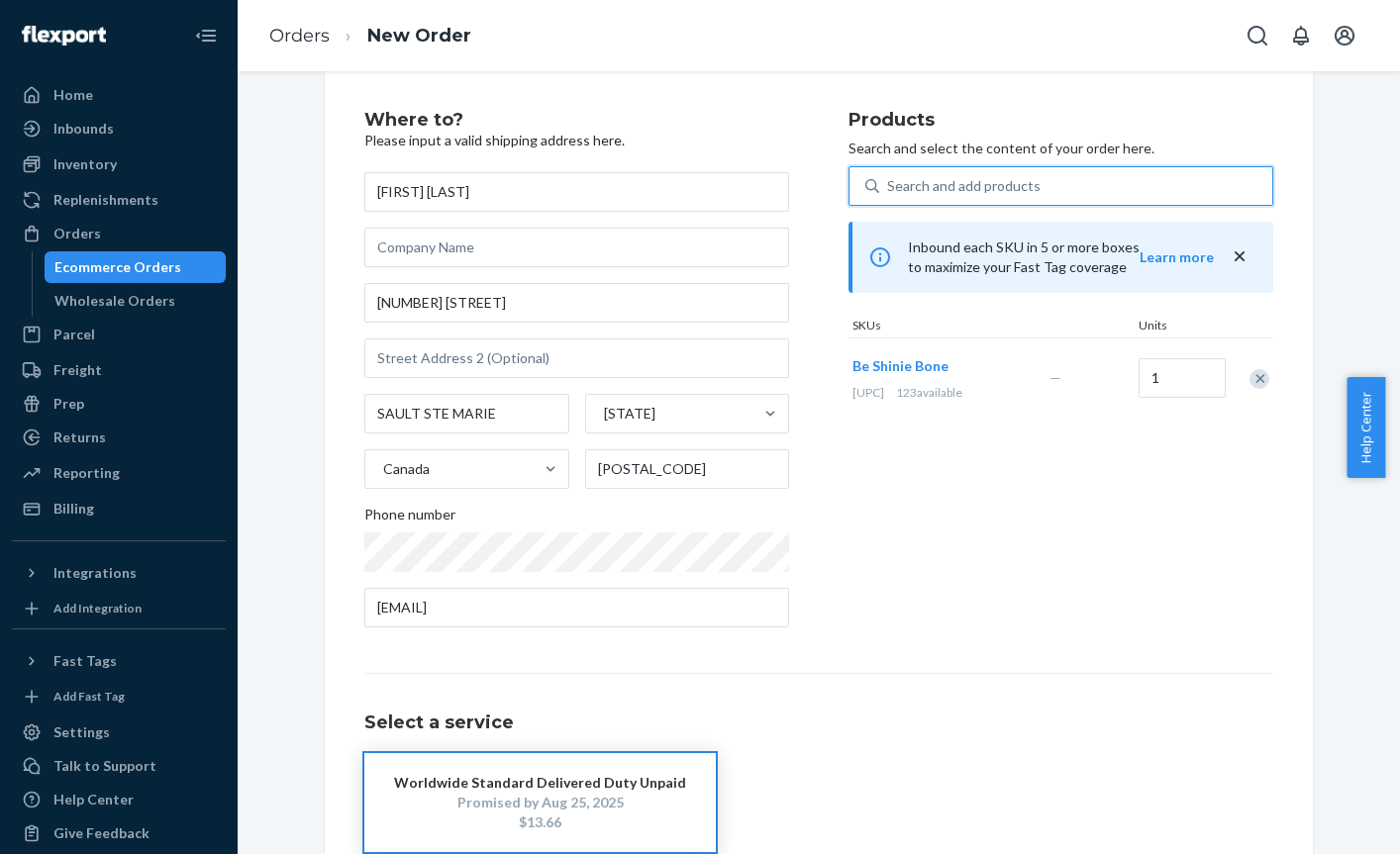 click on "Search and add products" at bounding box center (1075, 186) 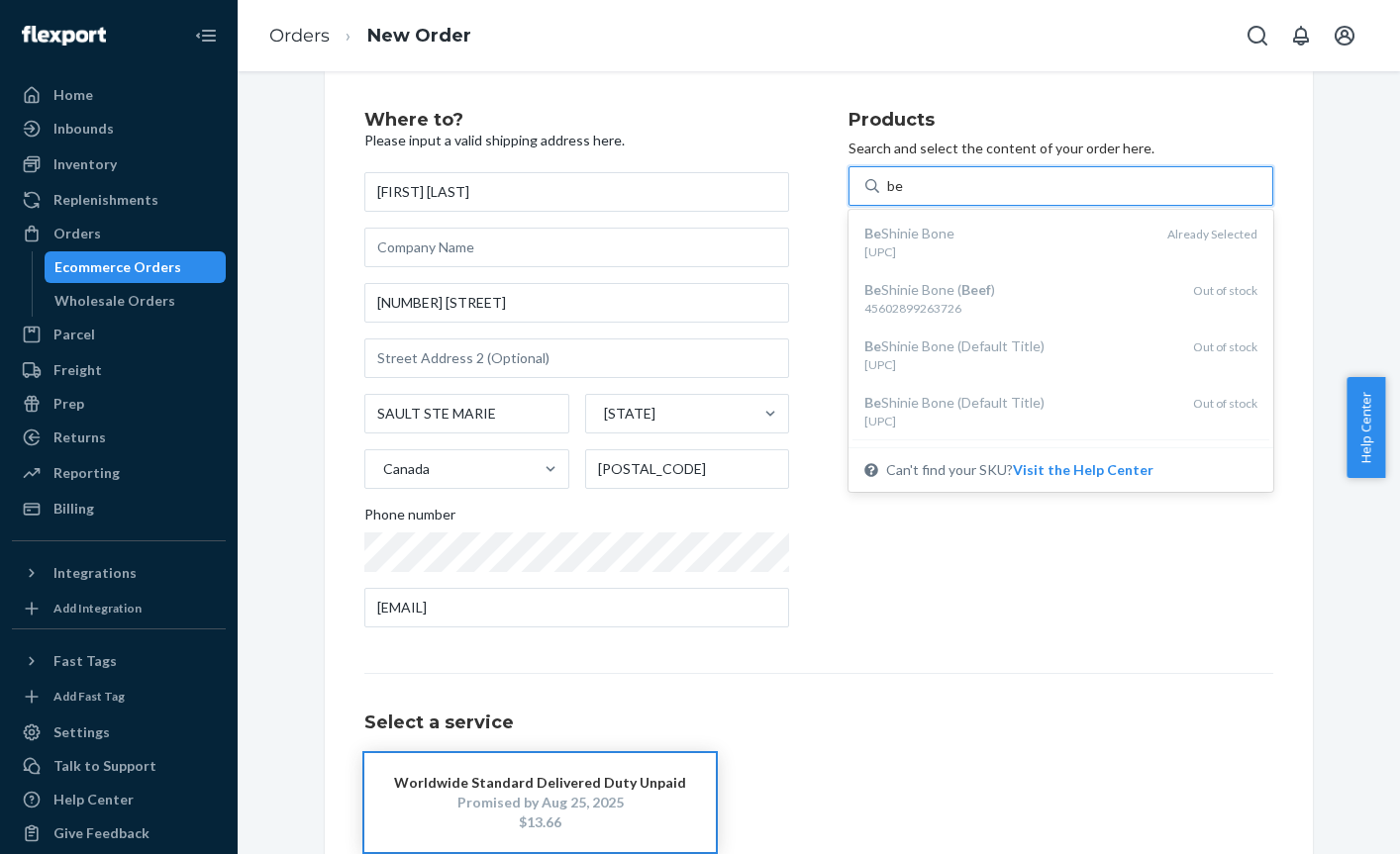 type on "be" 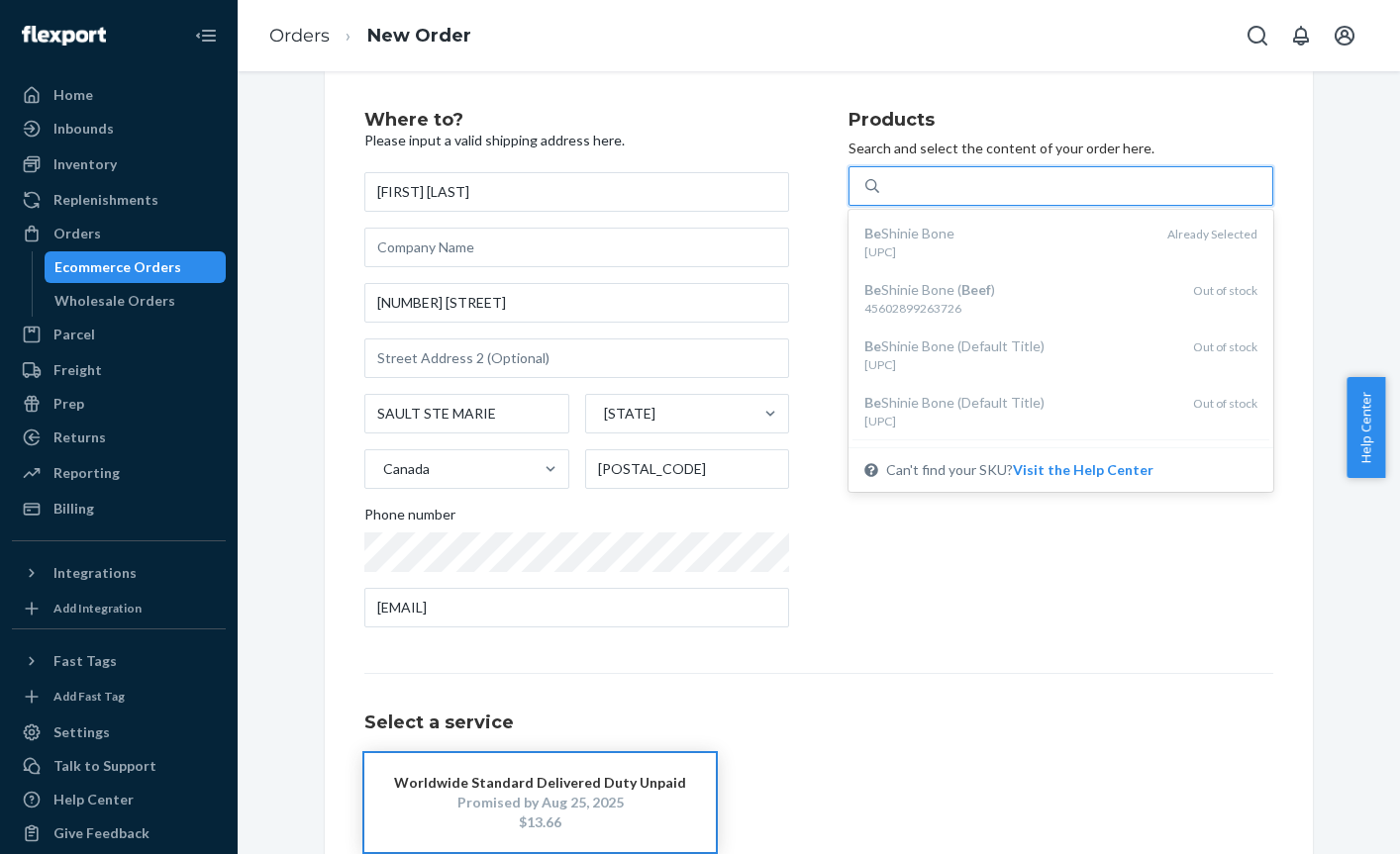 click on "Where to? Please input a valid shipping address here. SOLOMIIA KINACH 97 BAINBRIDGE STREET SAULT STE MARIE Ontario Canada P6C 2H1 Phone number mrollie.cooperation@gmail.com Products Search and select the content of your order here.      option undefined focused, 1 of 4. 4 results available for search term be . Use Up and Down to choose options, press Enter to select the currently focused option, press Escape to exit the menu, press Tab to select the option and exit the menu. be  Be  Shinie Bone 727785329385 Already Selected Be  Shinie Bone ( Beef ) 45602899263726 Out of stock Be  Shinie Bone (Default Title) 45576542486766 Out of stock Be  Shinie Bone (Default Title) 45038258225390 Out of stock Create ‘be ’ as a new product Can't find your SKU?  Visit the Help Center Inbound each SKU in 5 or more boxes to maximize your Fast Tag coverage Learn more SKUs Units Be Shinie Bone 727785329385 123  available — 1 Select a service Worldwide Standard Delivered Duty Unpaid Promised by Aug 25, 2025 $13.66" at bounding box center (819, 521) 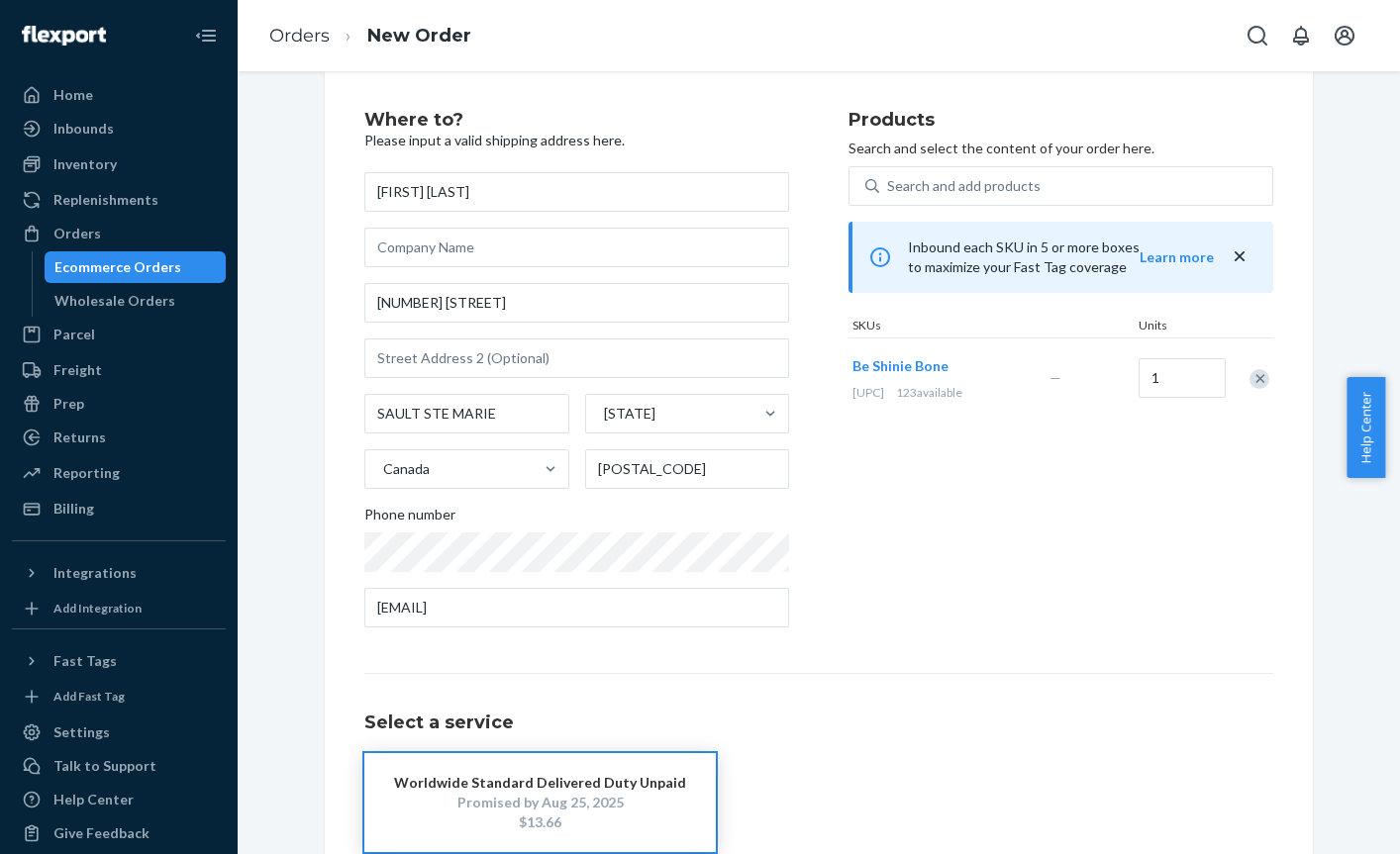 scroll, scrollTop: 145, scrollLeft: 0, axis: vertical 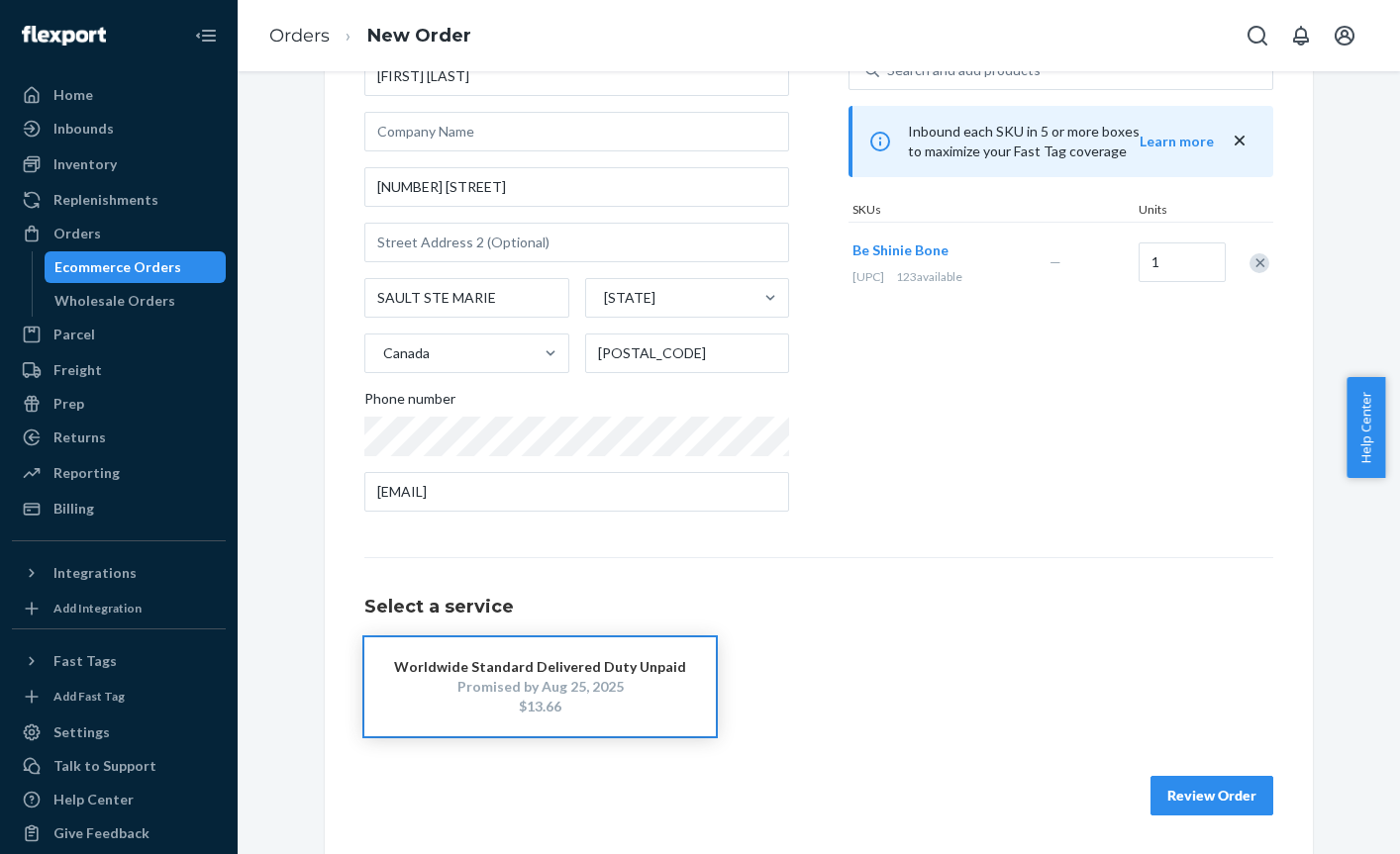 click on "Review Order" at bounding box center [1212, 796] 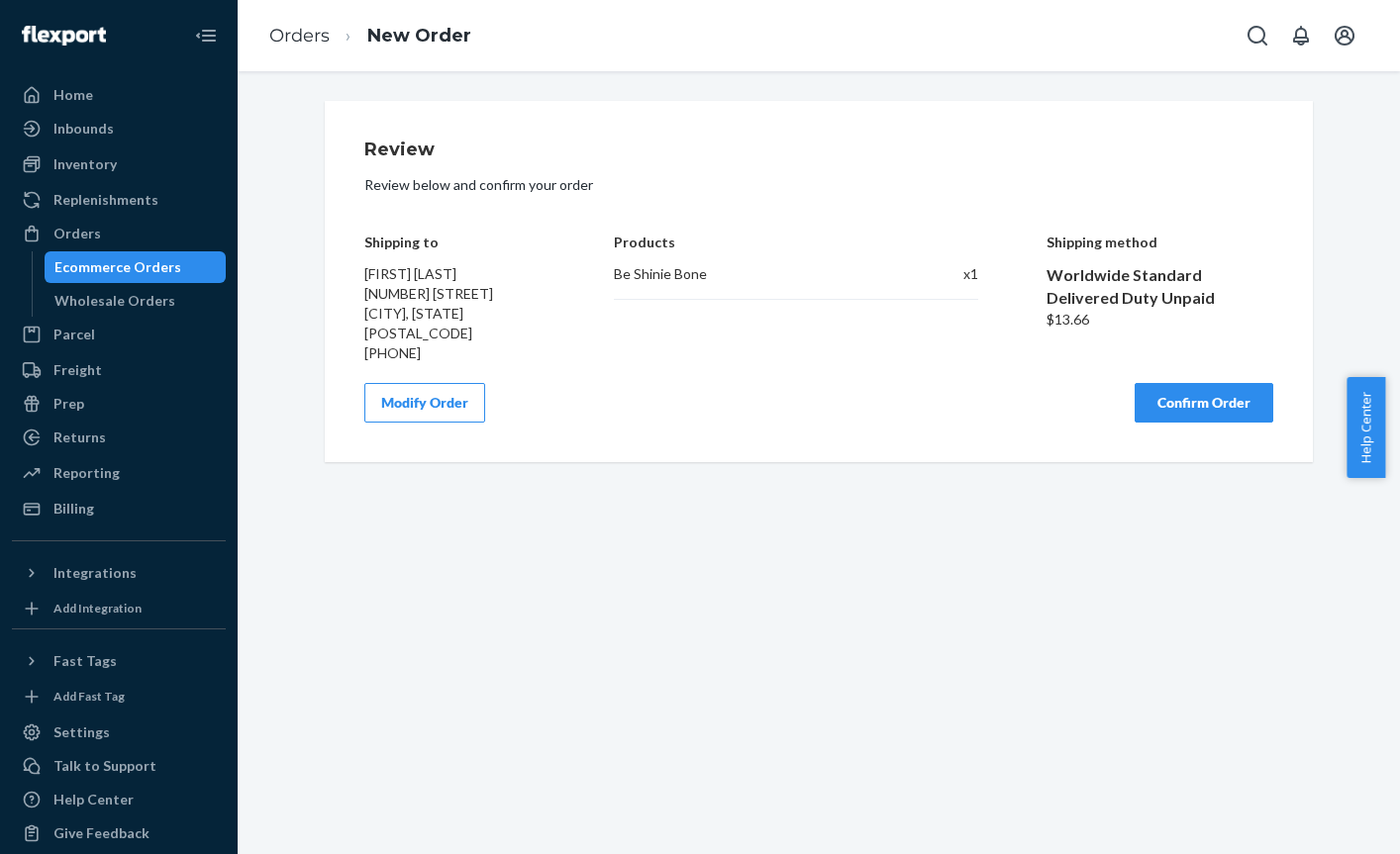 scroll, scrollTop: 0, scrollLeft: 0, axis: both 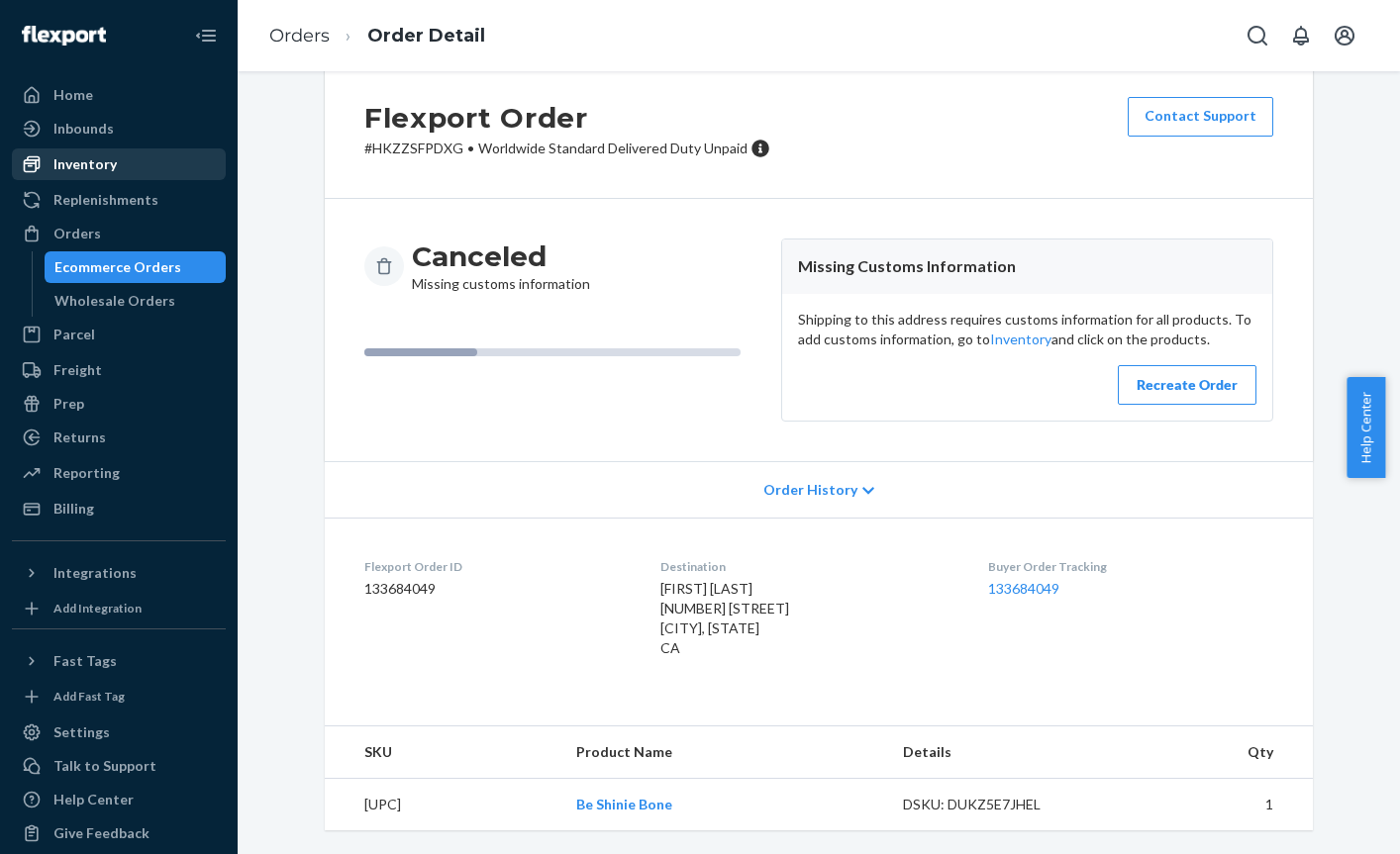 click on "Inventory" at bounding box center (85, 164) 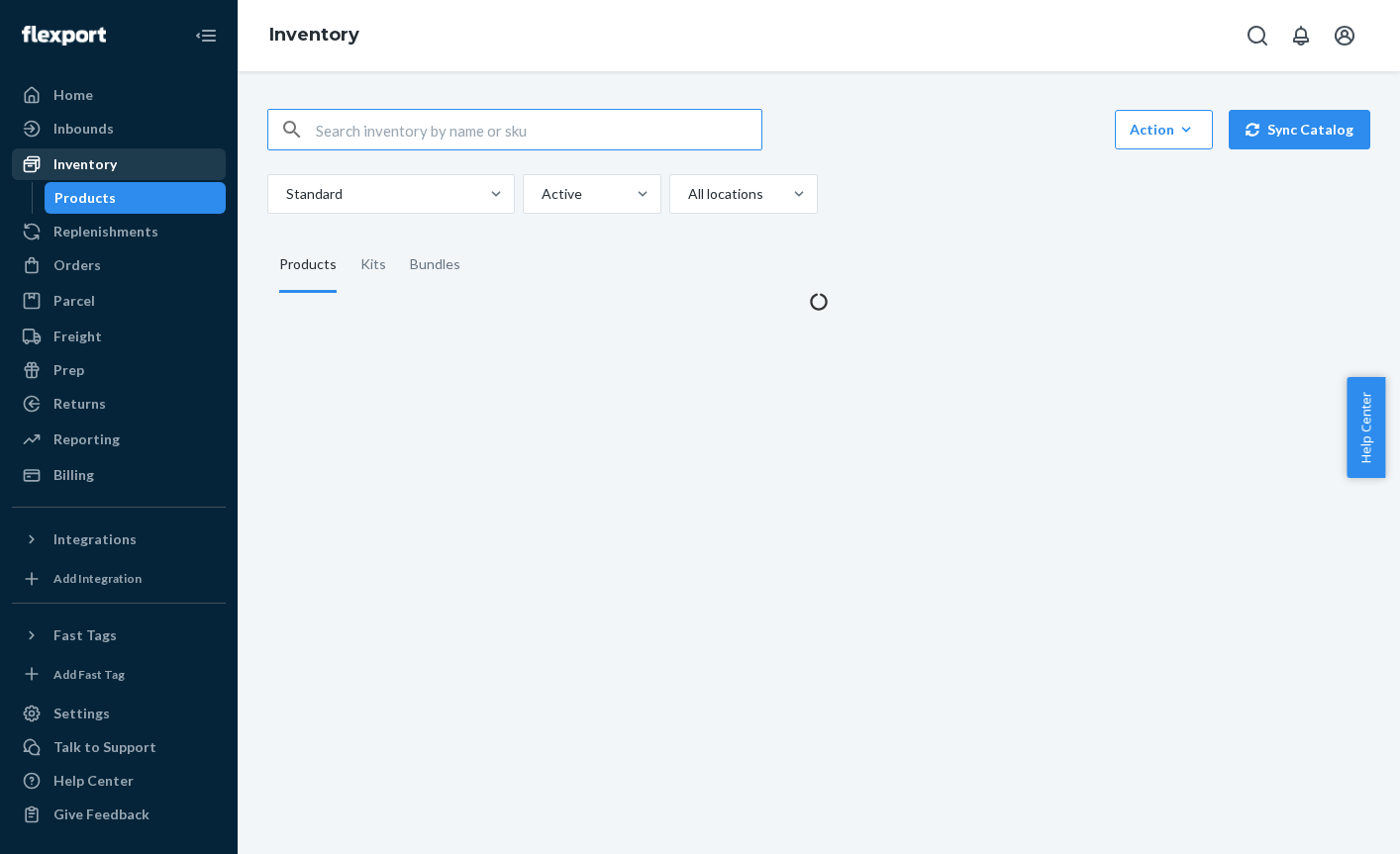 scroll, scrollTop: 0, scrollLeft: 0, axis: both 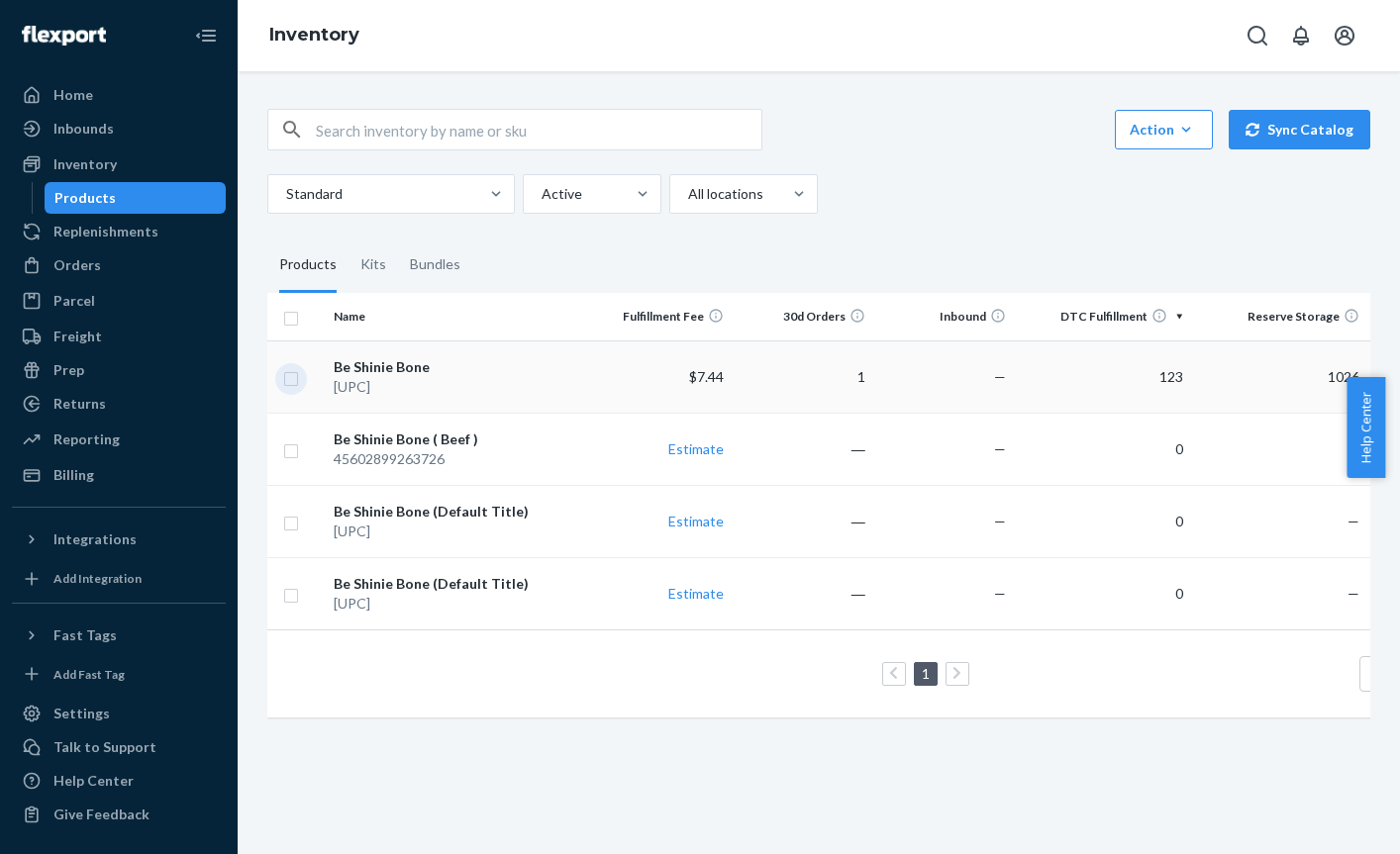 click at bounding box center (291, 376) 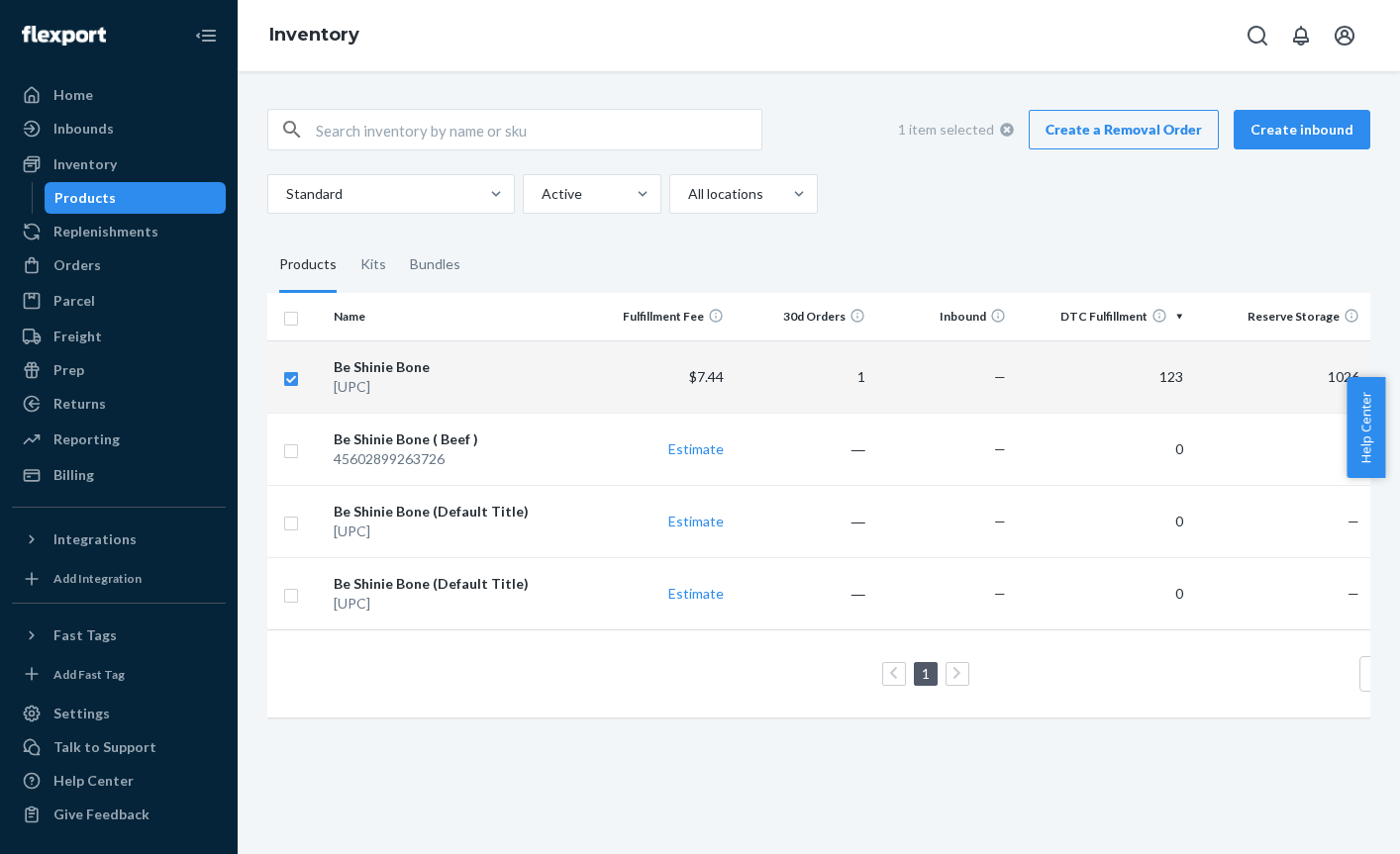 click on "Be [NAME]" at bounding box center (457, 367) 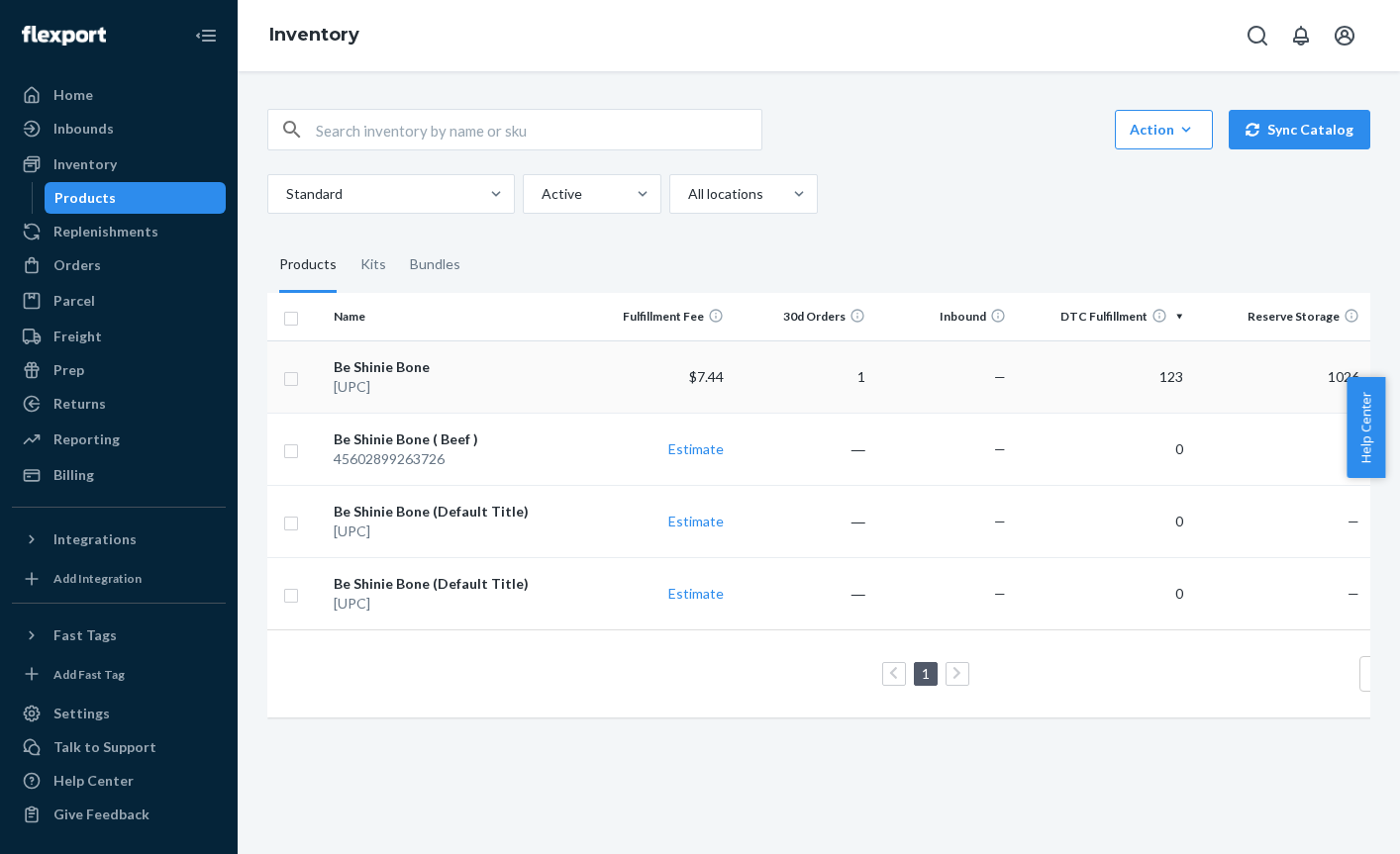 click on "Be [NAME]" at bounding box center [457, 367] 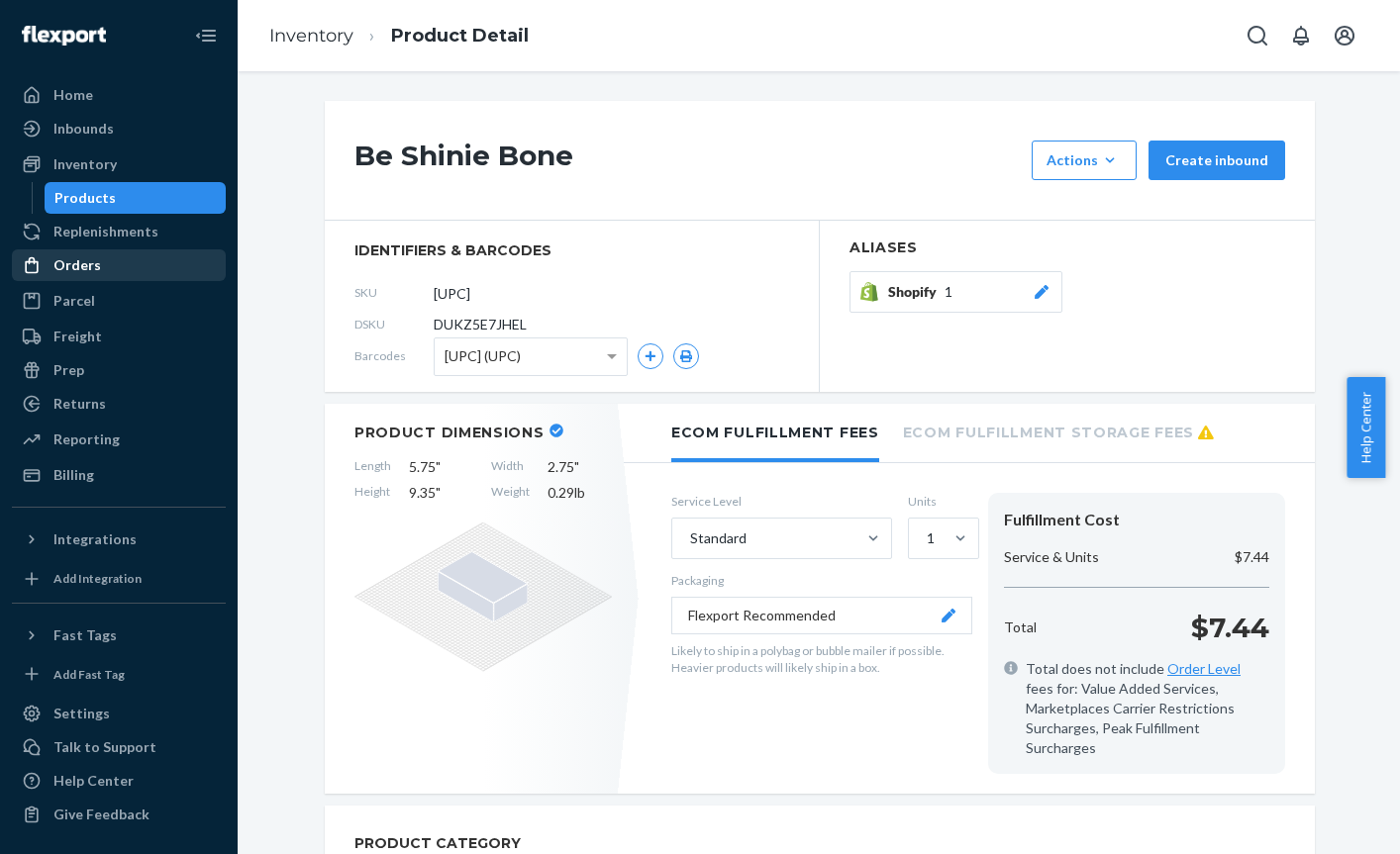 click on "Orders" at bounding box center [77, 265] 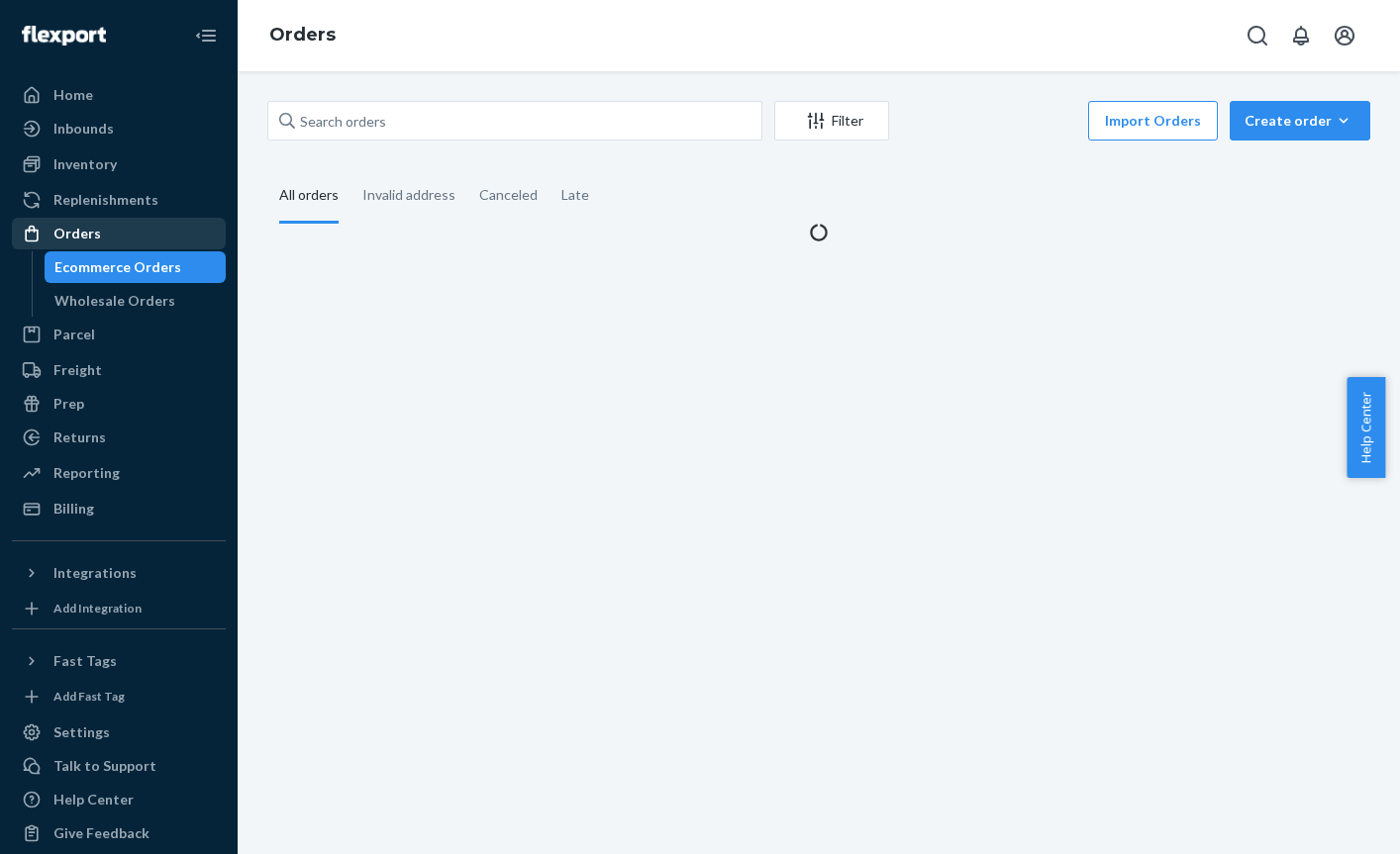 click on "Orders Ecommerce Orders Wholesale Orders" at bounding box center [119, 267] 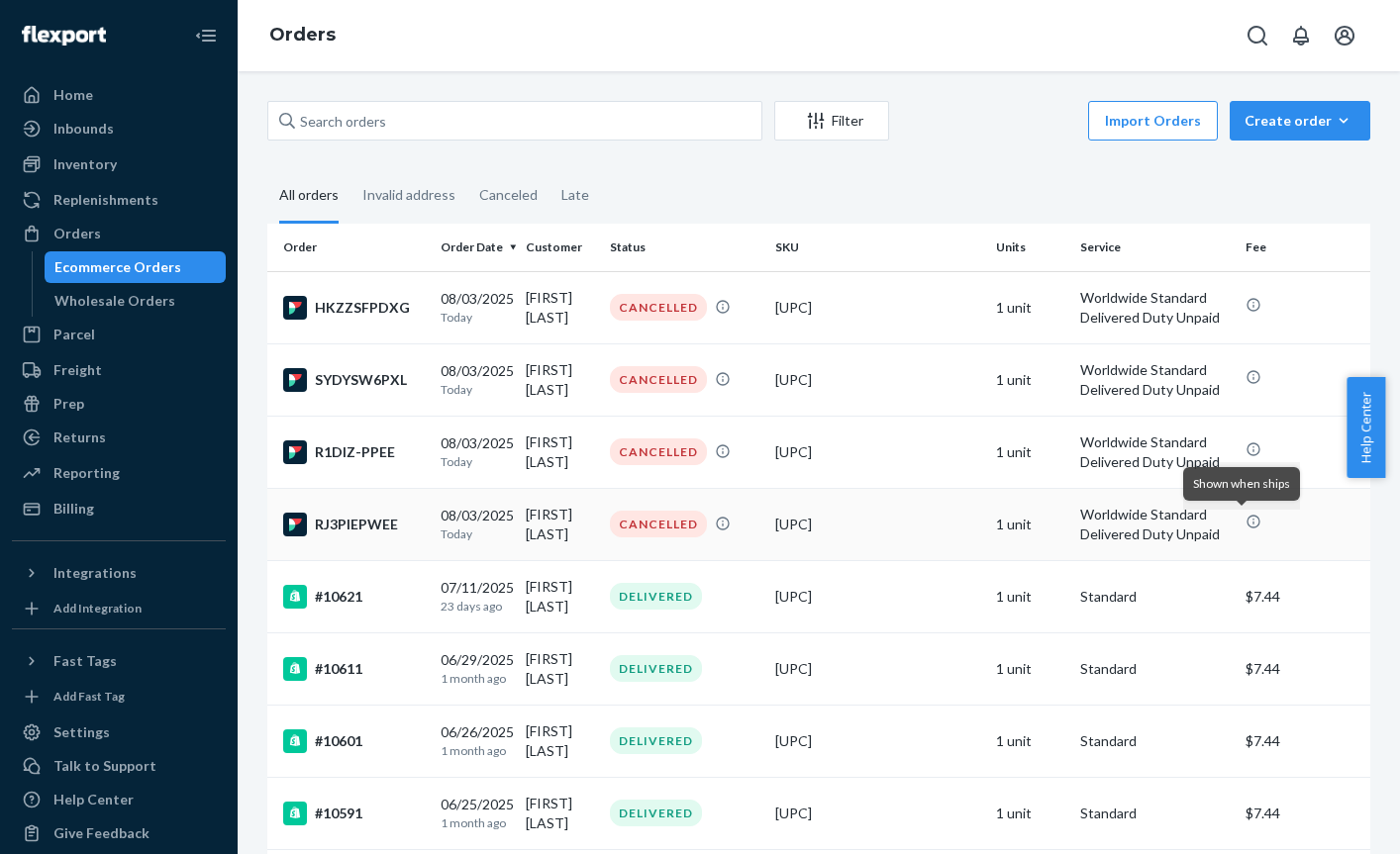 click 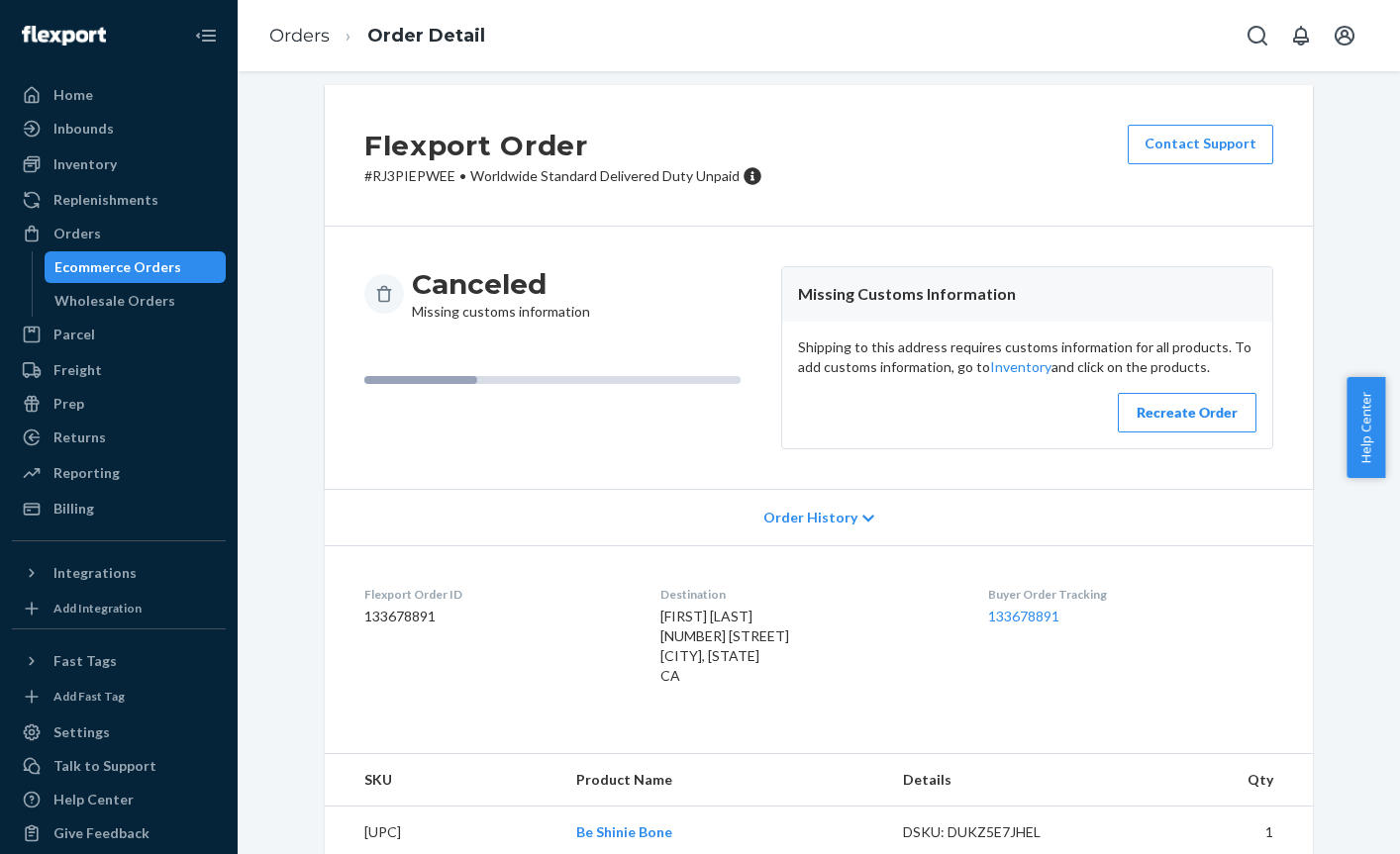 scroll, scrollTop: 44, scrollLeft: 0, axis: vertical 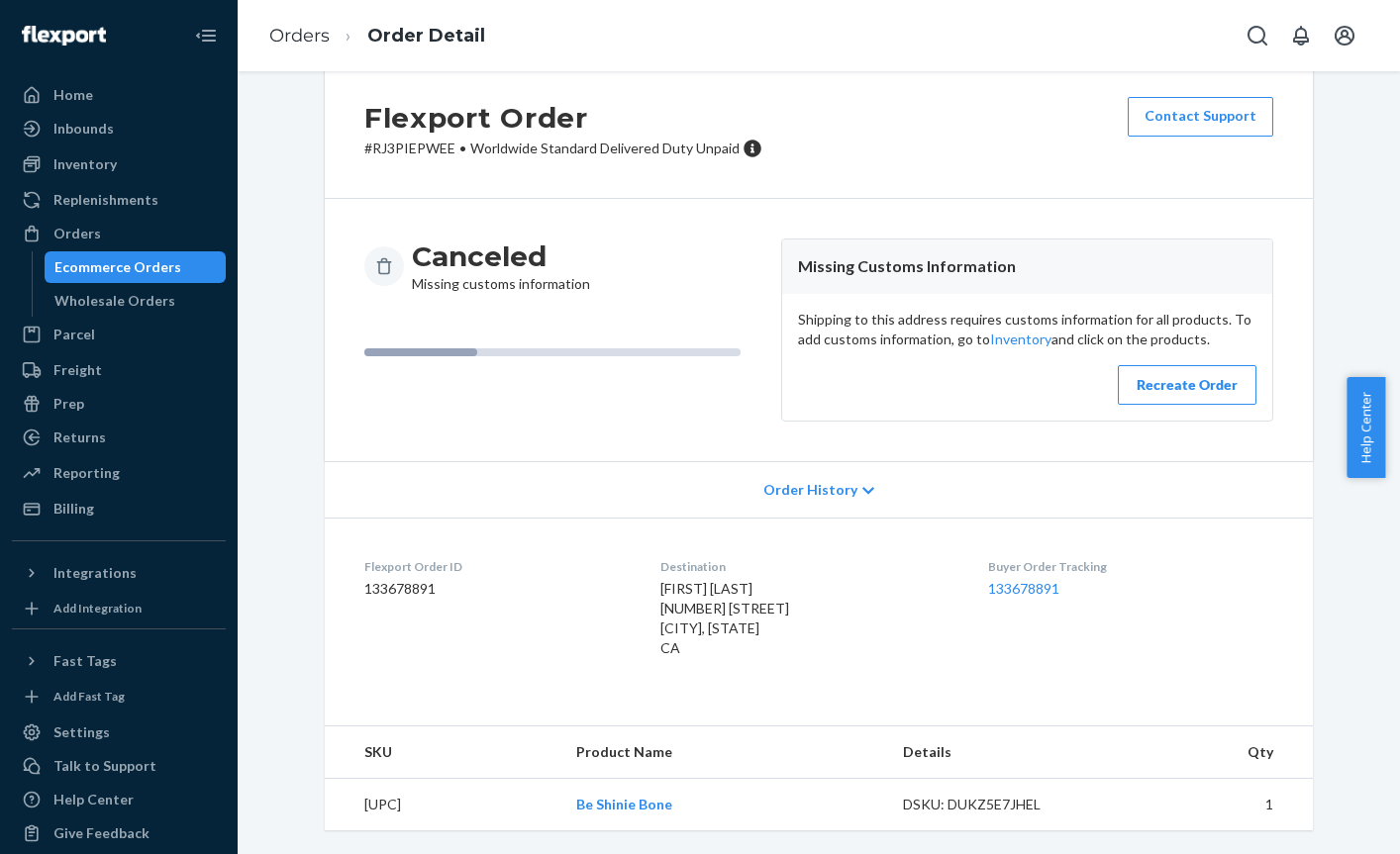 click at bounding box center [384, 266] 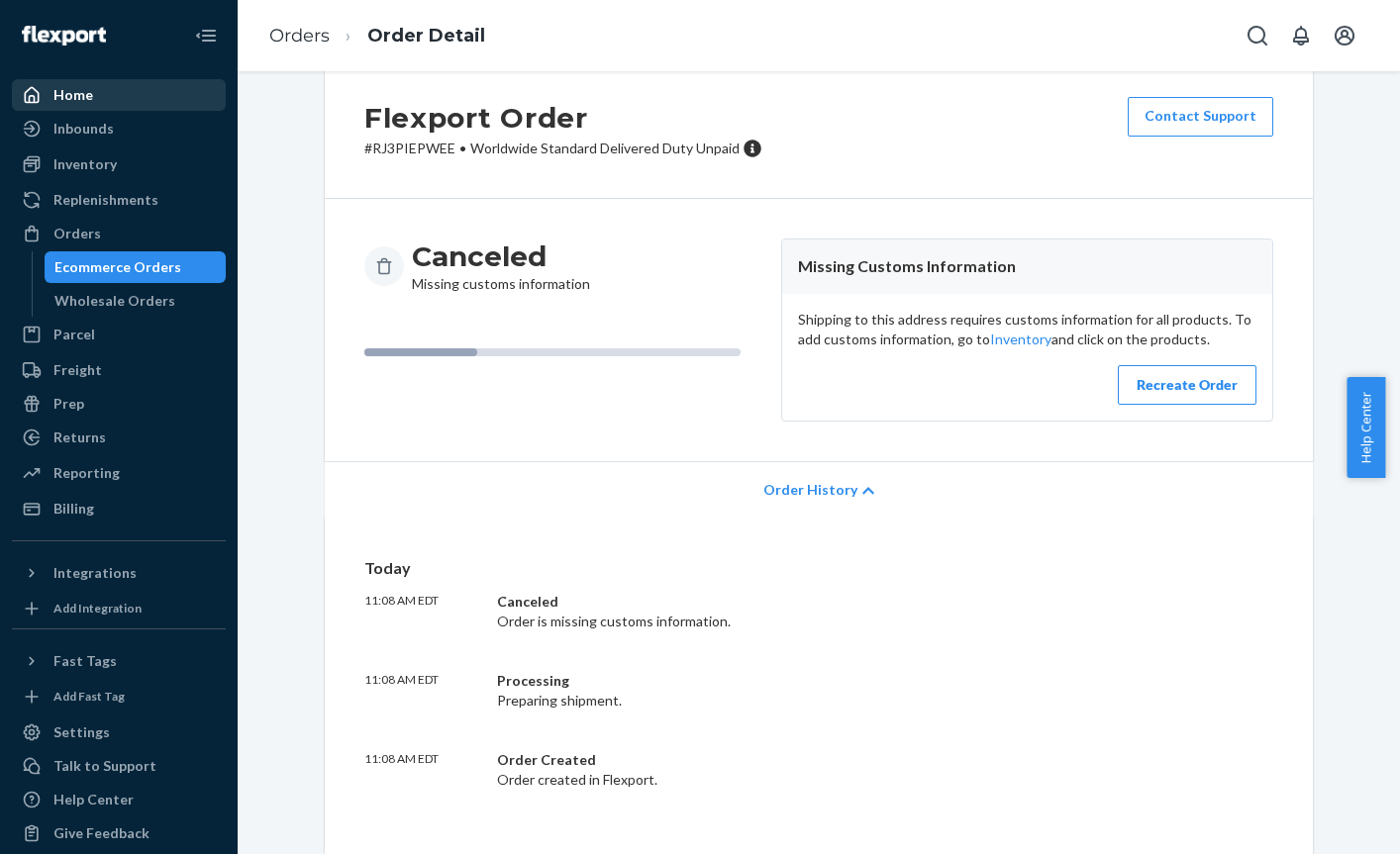 click on "Home" at bounding box center (119, 95) 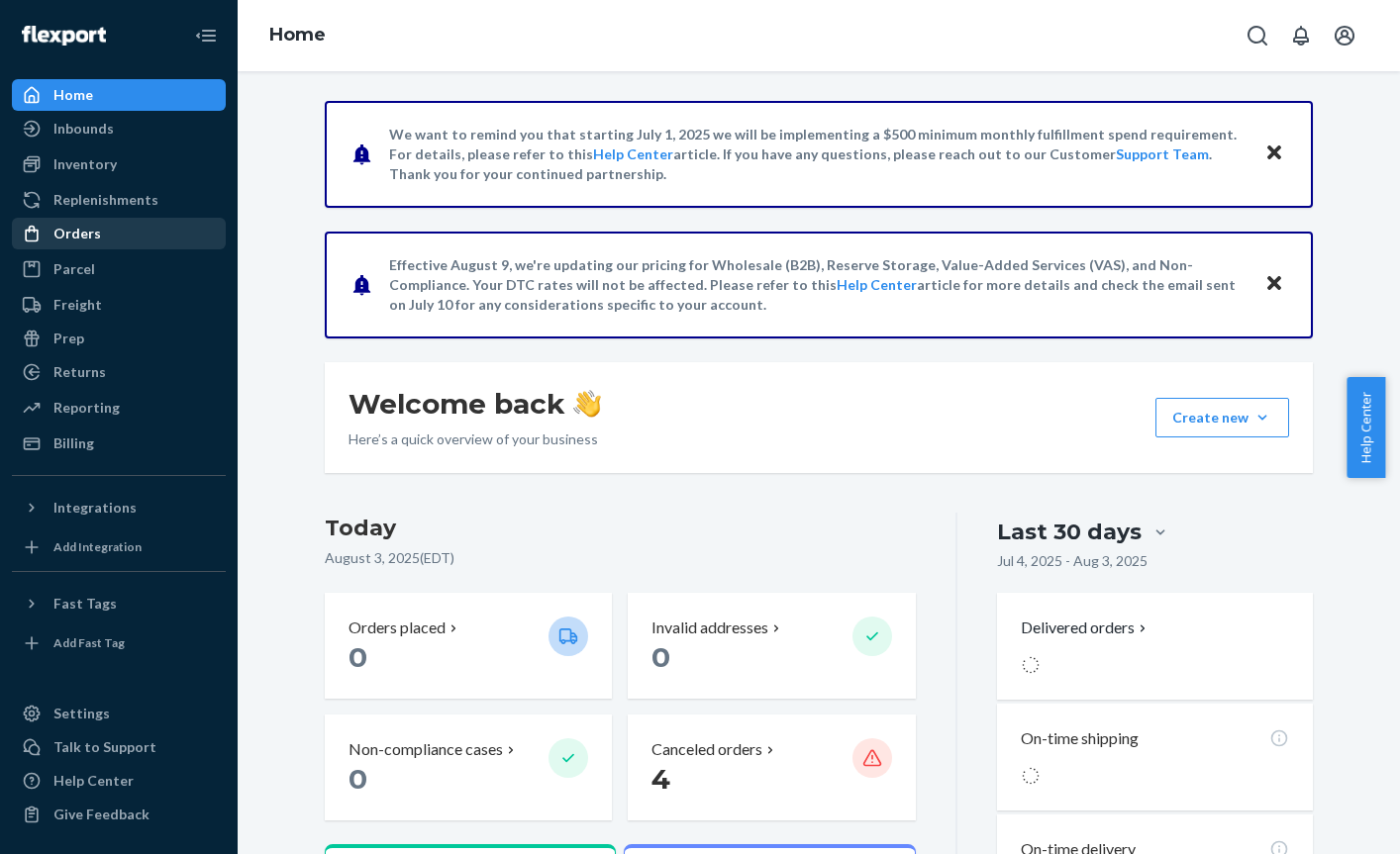 click on "Orders" at bounding box center [119, 234] 